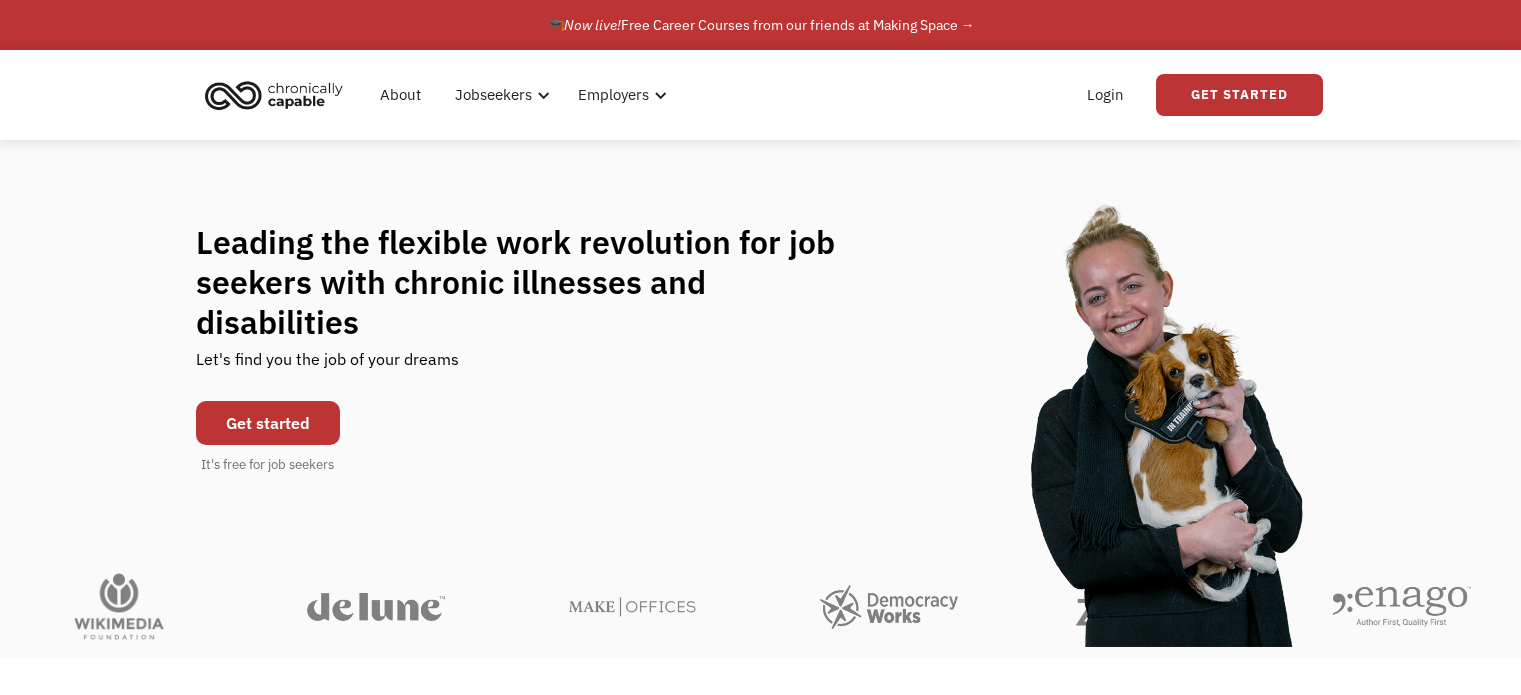scroll, scrollTop: 0, scrollLeft: 0, axis: both 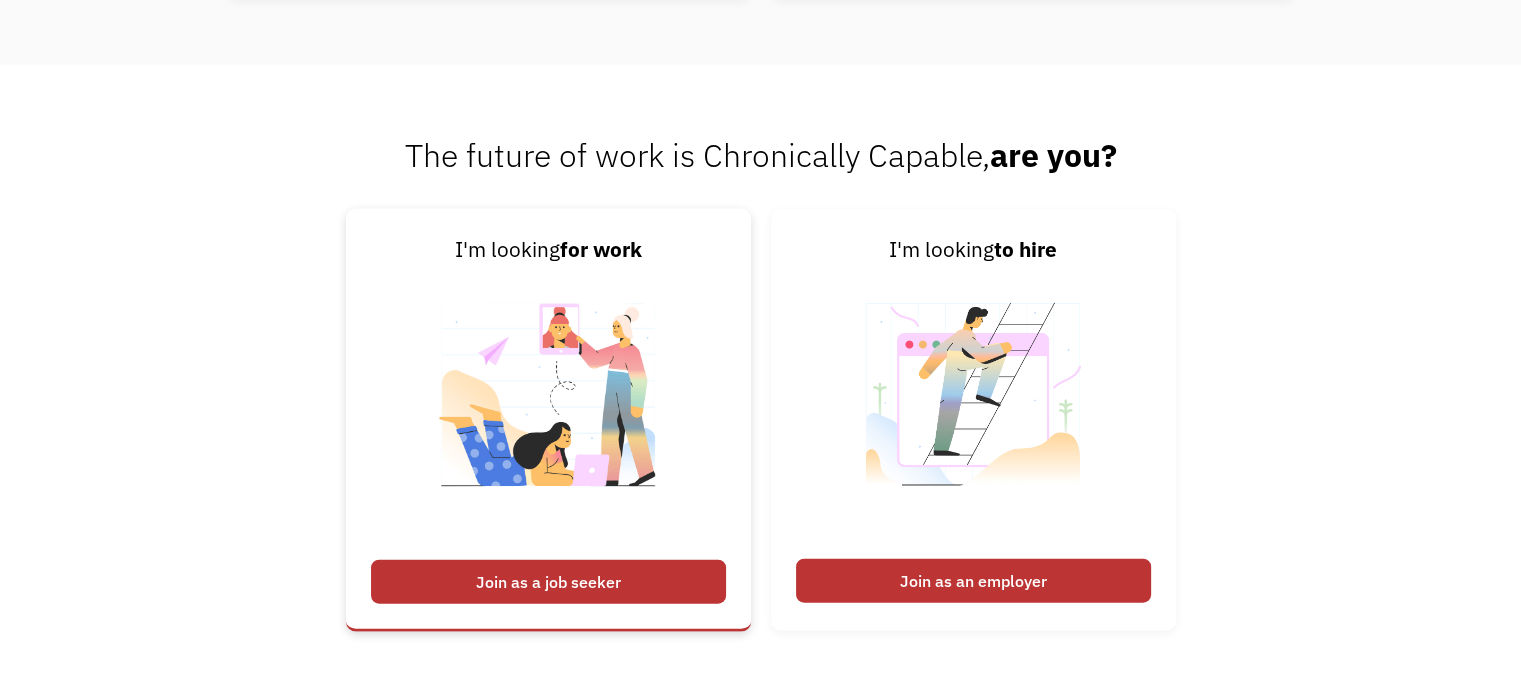click on "Join as a job seeker" at bounding box center [548, 582] 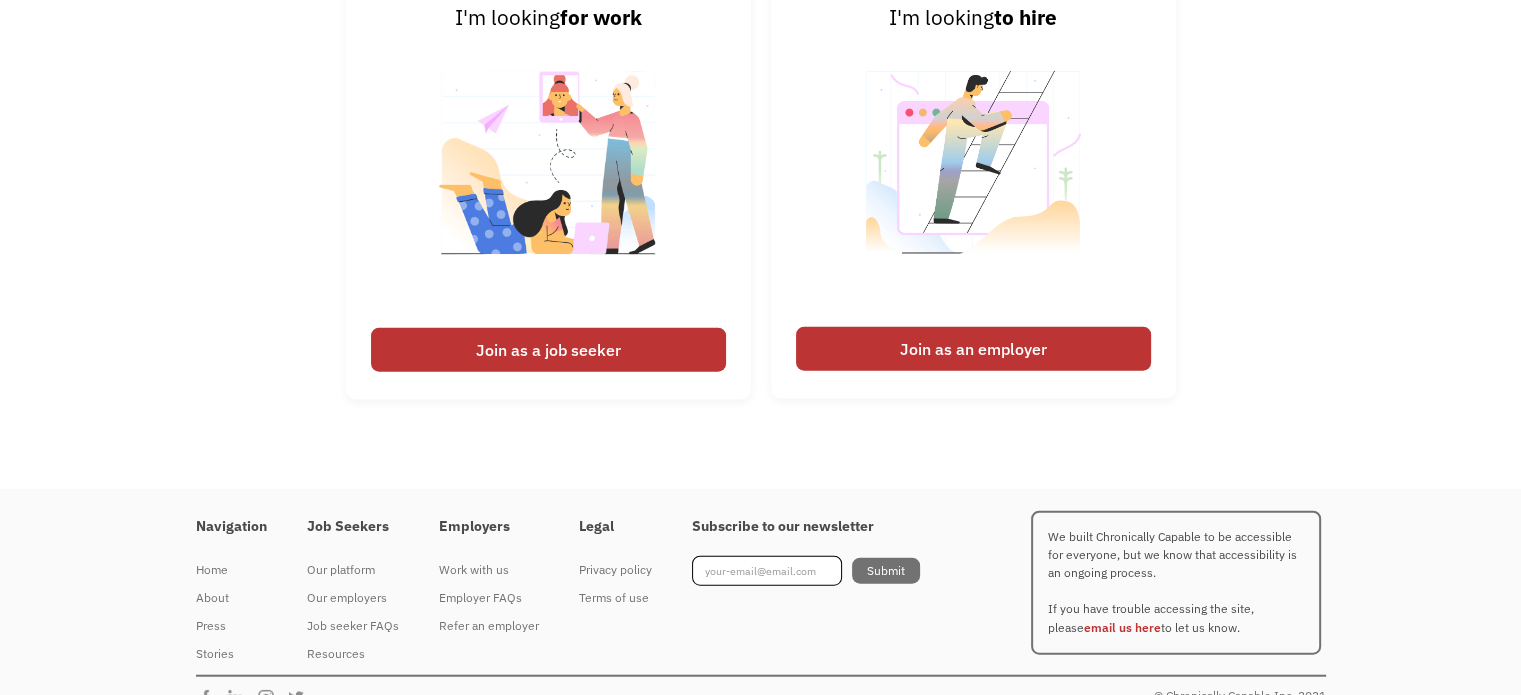 scroll, scrollTop: 4761, scrollLeft: 0, axis: vertical 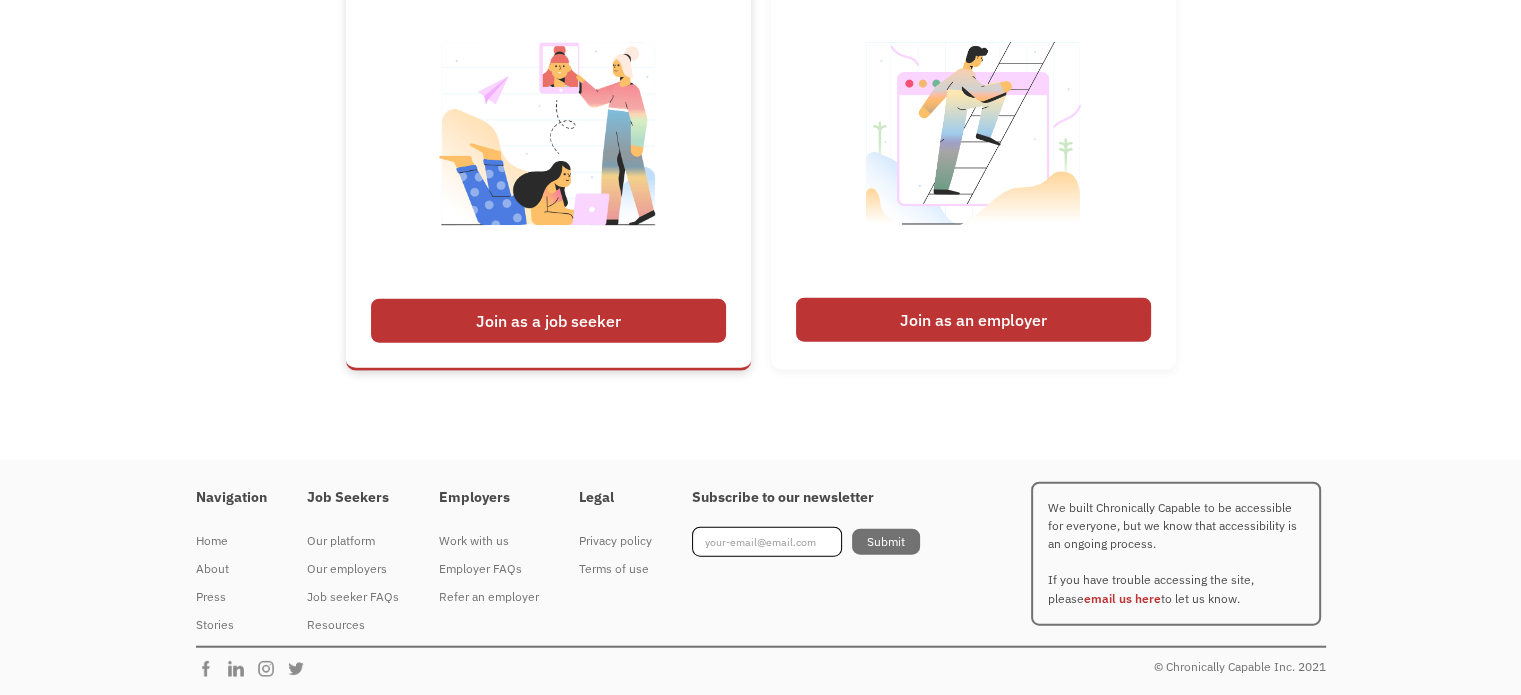 click on "Join as a job seeker" at bounding box center [548, 321] 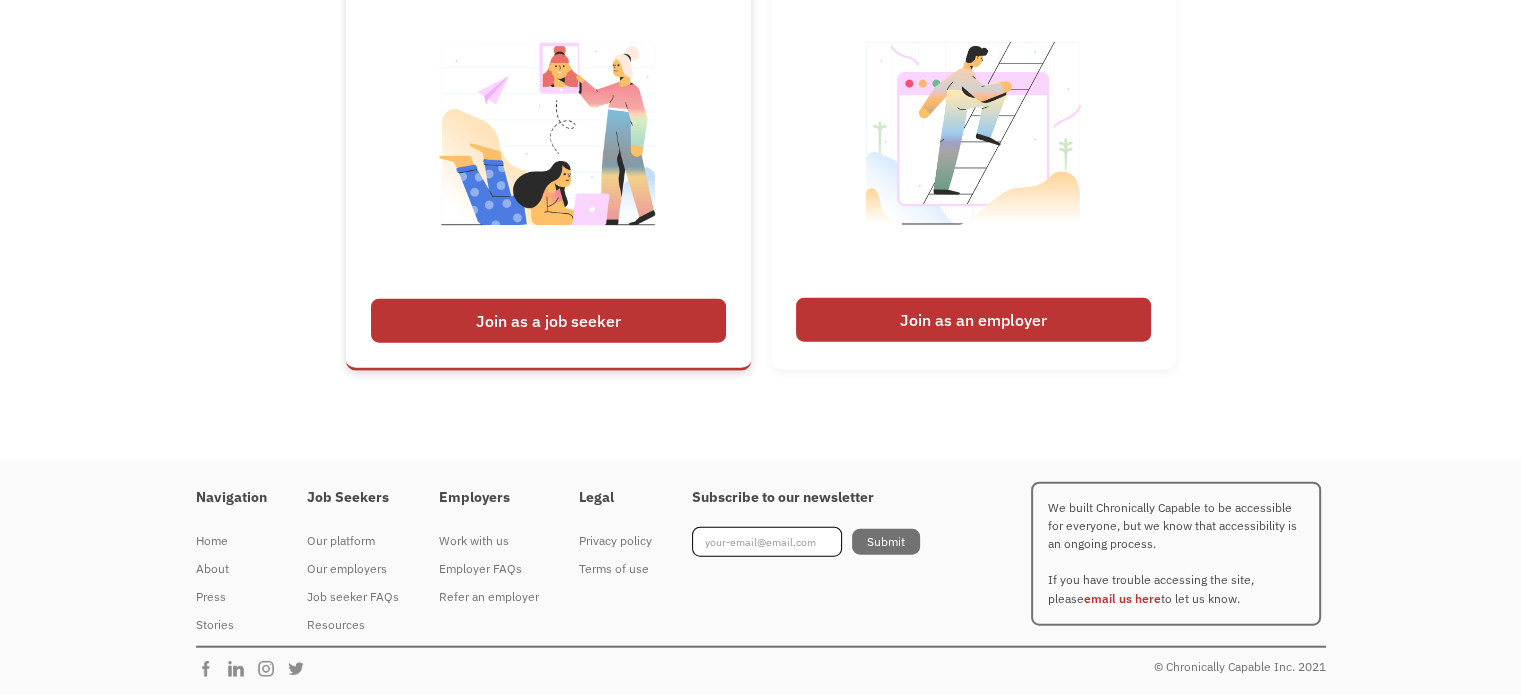 click on "Join as a job seeker" at bounding box center [548, 321] 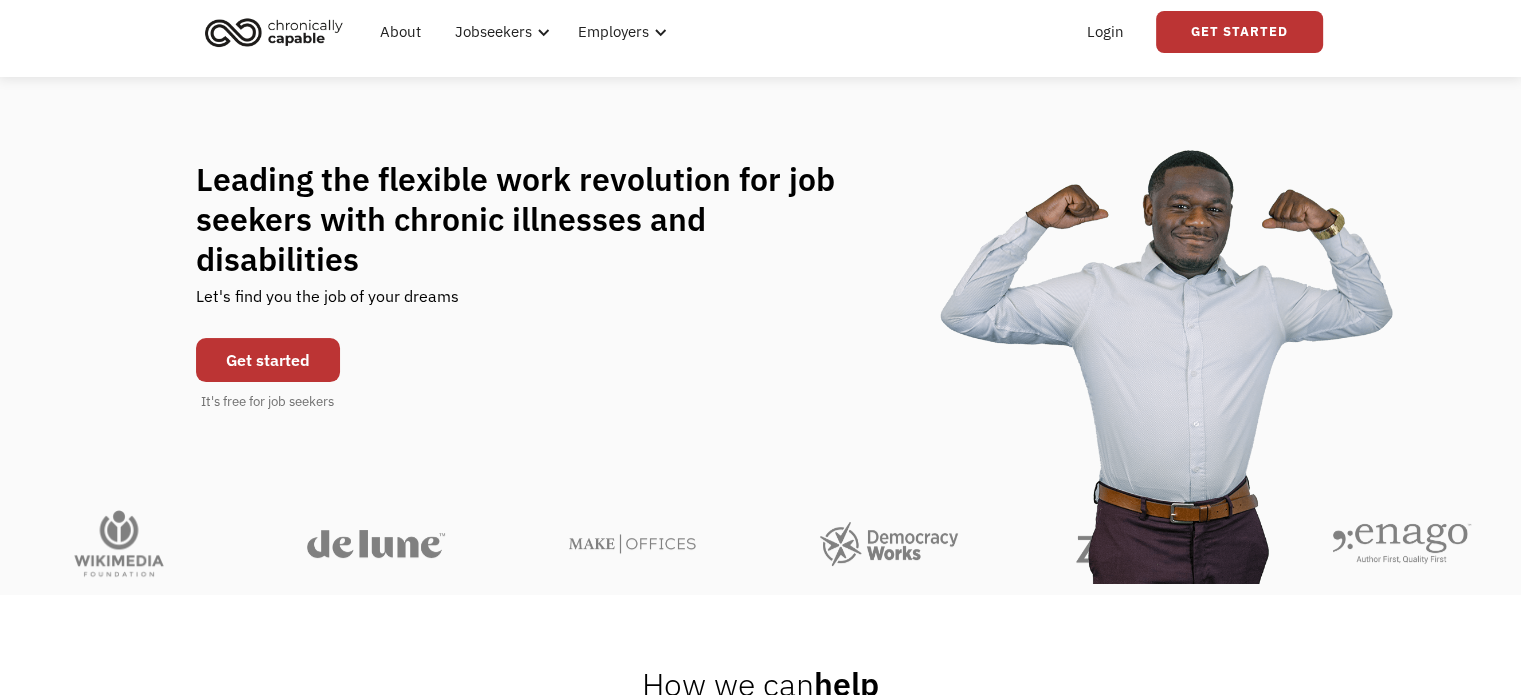 scroll, scrollTop: 0, scrollLeft: 0, axis: both 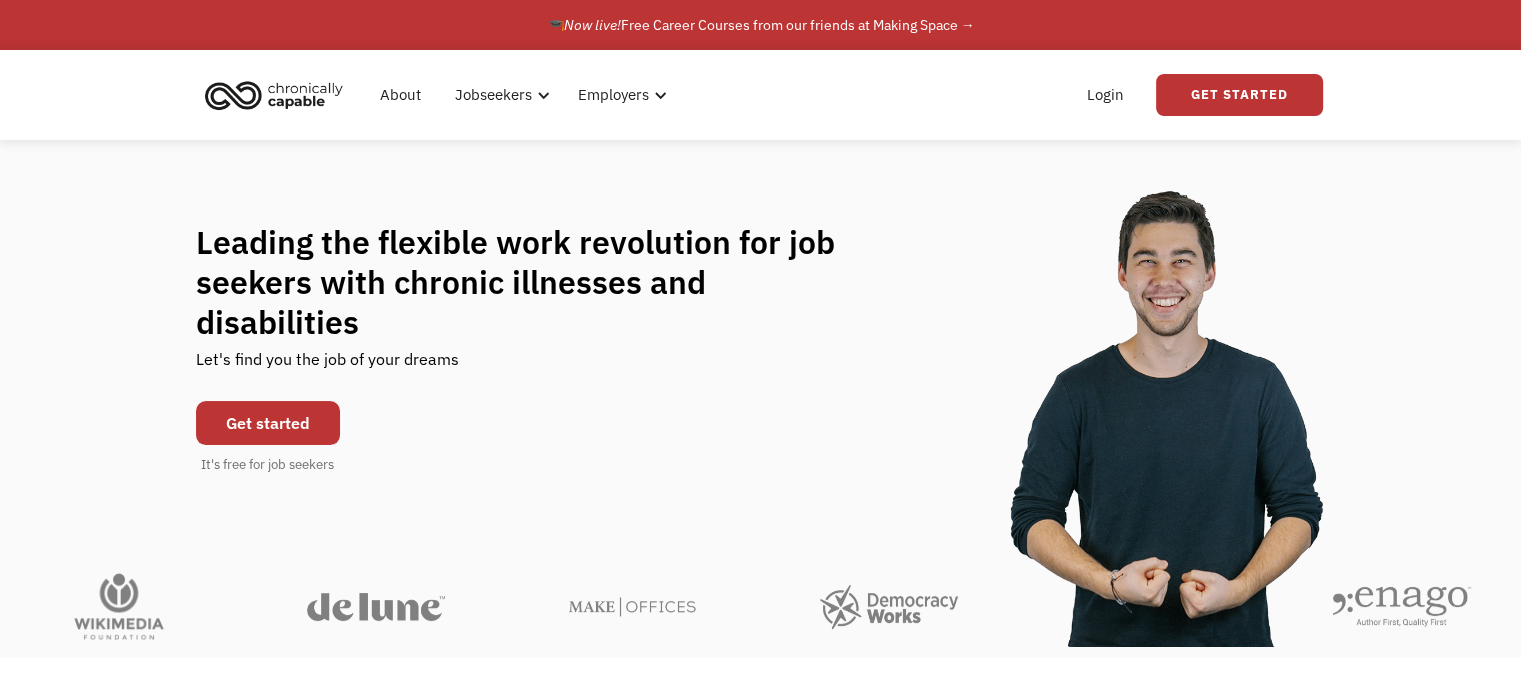 click on "Get started" at bounding box center [268, 423] 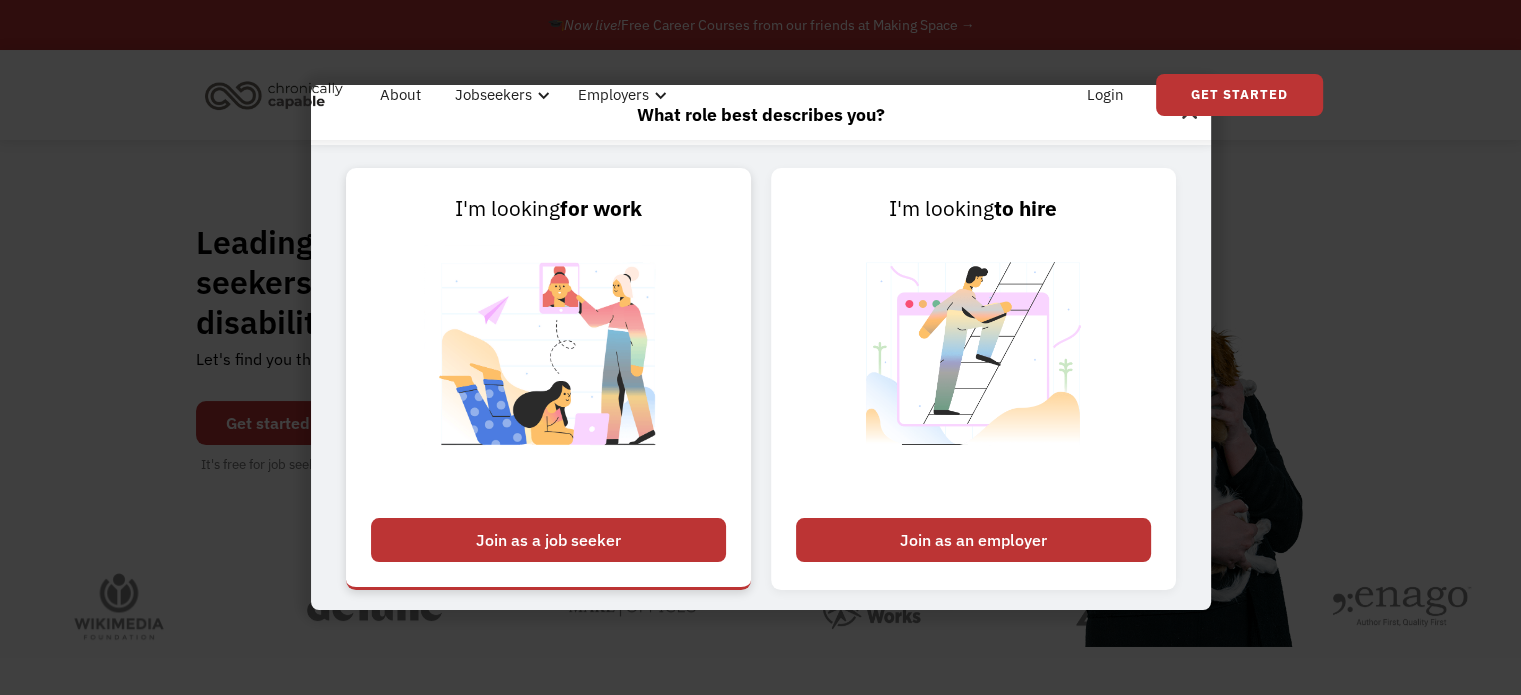 click on "Join as a job seeker" at bounding box center (548, 540) 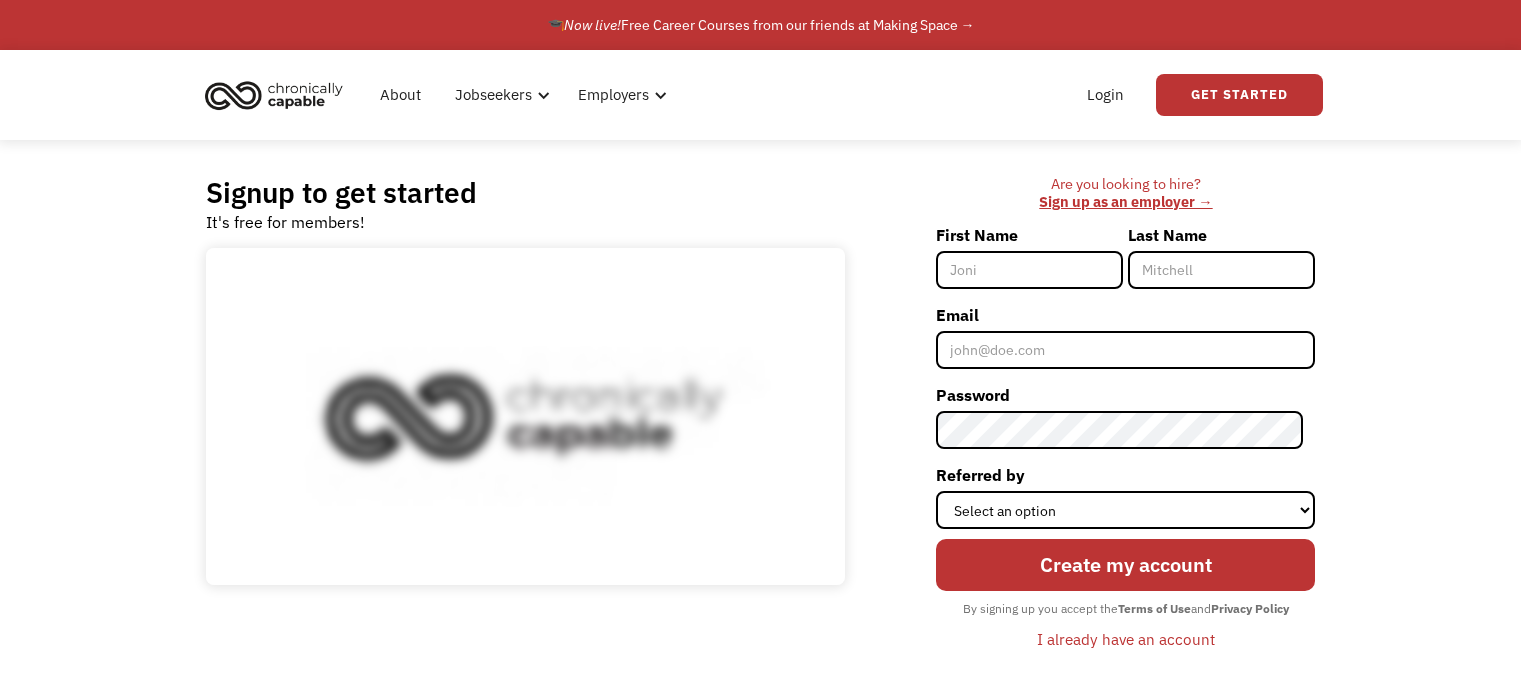 scroll, scrollTop: 0, scrollLeft: 0, axis: both 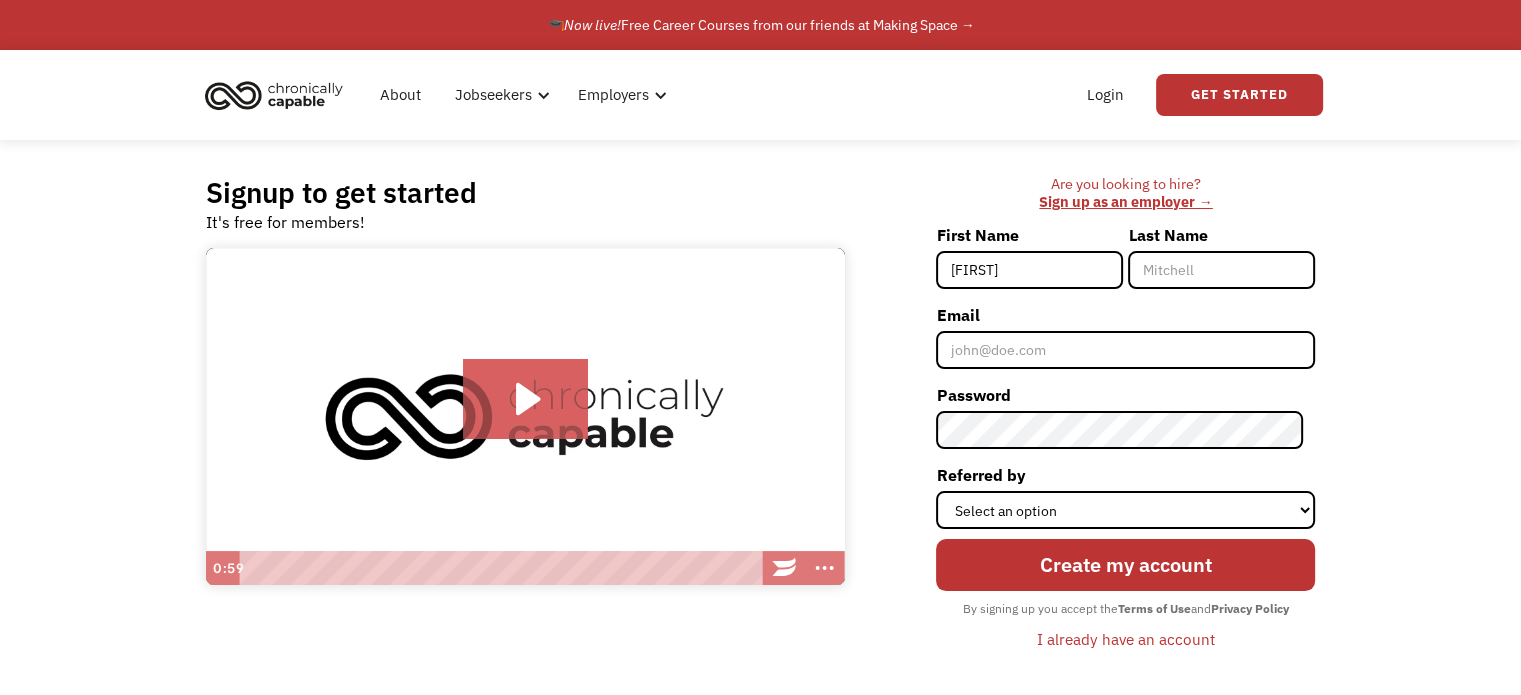 type on "[FIRST]" 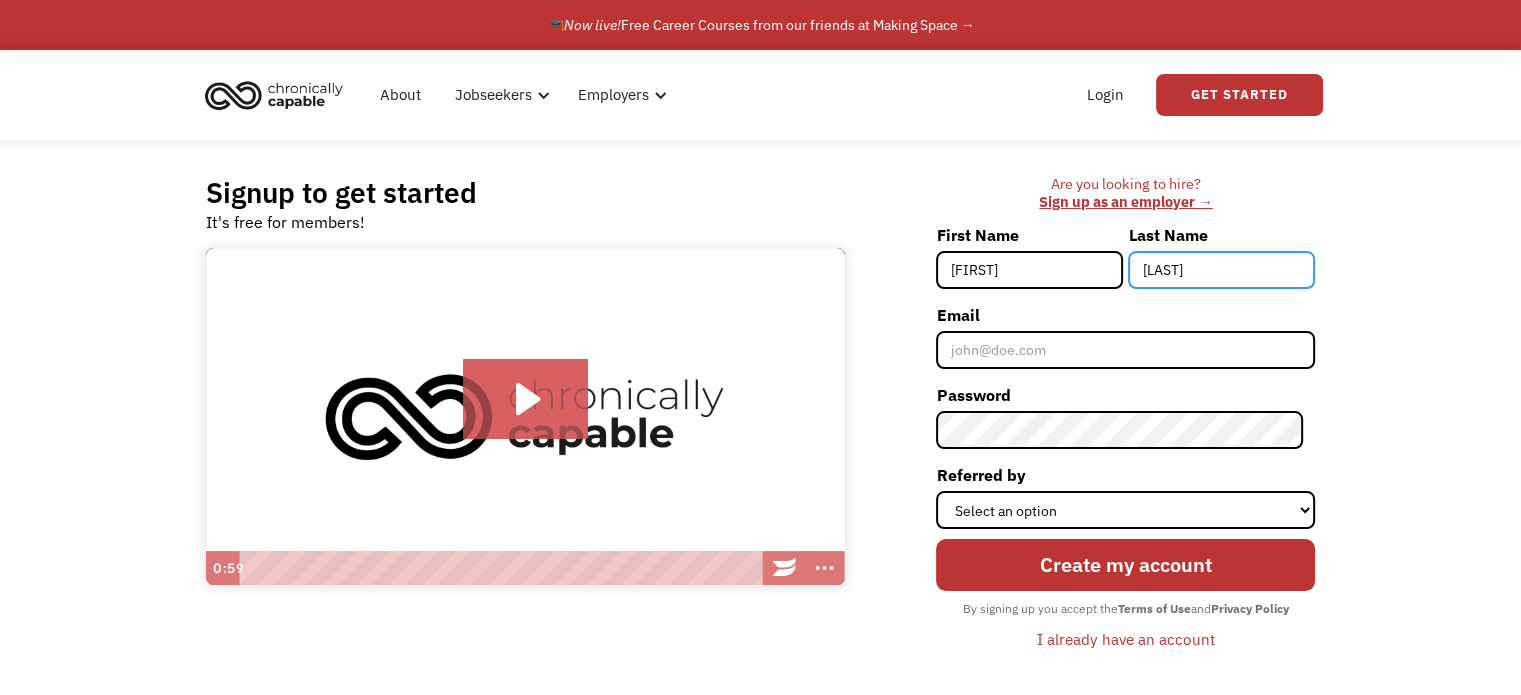 type on "[LAST]" 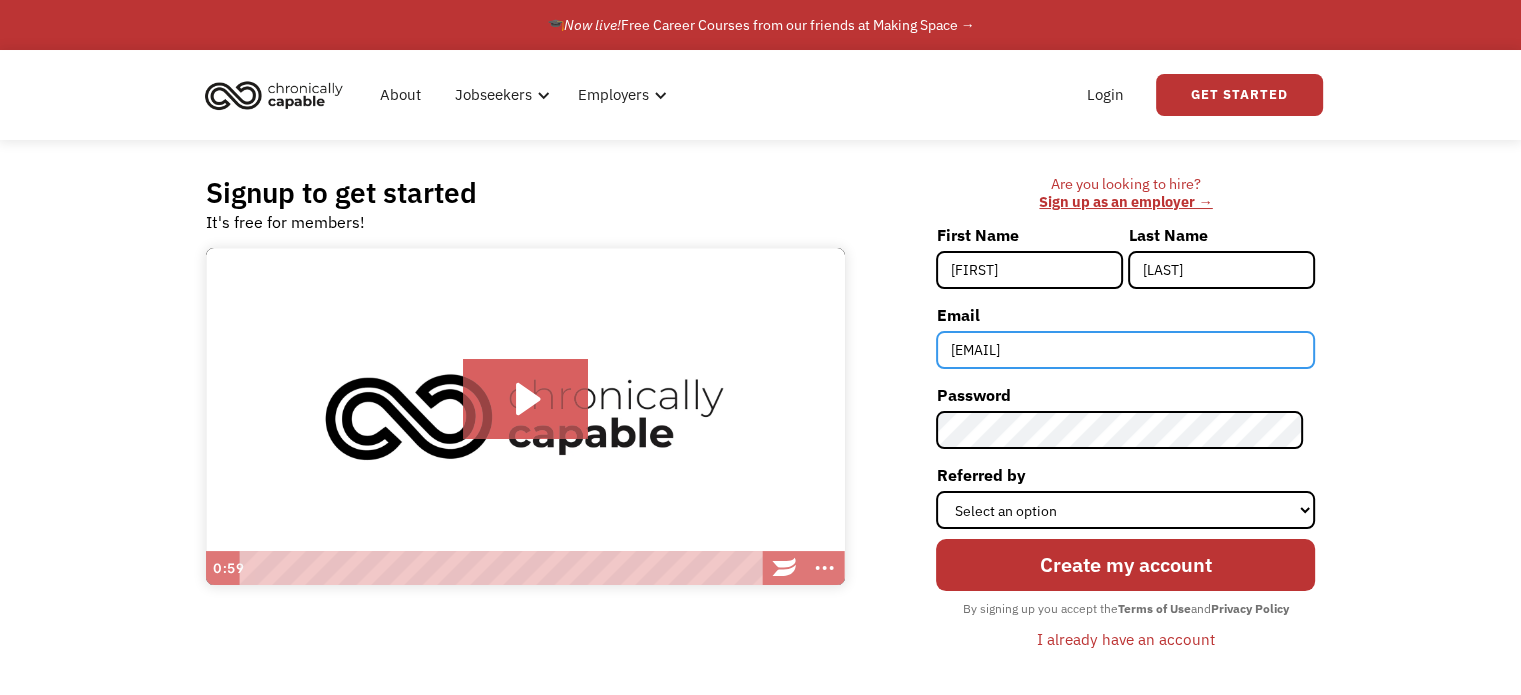 type on "[EMAIL]" 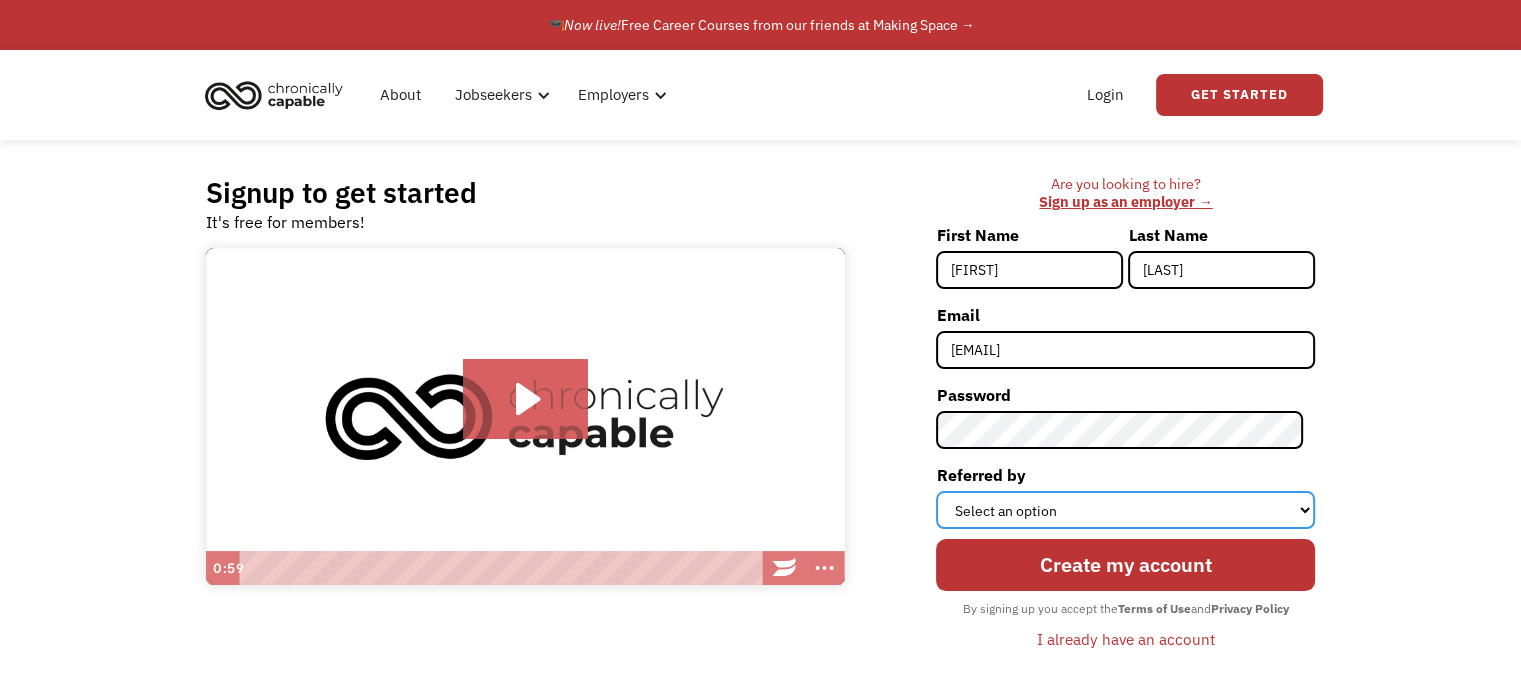 click on "Select an option Instagram Facebook Twitter Search Engine News Article Word of Mouth Employer Other" at bounding box center [1125, 510] 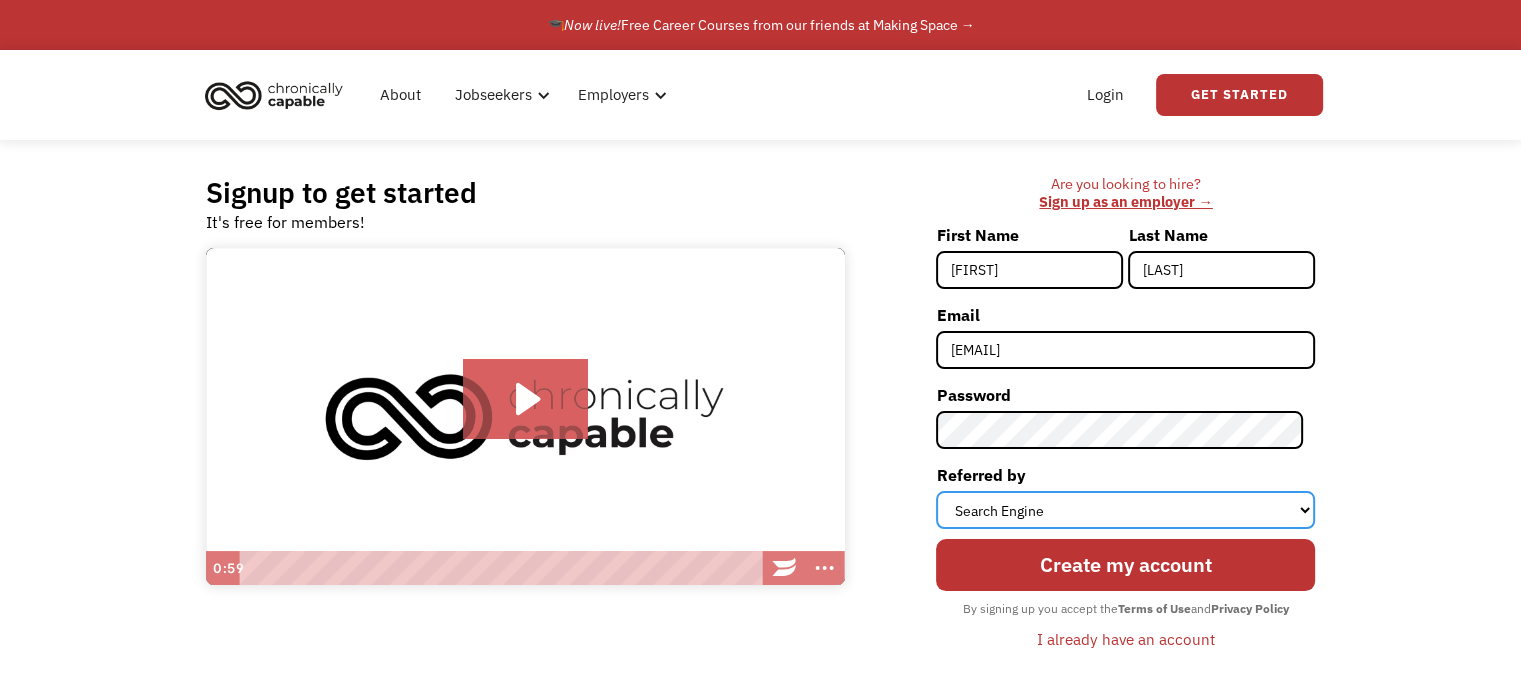click on "Select an option Instagram Facebook Twitter Search Engine News Article Word of Mouth Employer Other" at bounding box center [1125, 510] 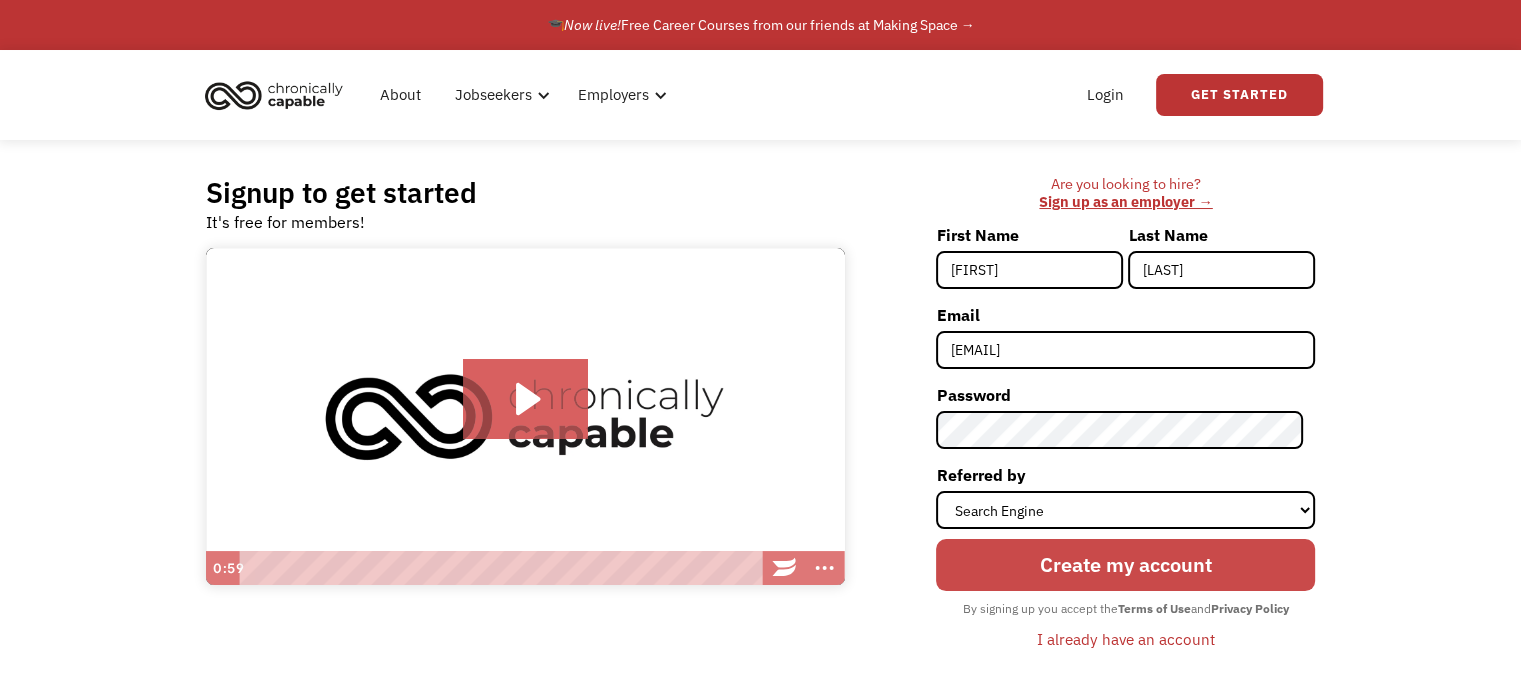 click on "Create my account" at bounding box center (1125, 565) 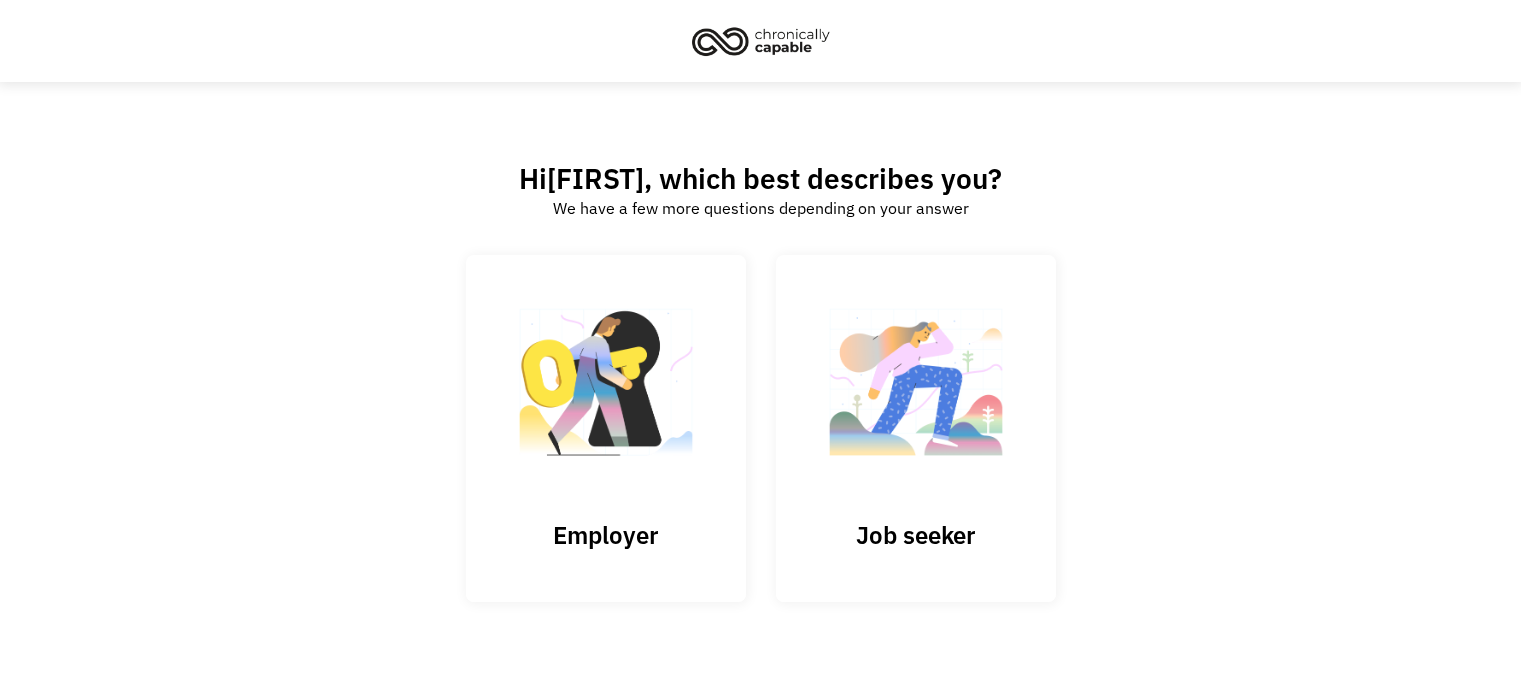 scroll, scrollTop: 0, scrollLeft: 0, axis: both 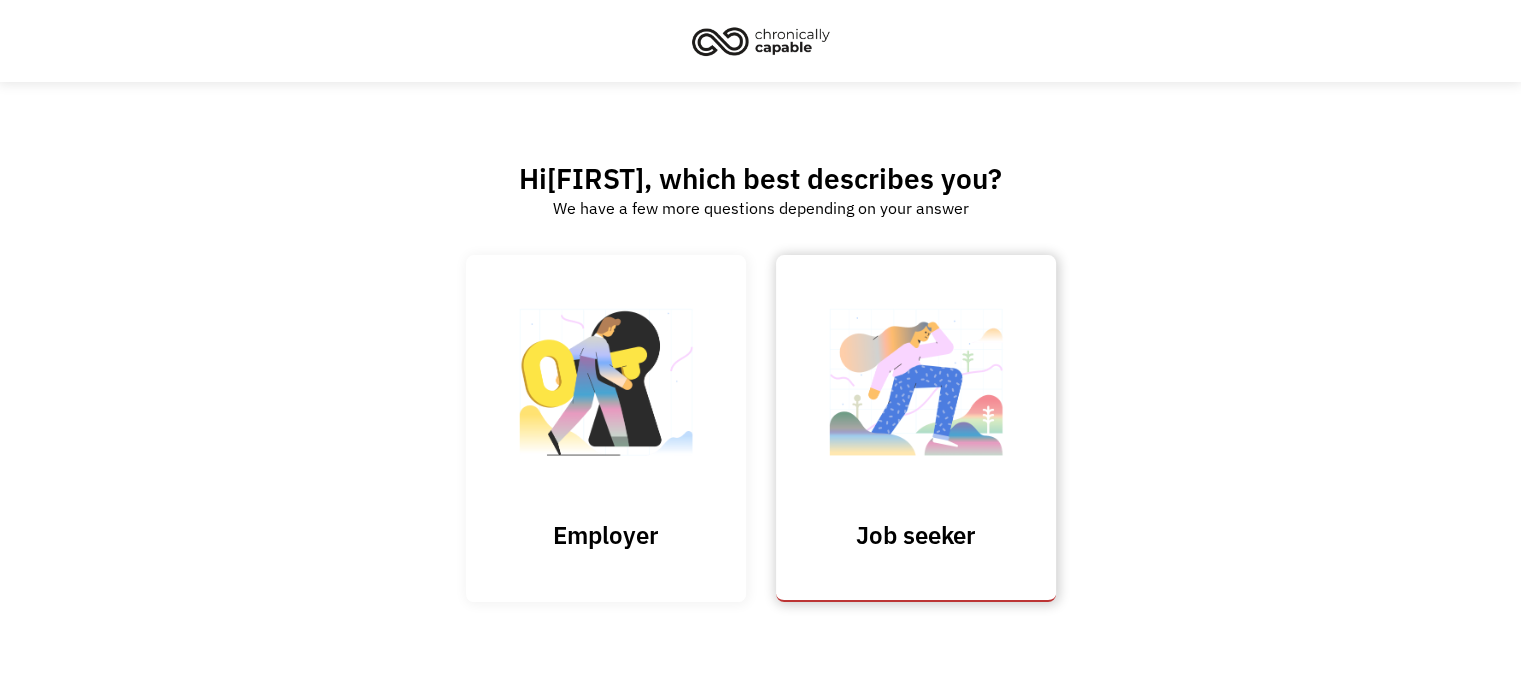 click at bounding box center (916, 392) 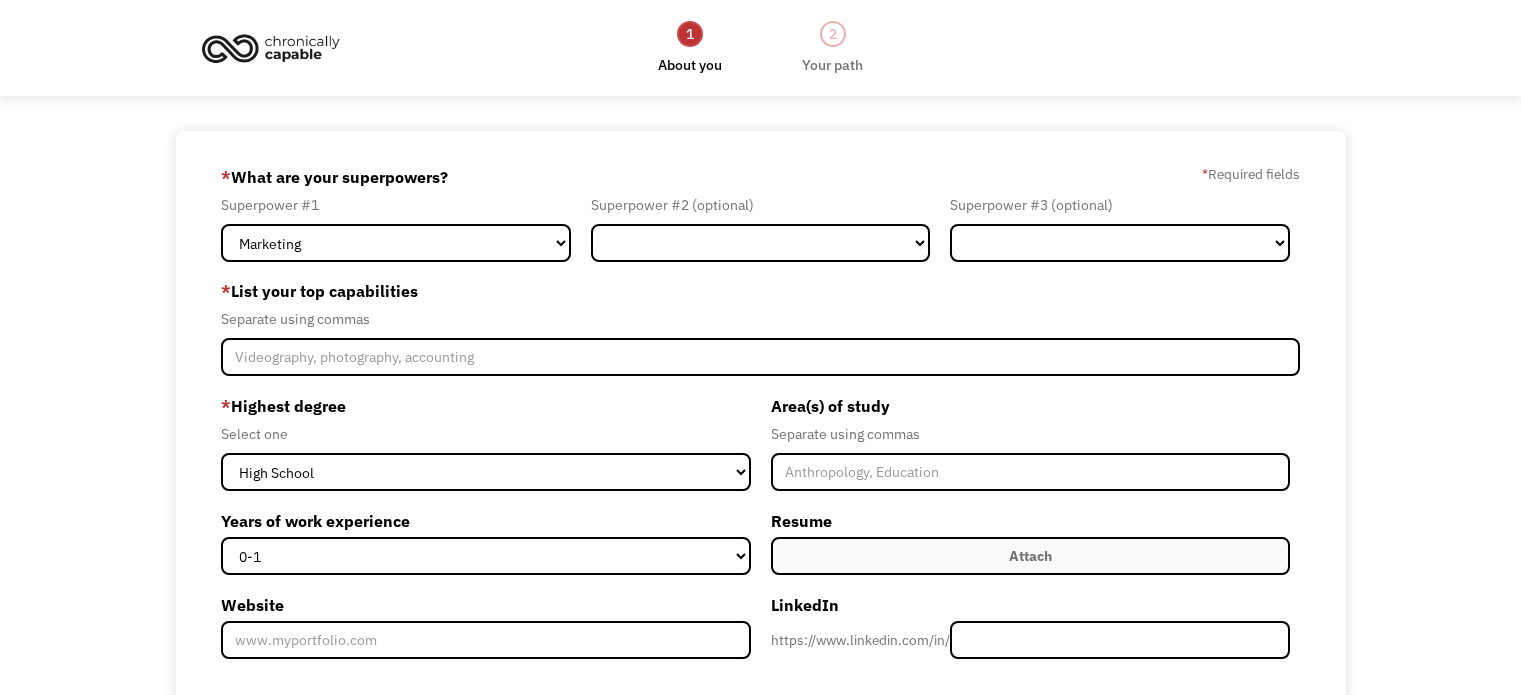 scroll, scrollTop: 0, scrollLeft: 0, axis: both 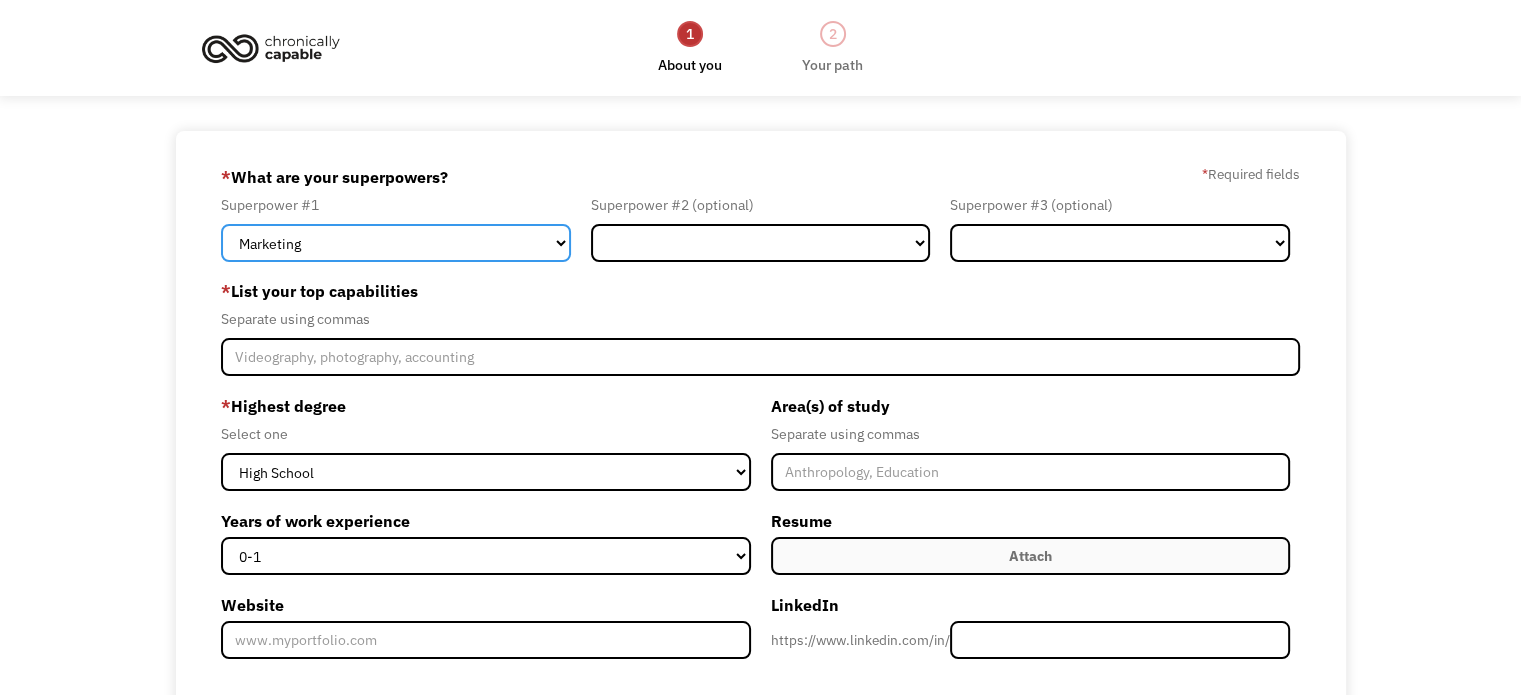 click on "Marketing Human Resources Finance Technology Operations Sales Industrial & Manufacturing Administration Legal Communications & Public Relations Customer Service Design Healthcare Science & Education Engineering & Construction Other" at bounding box center [396, 243] 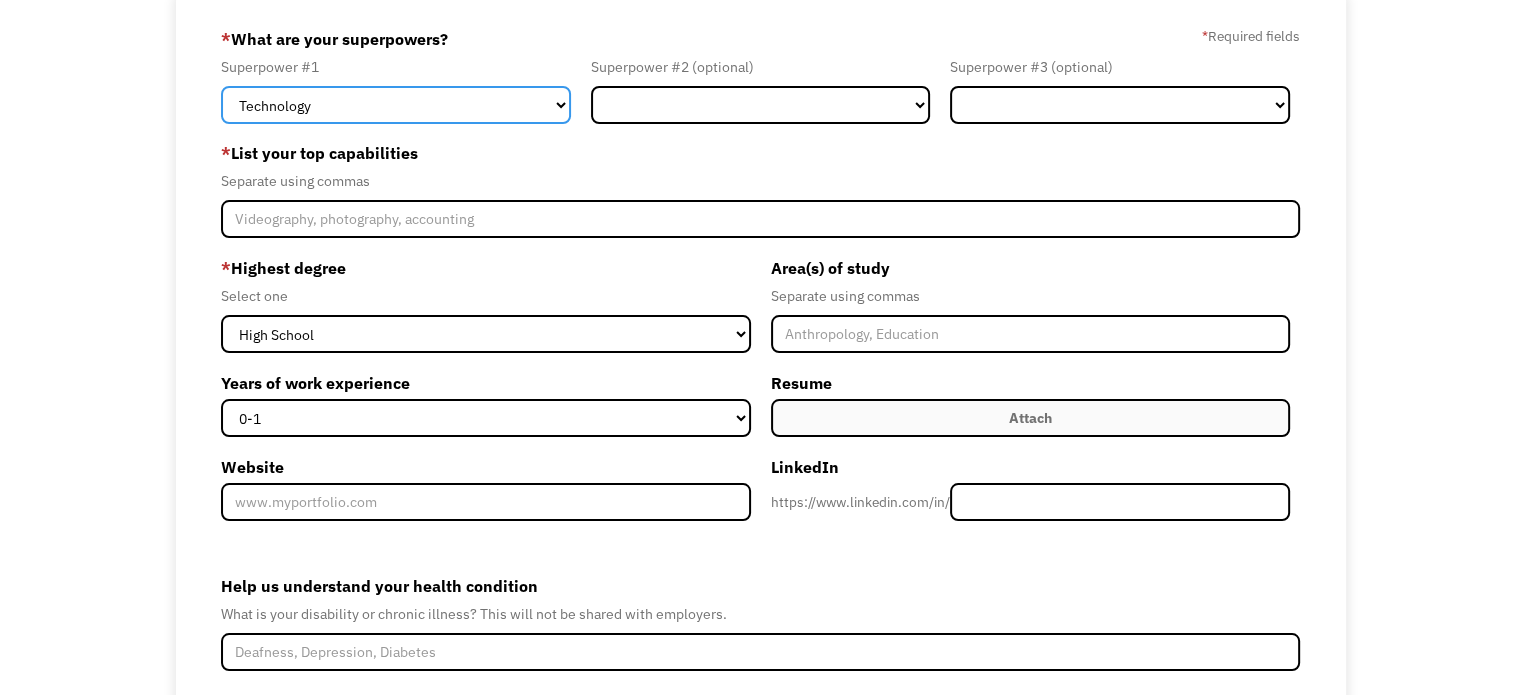 scroll, scrollTop: 309, scrollLeft: 0, axis: vertical 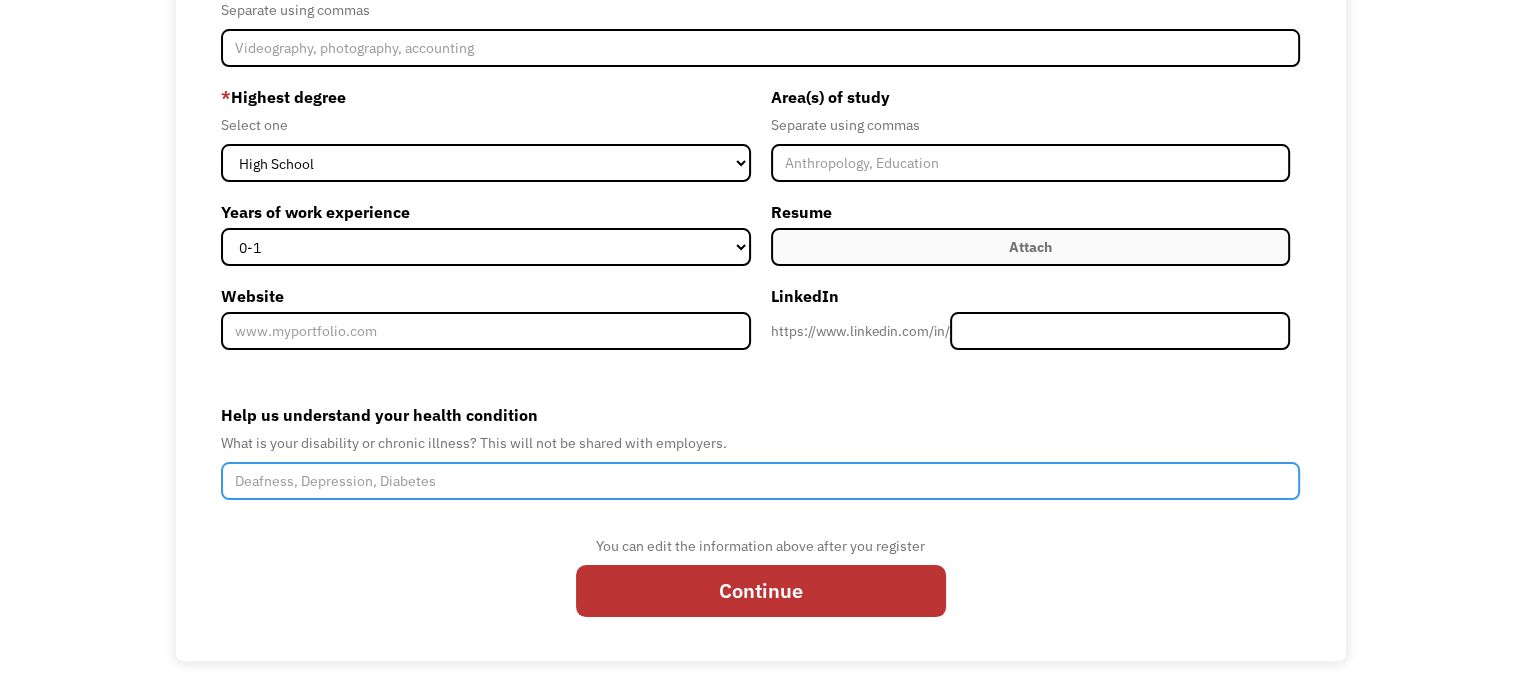 click on "Help us understand your health condition" at bounding box center (760, 481) 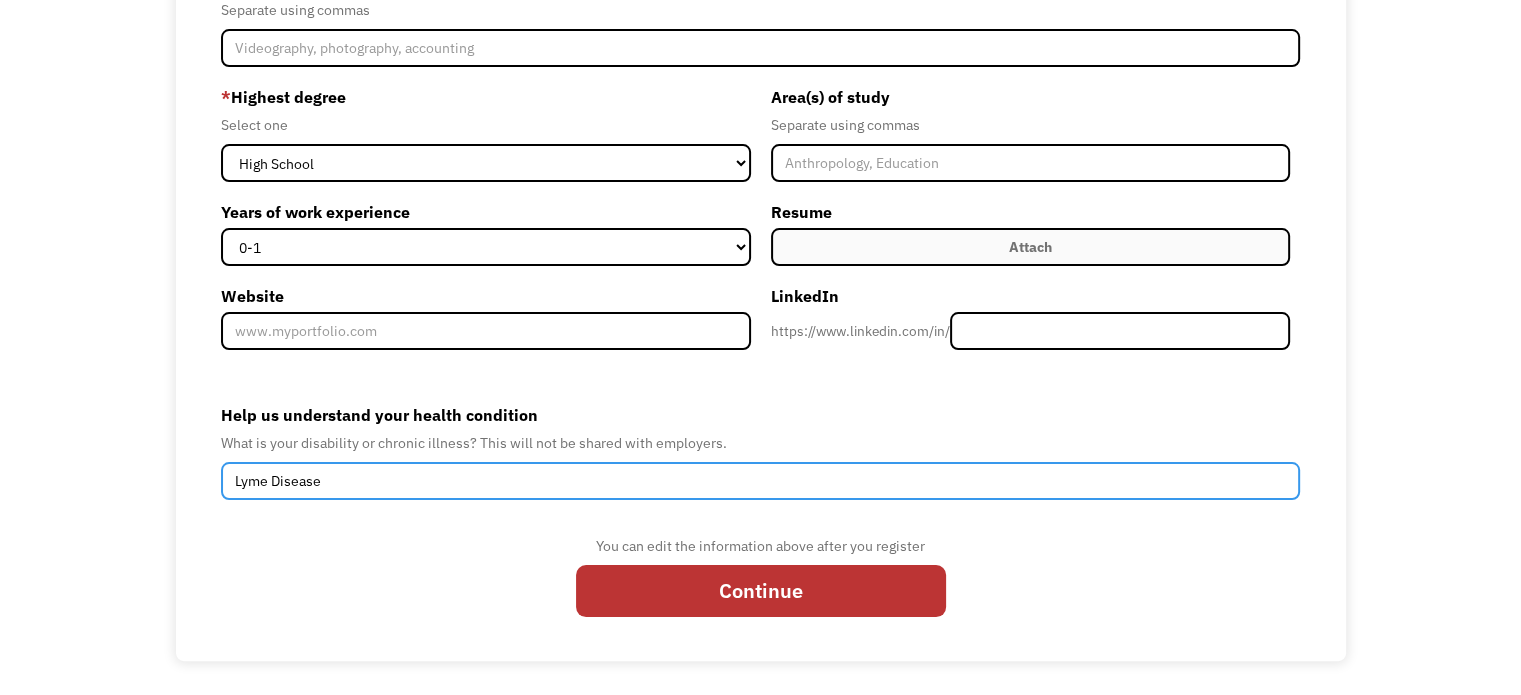 type on "Lyme Disease" 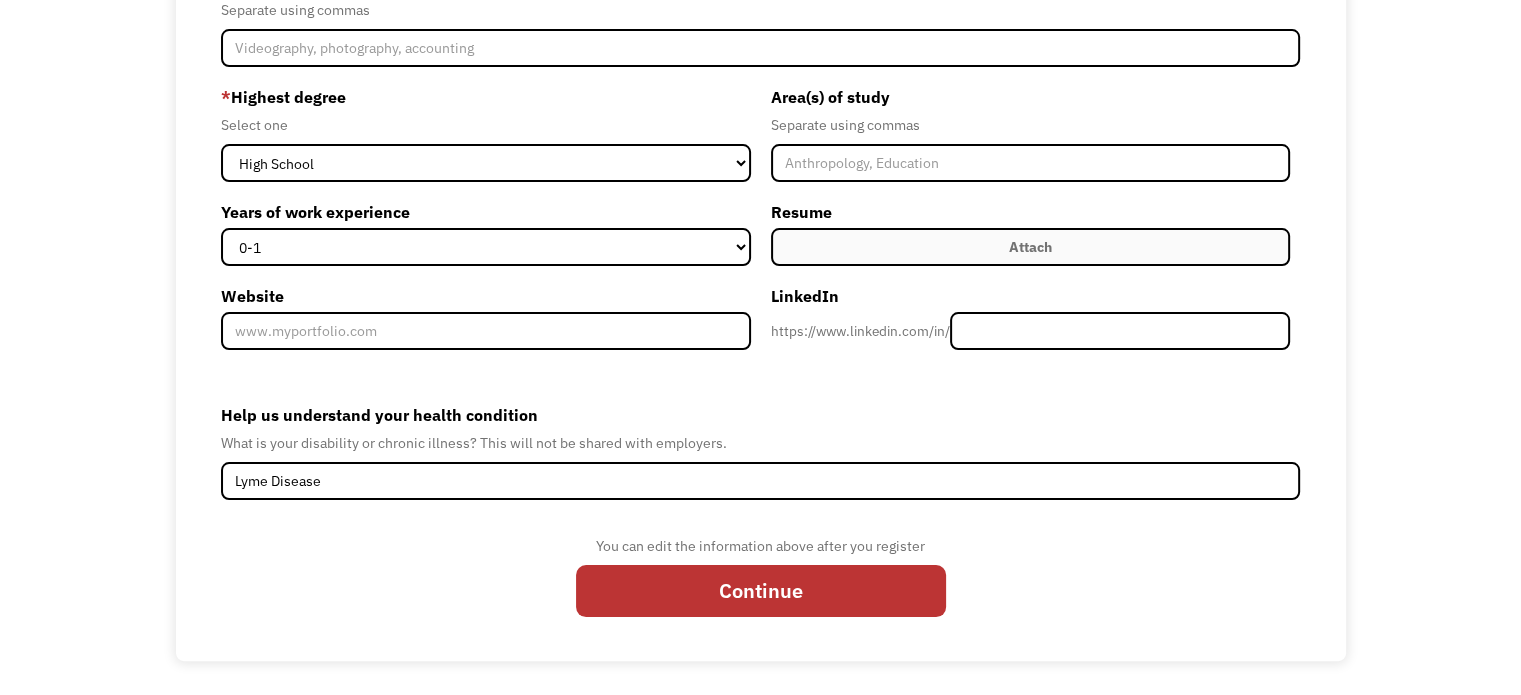 click on "6893ce103c056a8a66d64e53 gcfnabri@yahoo.com Brianna Legg Search Engine * What are your superpowers? * Required fields Superpower #1 Marketing Human Resources Finance Technology Operations Sales Industrial & Manufacturing Administration Legal Communications & Public Relations Customer Service Design Healthcare Science & Education Engineering & Construction Other Superpower #2 (optional) Marketing Human Resources Finance Technology Operations Sales Industrial & Manufacturing Administration Legal Communications & Public Relations Customer Service Design Healthcare Science & Education Engineering & Construction Other Superpower #3 (optional) Marketing Human Resources Finance Technology Operations Sales Industrial & Manufacturing Administration Legal Communications & Public Relations Customer Service Design Healthcare Science & Education Engineering & Construction Other * List your top capabilities Separate using commas * Highest degree Select one High School Associates Bachelors Master's PhD 0-1 2-4 5-10 11-15" at bounding box center (760, 241) 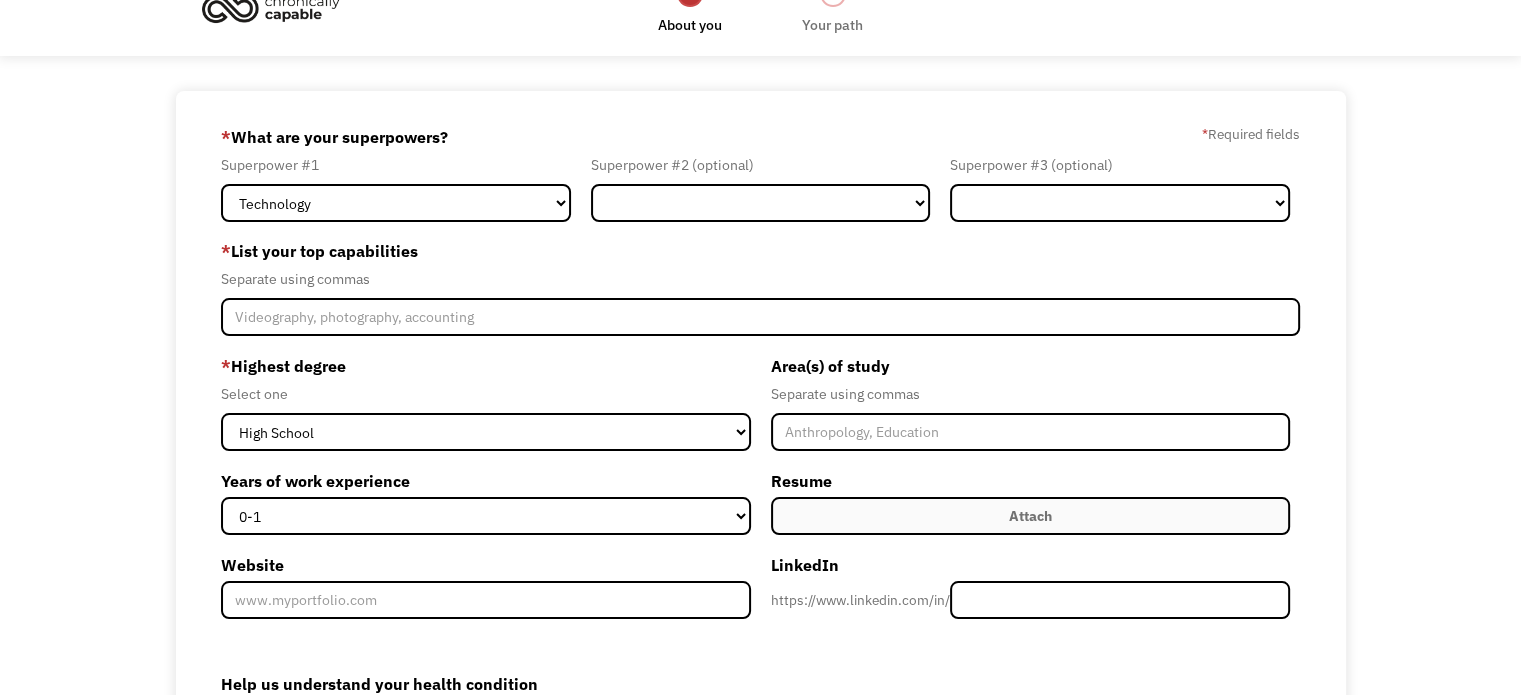 scroll, scrollTop: 9, scrollLeft: 0, axis: vertical 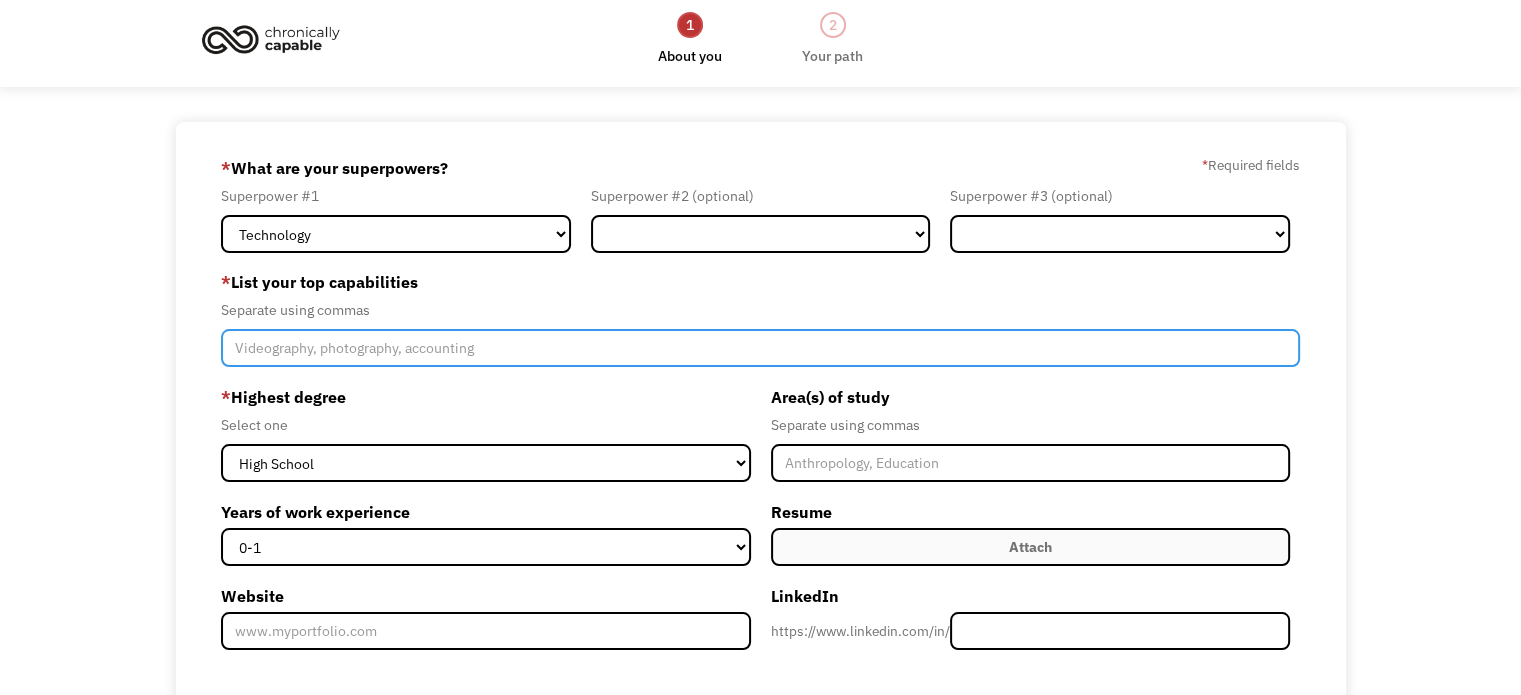 click at bounding box center [760, 348] 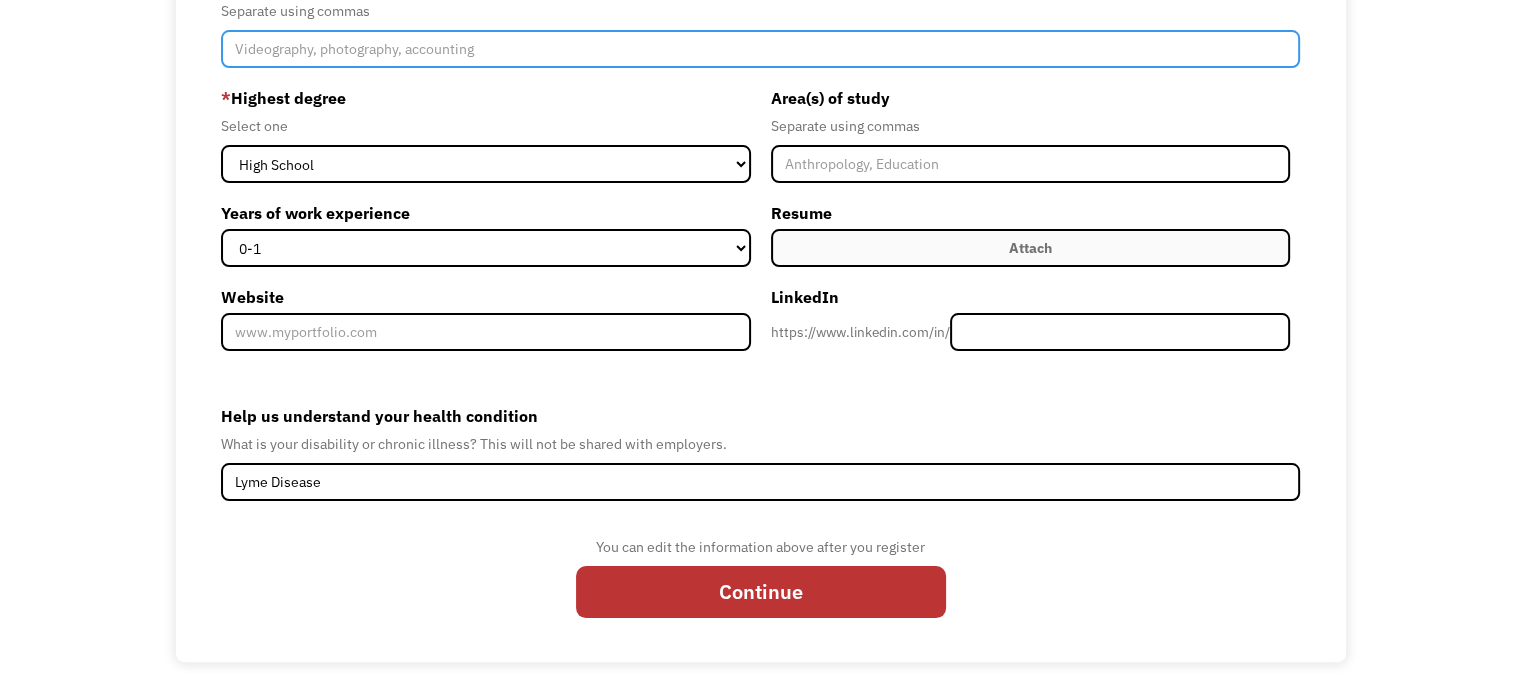 scroll, scrollTop: 309, scrollLeft: 0, axis: vertical 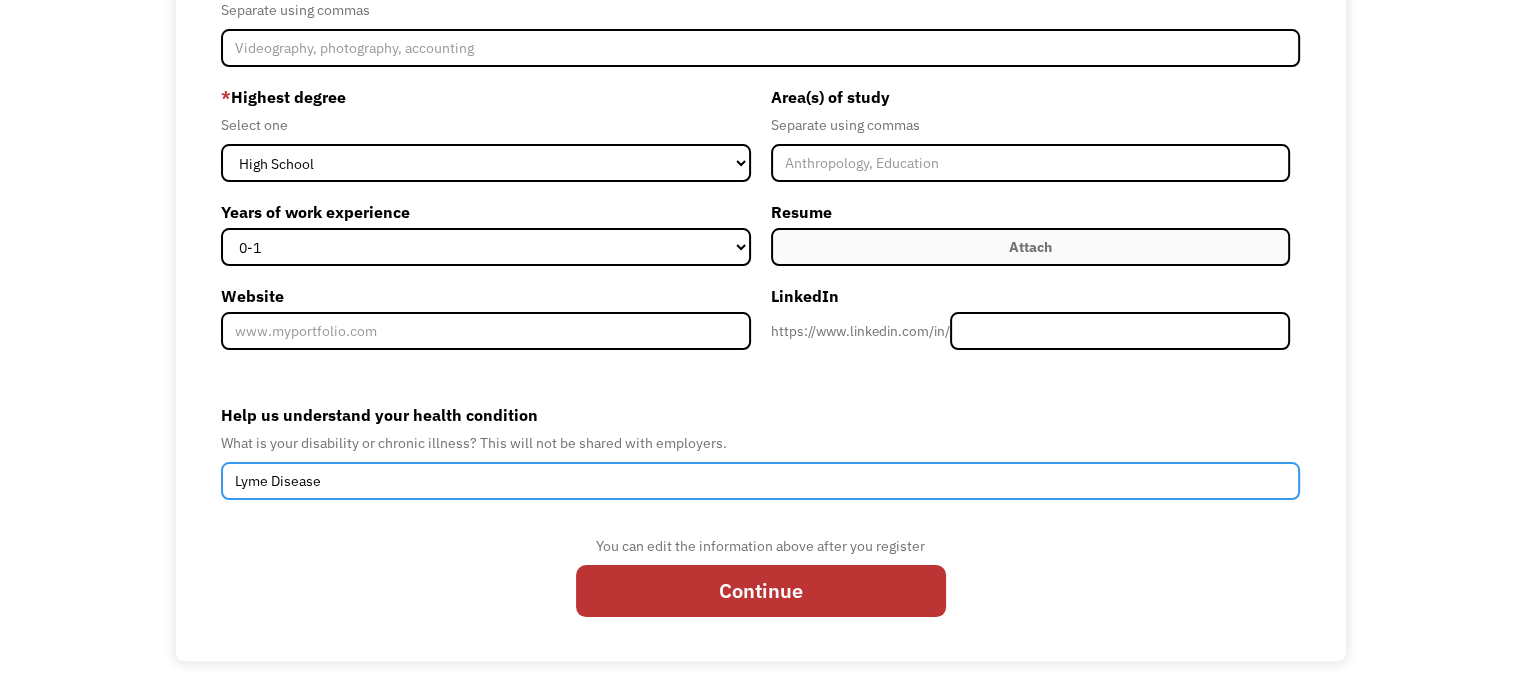 click on "Lyme Disease" at bounding box center [760, 481] 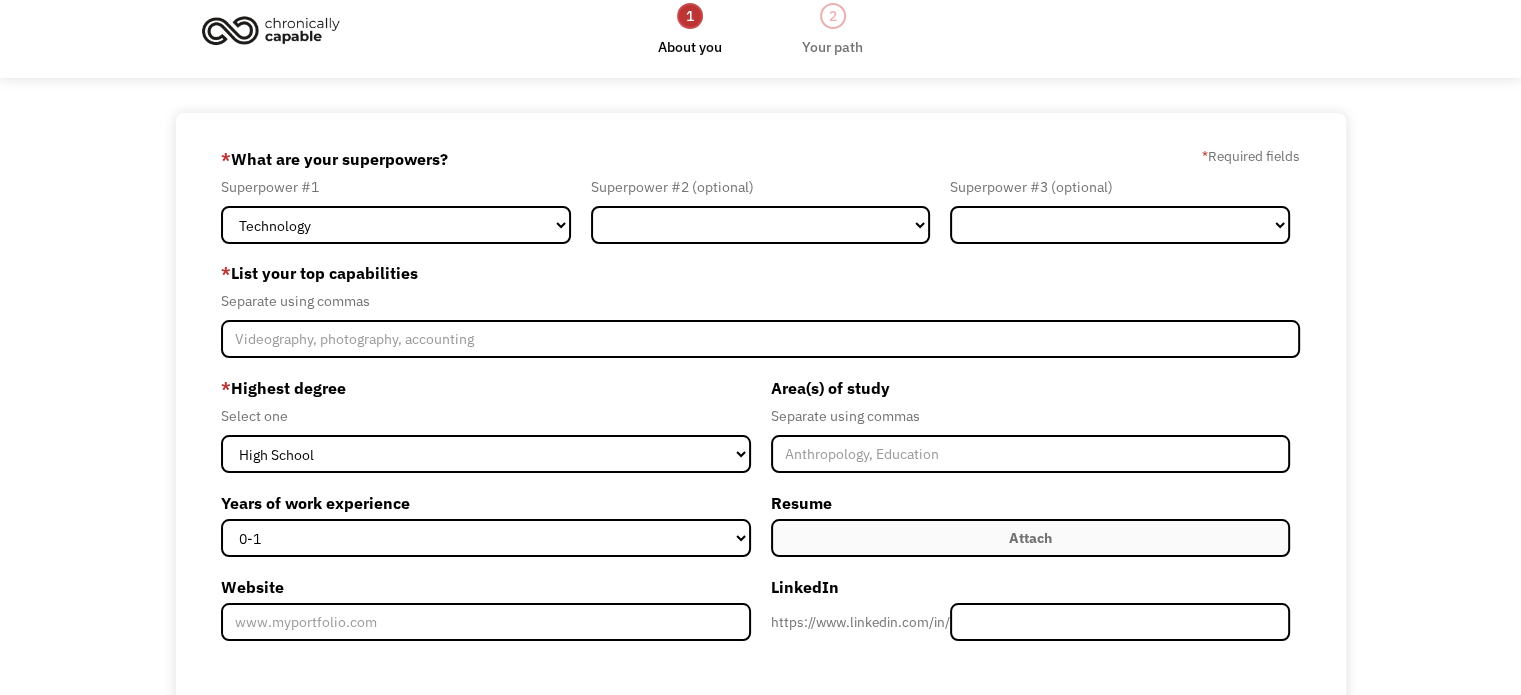 scroll, scrollTop: 9, scrollLeft: 0, axis: vertical 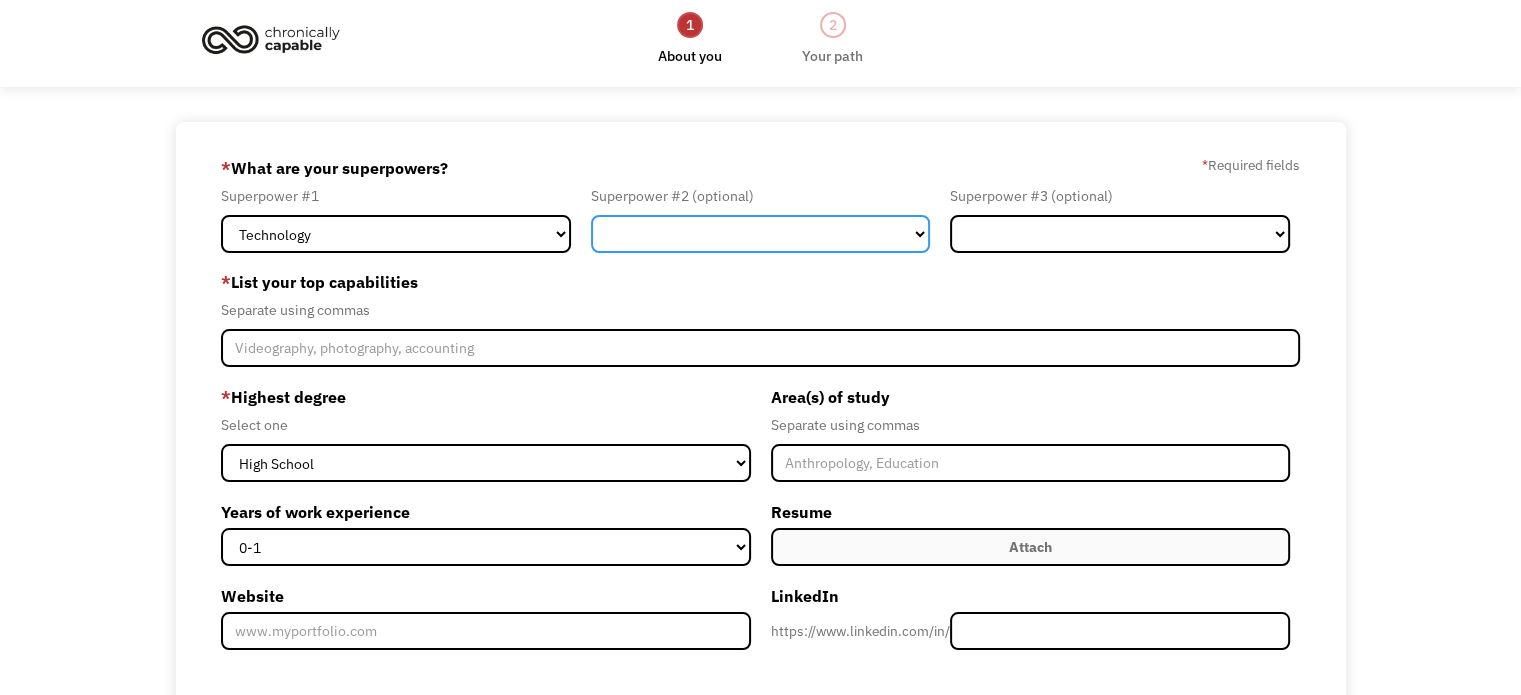 click on "Marketing Human Resources Finance Technology Operations Sales Industrial & Manufacturing Administration Legal Communications & Public Relations Customer Service Design Healthcare Science & Education Engineering & Construction Other" at bounding box center [761, 234] 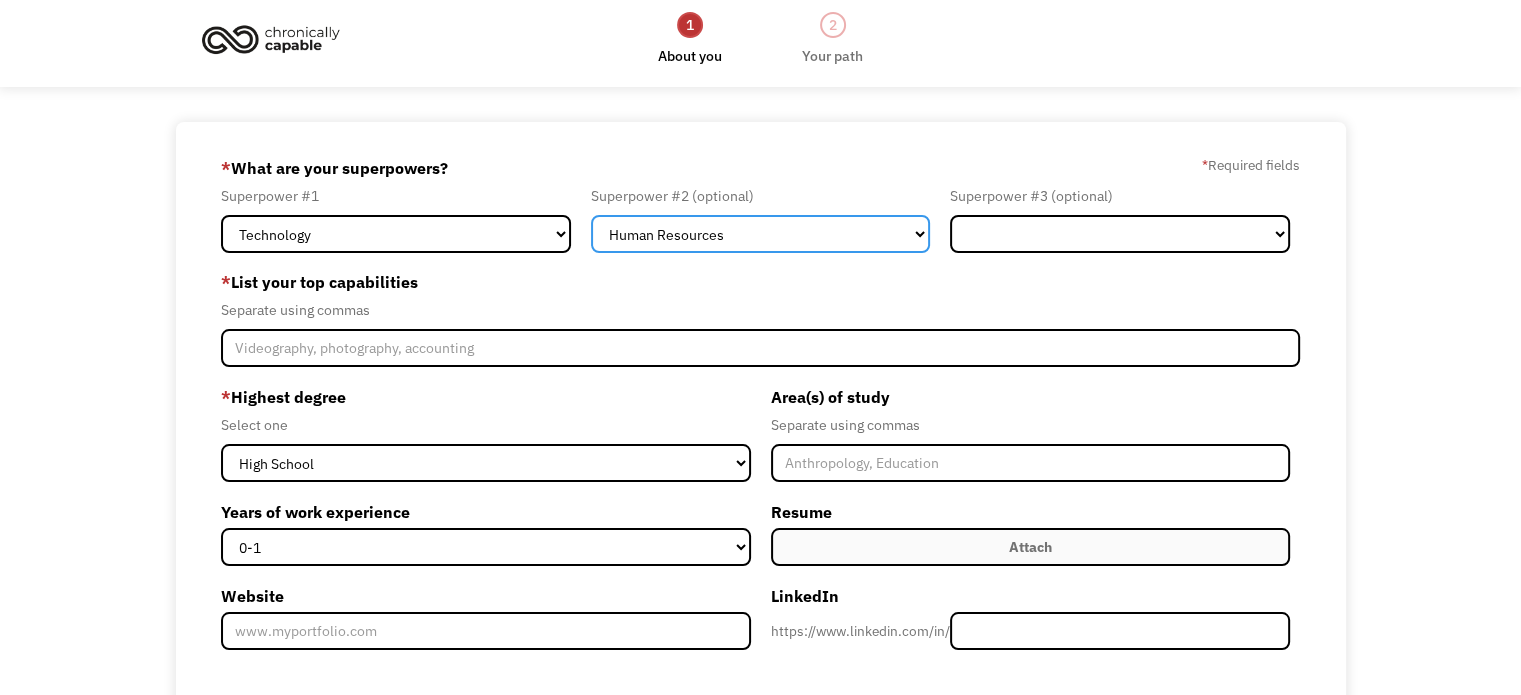 click on "Marketing Human Resources Finance Technology Operations Sales Industrial & Manufacturing Administration Legal Communications & Public Relations Customer Service Design Healthcare Science & Education Engineering & Construction Other" at bounding box center [761, 234] 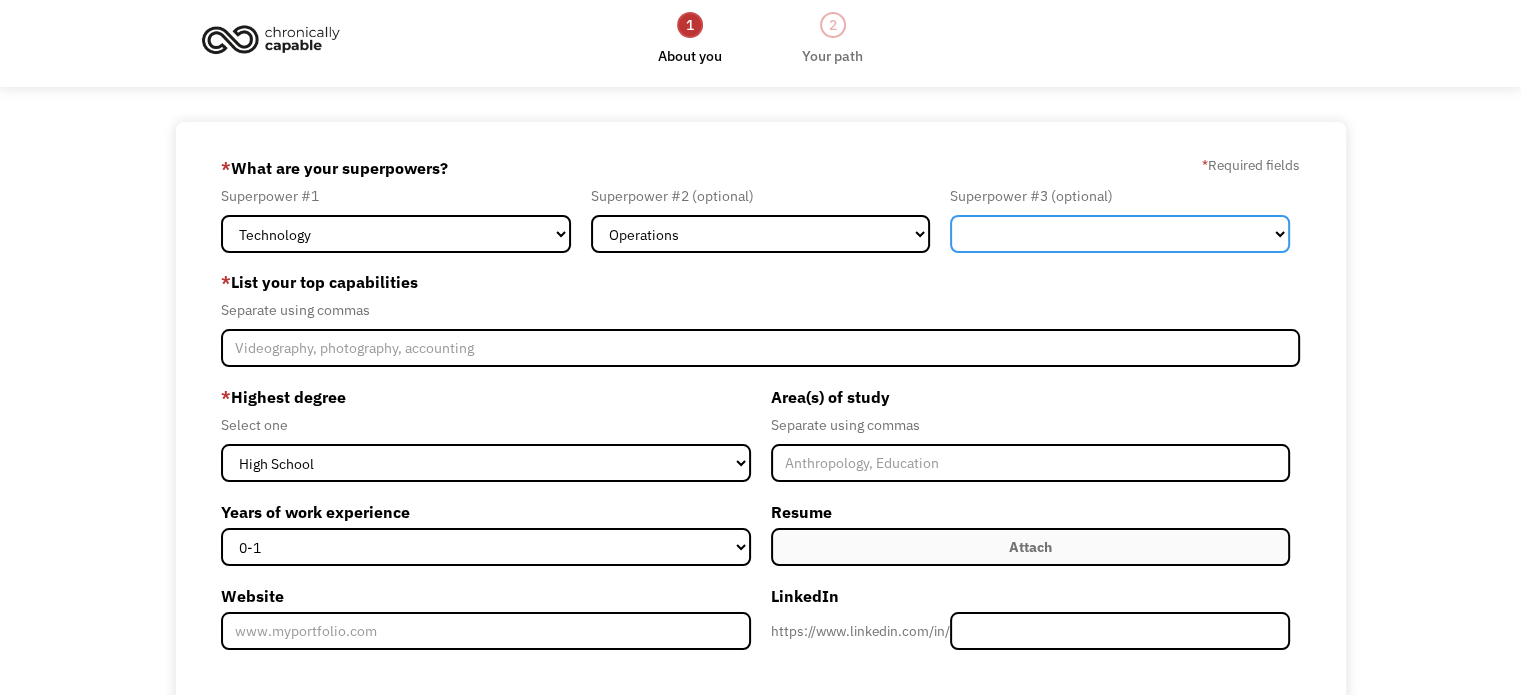 click on "Marketing Human Resources Finance Technology Operations Sales Industrial & Manufacturing Administration Legal Communications & Public Relations Customer Service Design Healthcare Science & Education Engineering & Construction Other" at bounding box center [1120, 234] 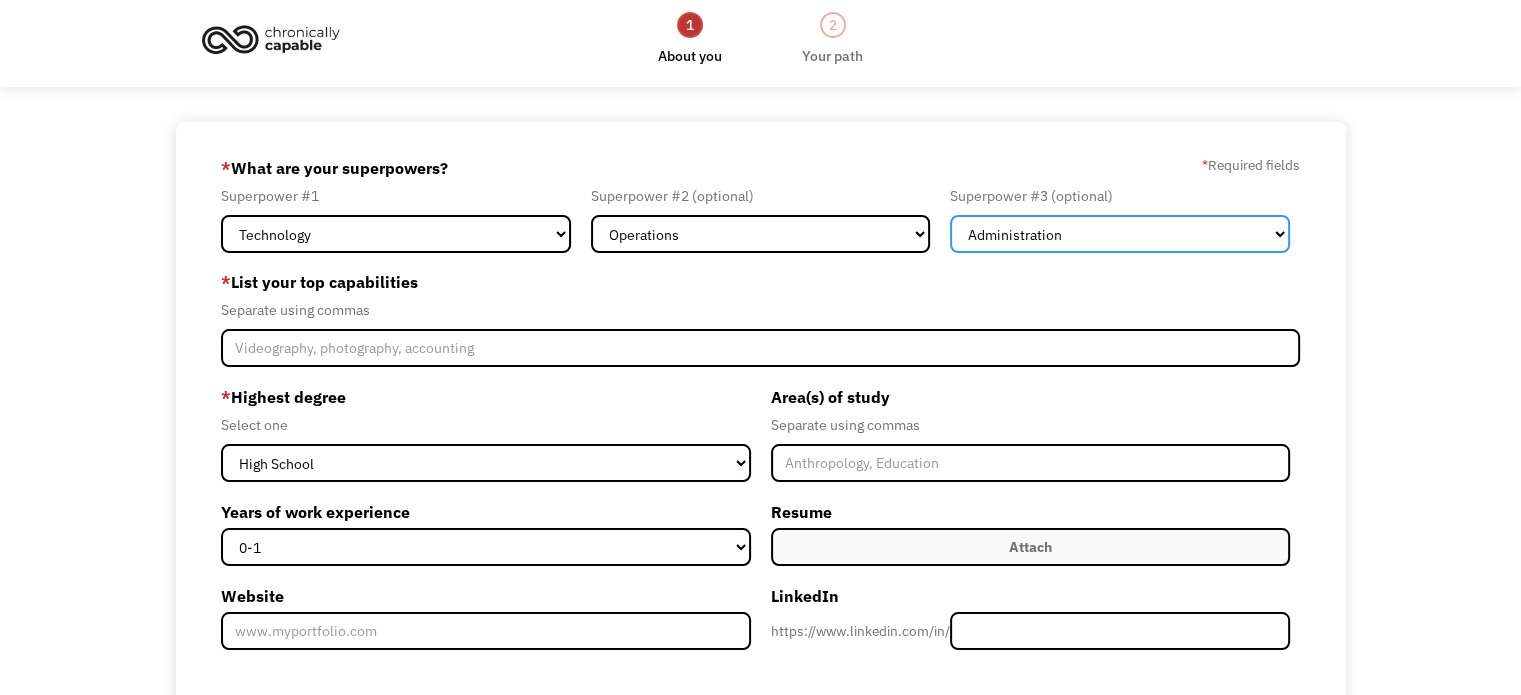 click on "Marketing Human Resources Finance Technology Operations Sales Industrial & Manufacturing Administration Legal Communications & Public Relations Customer Service Design Healthcare Science & Education Engineering & Construction Other" at bounding box center (1120, 234) 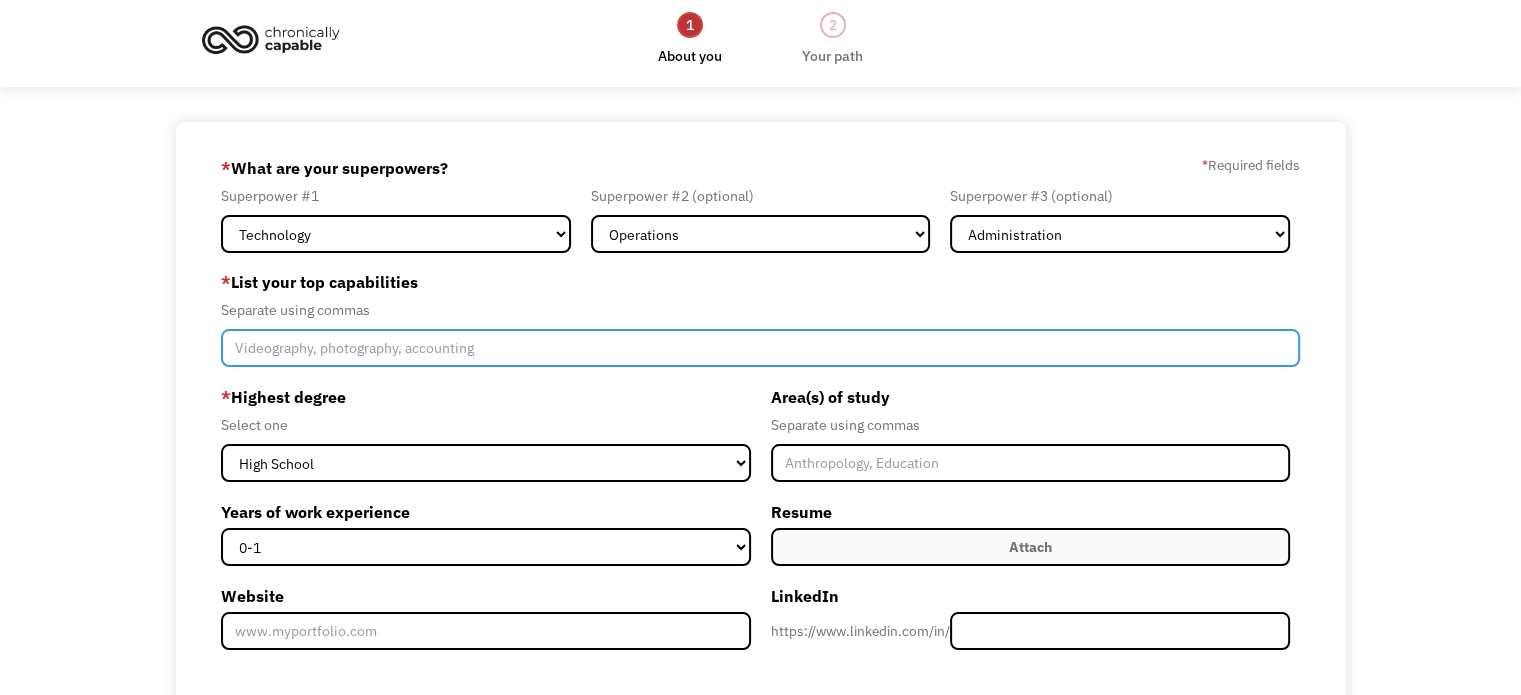 click at bounding box center (760, 348) 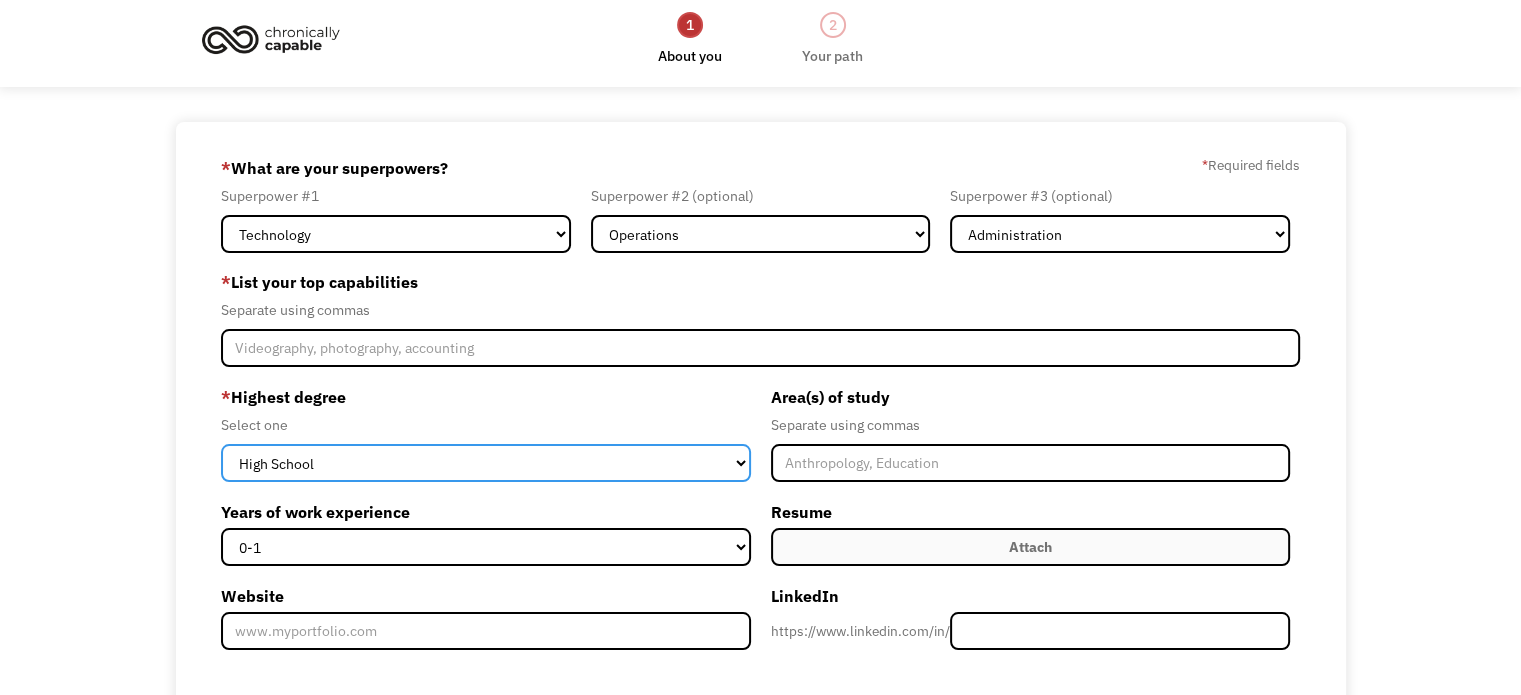 click on "High School Associates Bachelors Master's PhD" at bounding box center (485, 463) 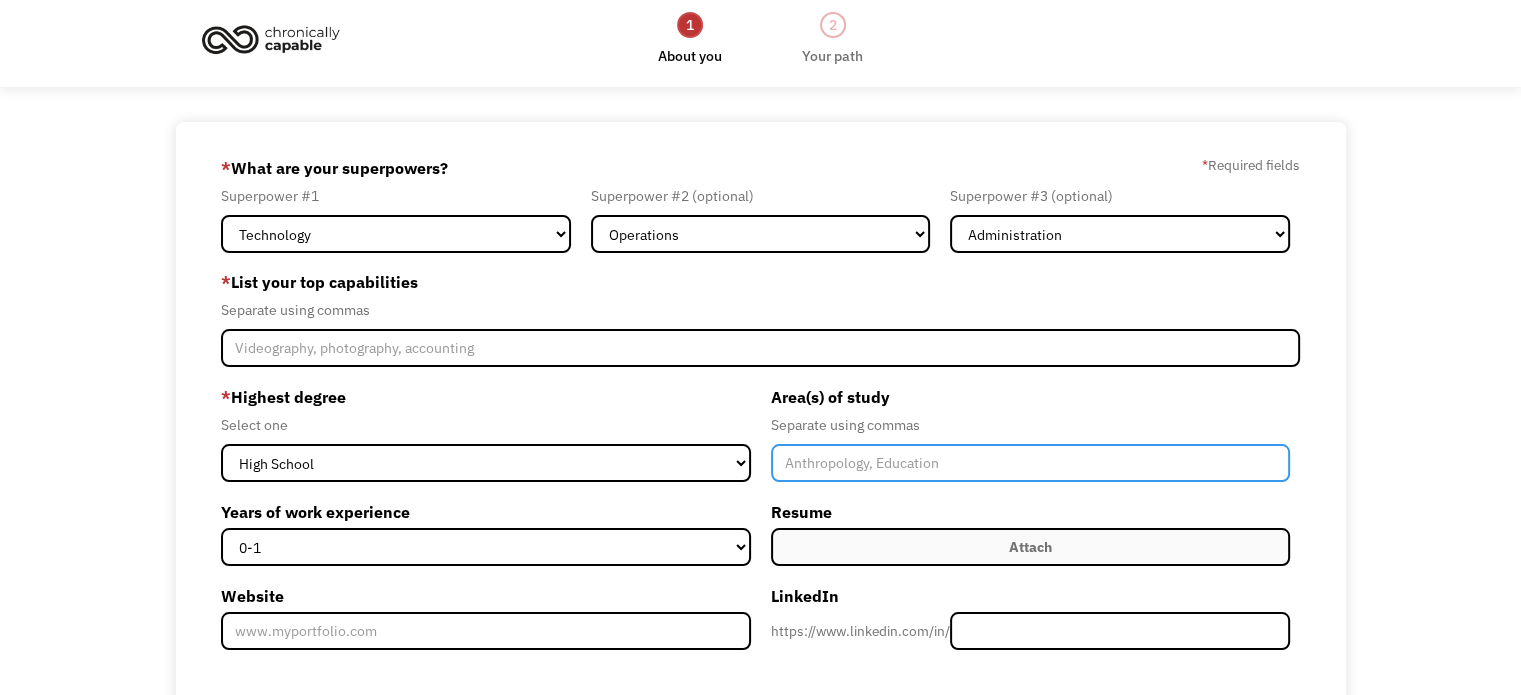 click at bounding box center (1030, 463) 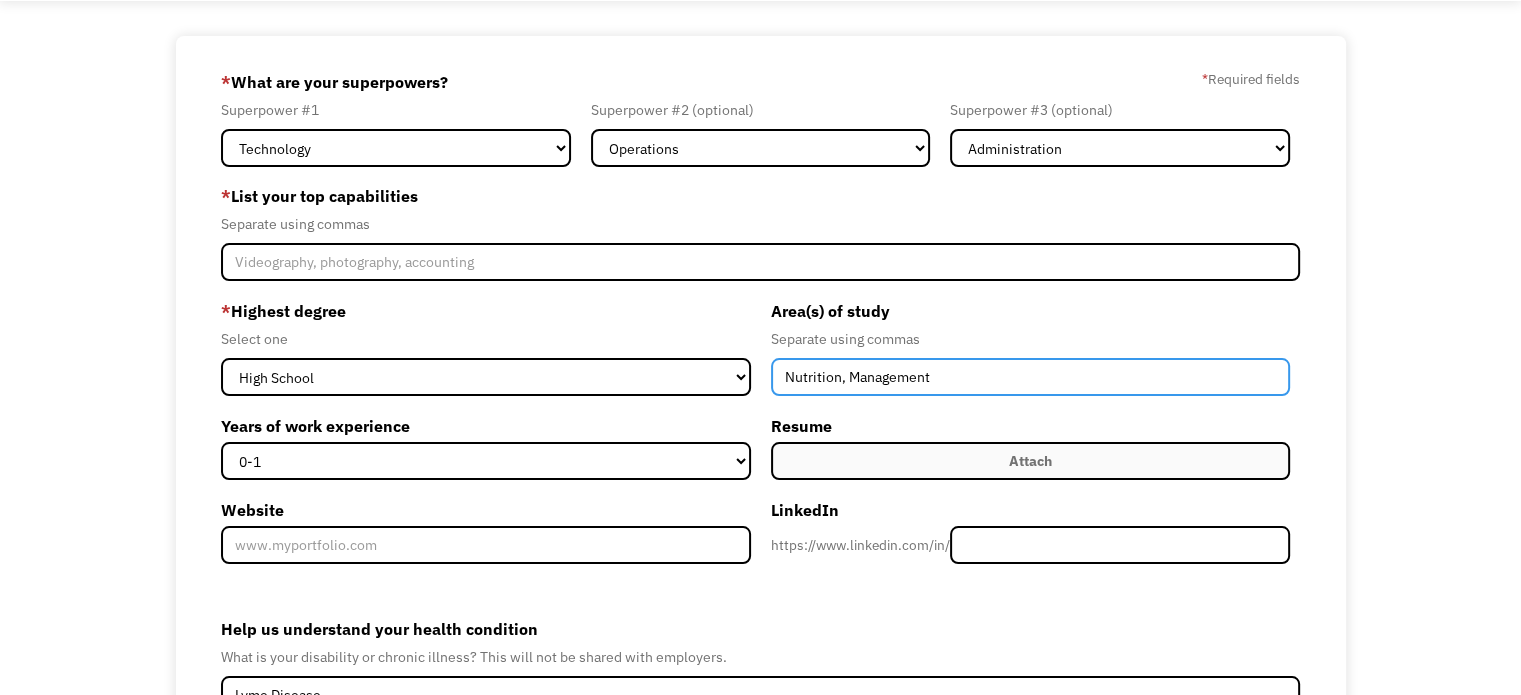 scroll, scrollTop: 109, scrollLeft: 0, axis: vertical 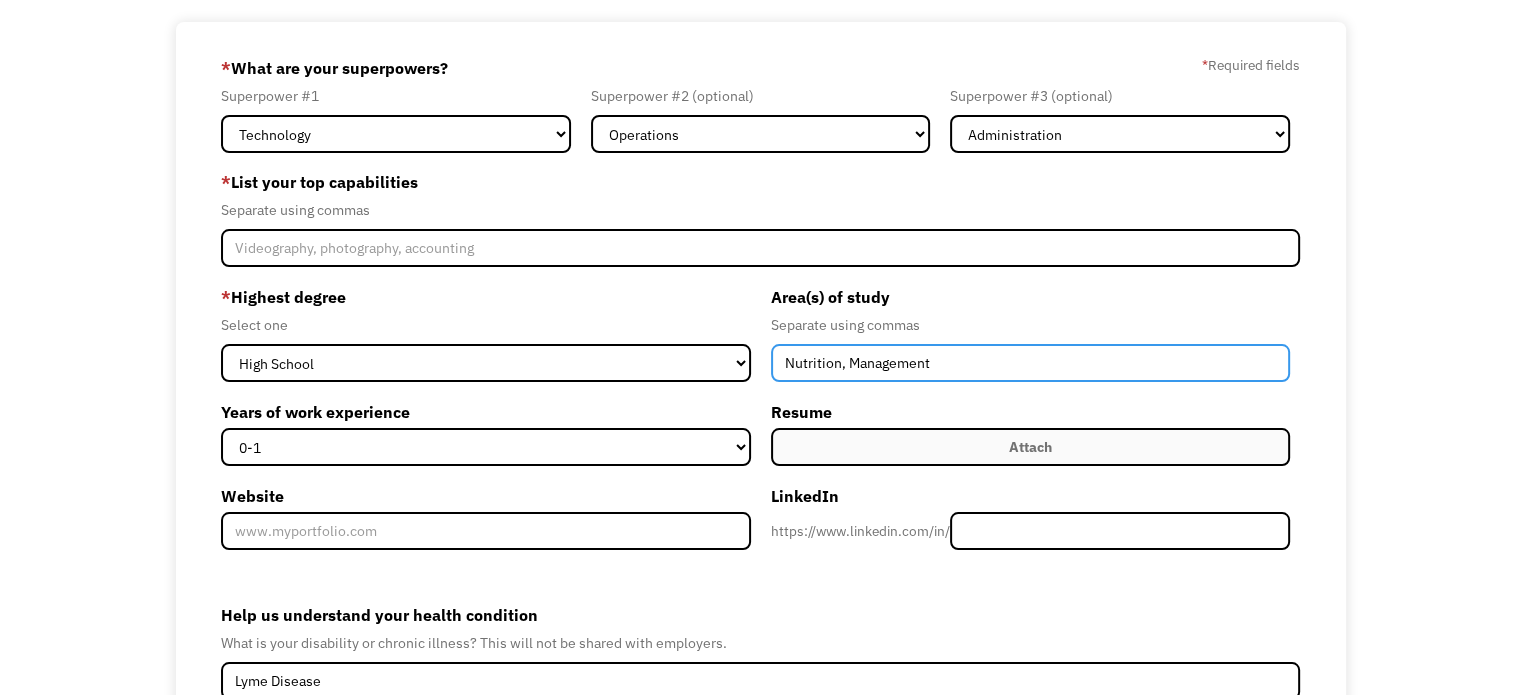 type on "Nutrition, Management" 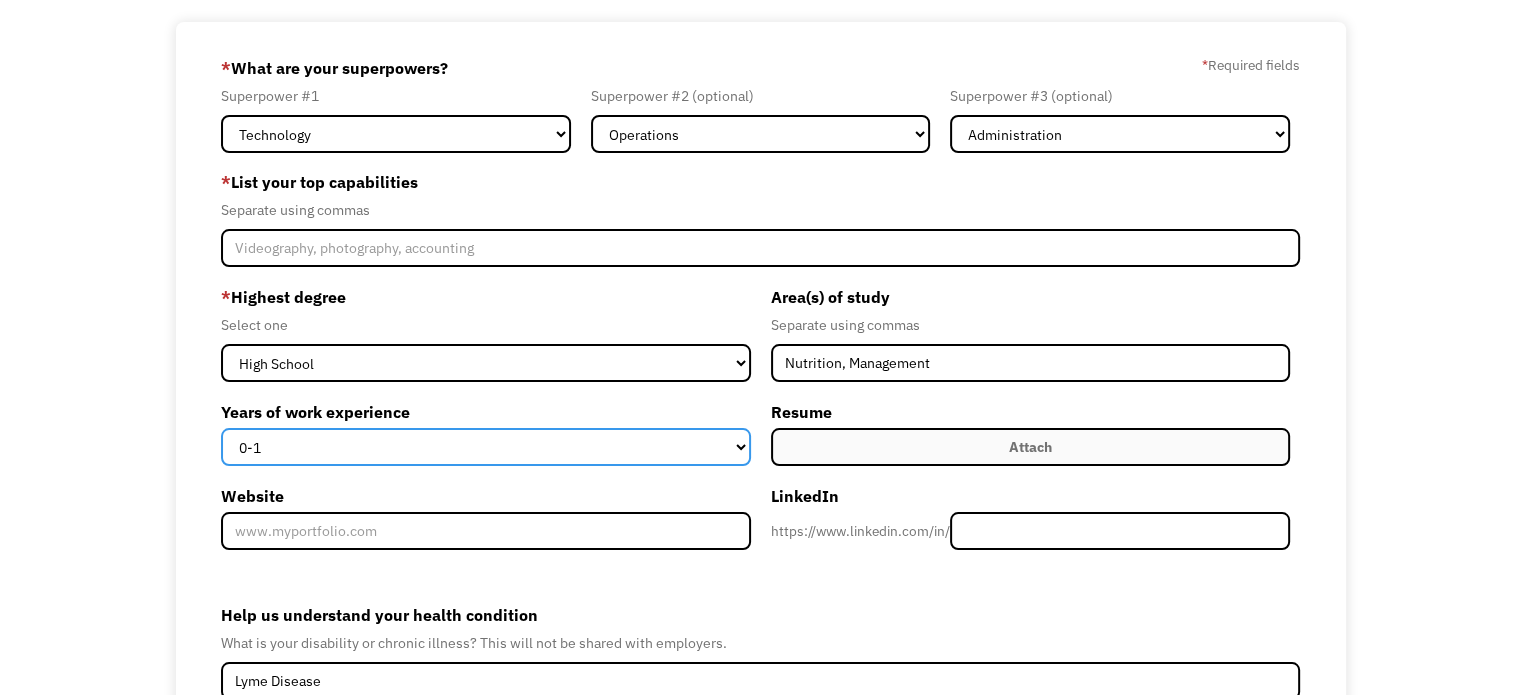 click on "0-1 2-4 5-10 11-15 15+" at bounding box center [485, 447] 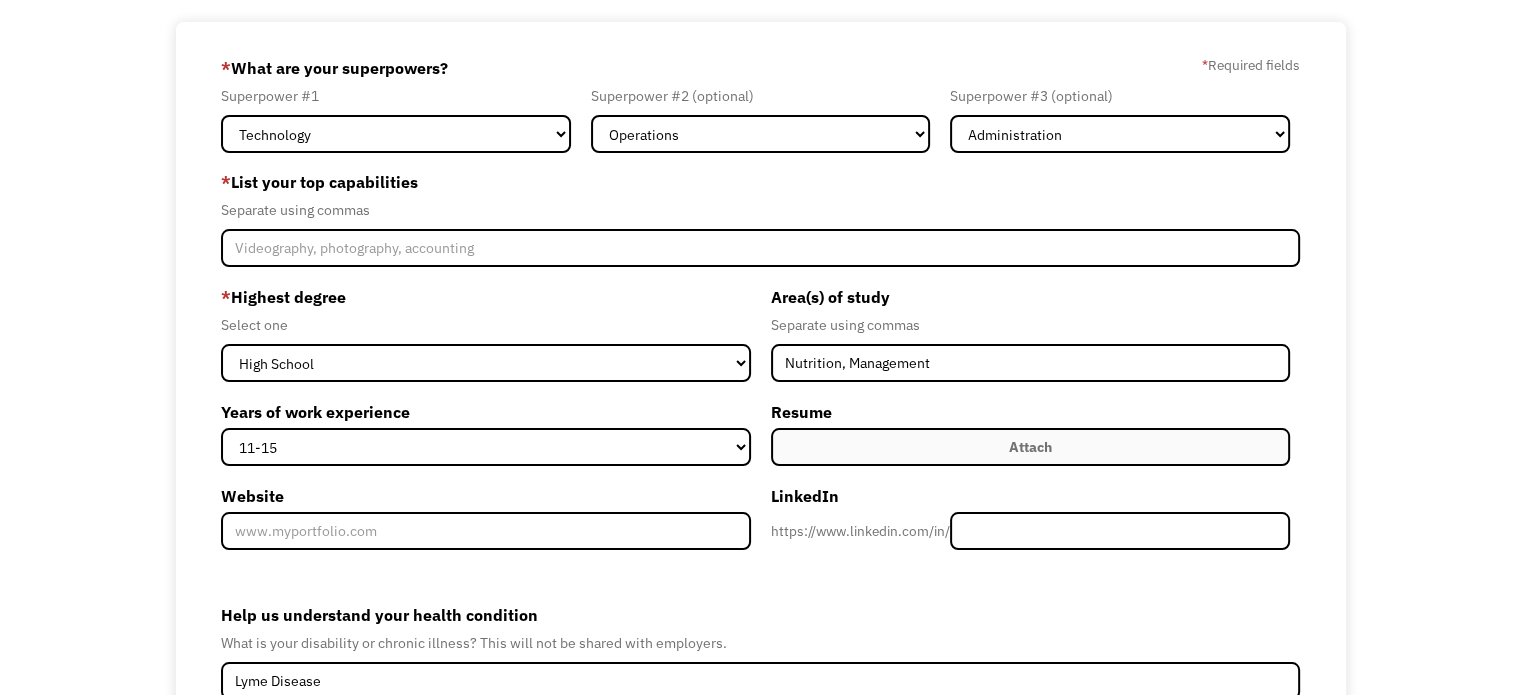 click on "Attach" at bounding box center [1030, 447] 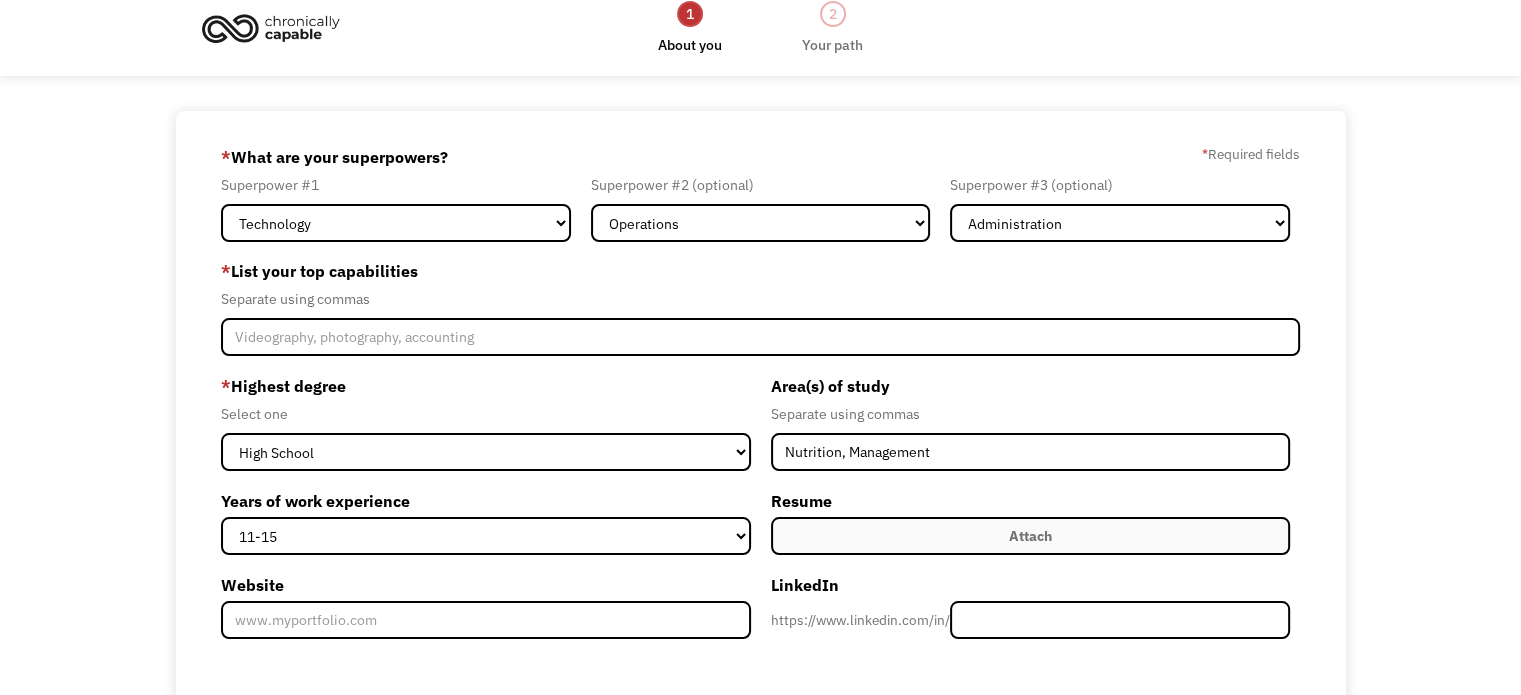 scroll, scrollTop: 9, scrollLeft: 0, axis: vertical 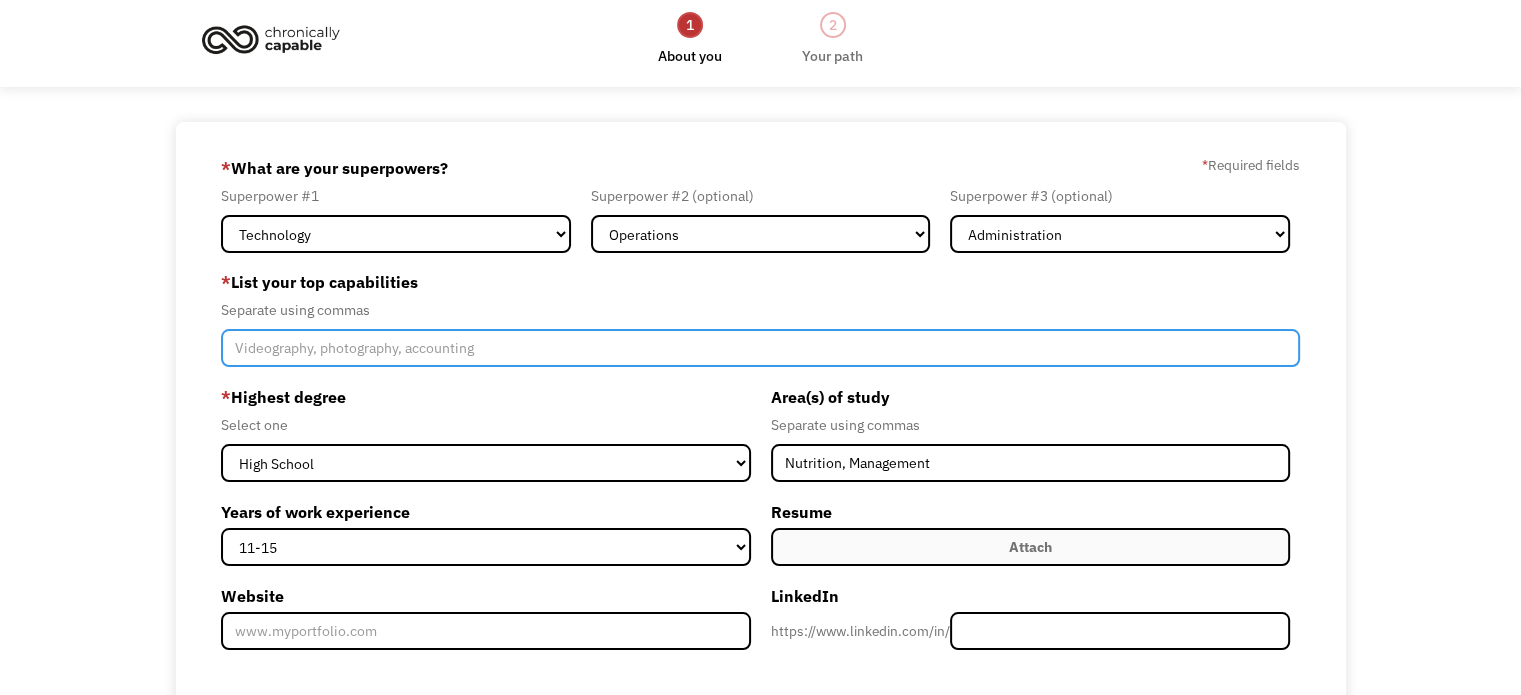 click at bounding box center (760, 348) 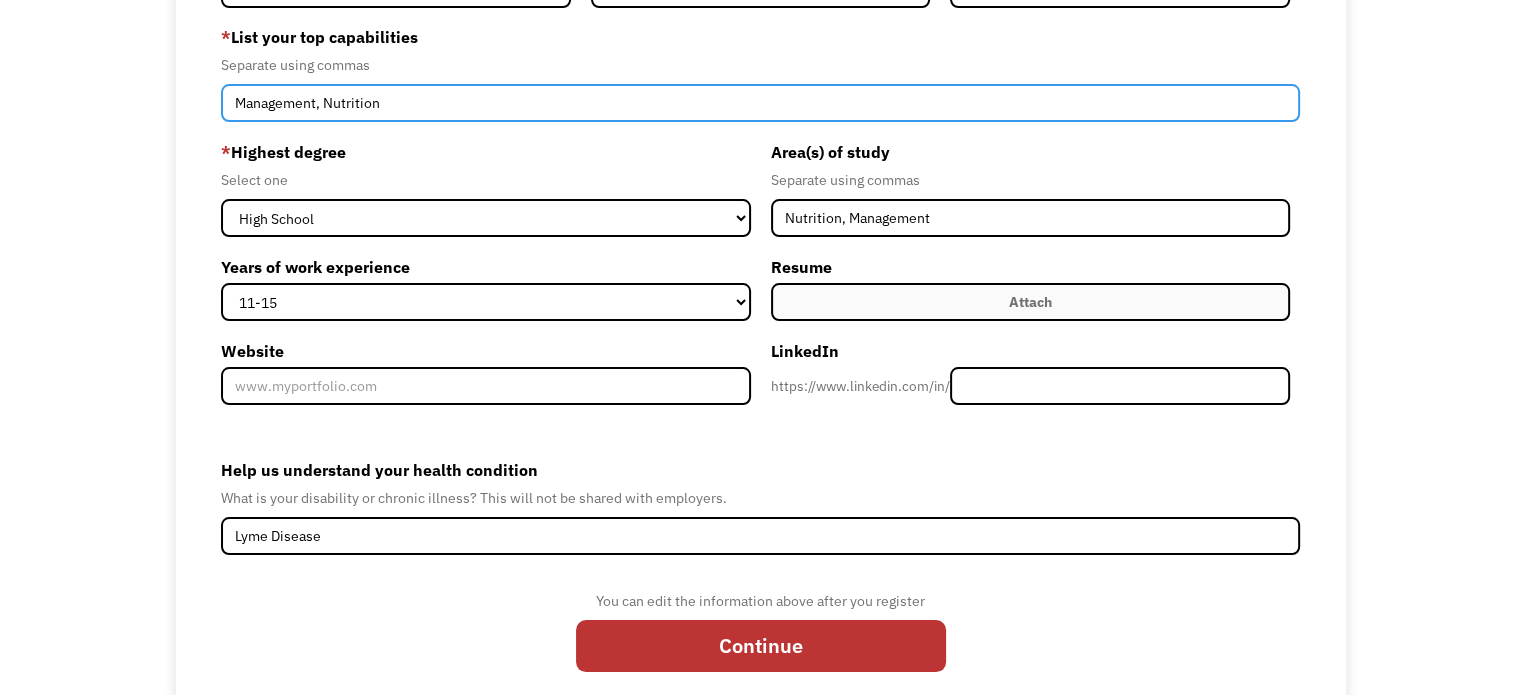 scroll, scrollTop: 309, scrollLeft: 0, axis: vertical 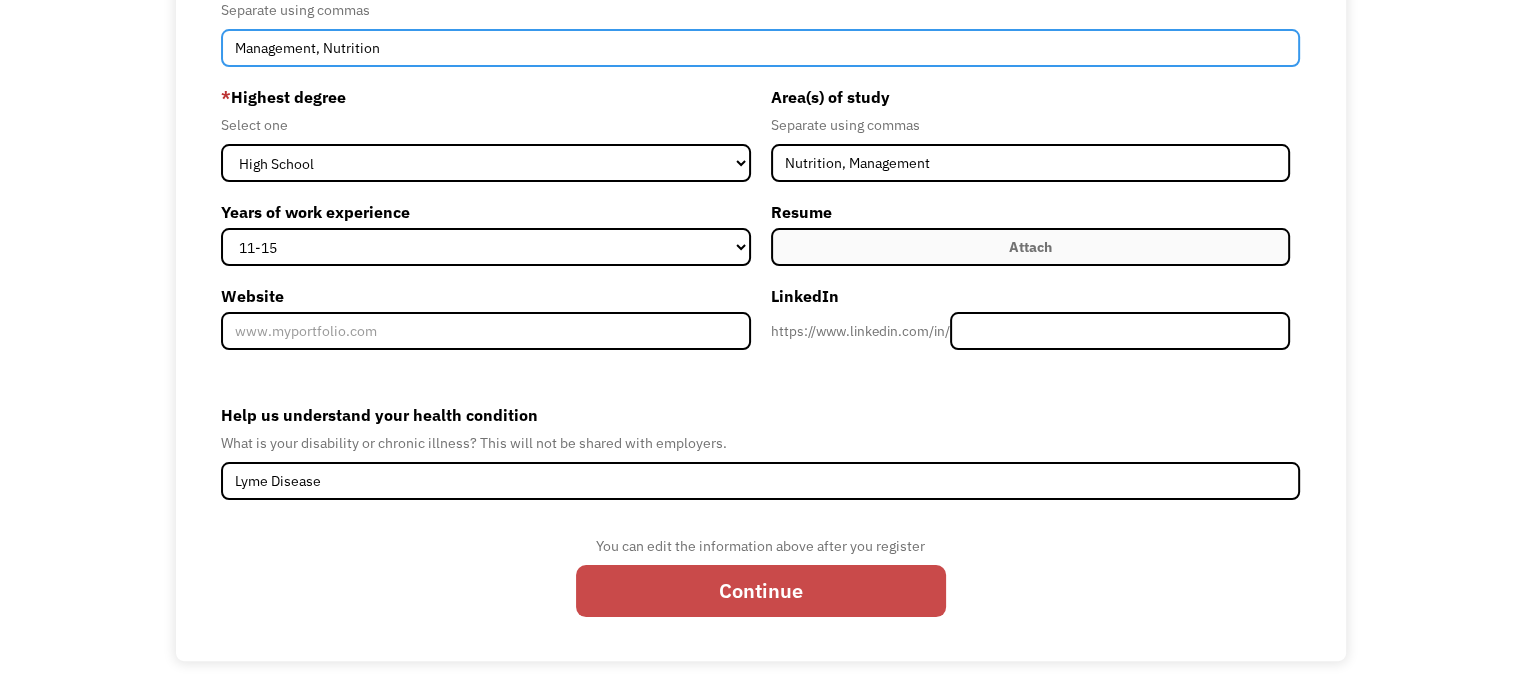 type on "Management, Nutrition" 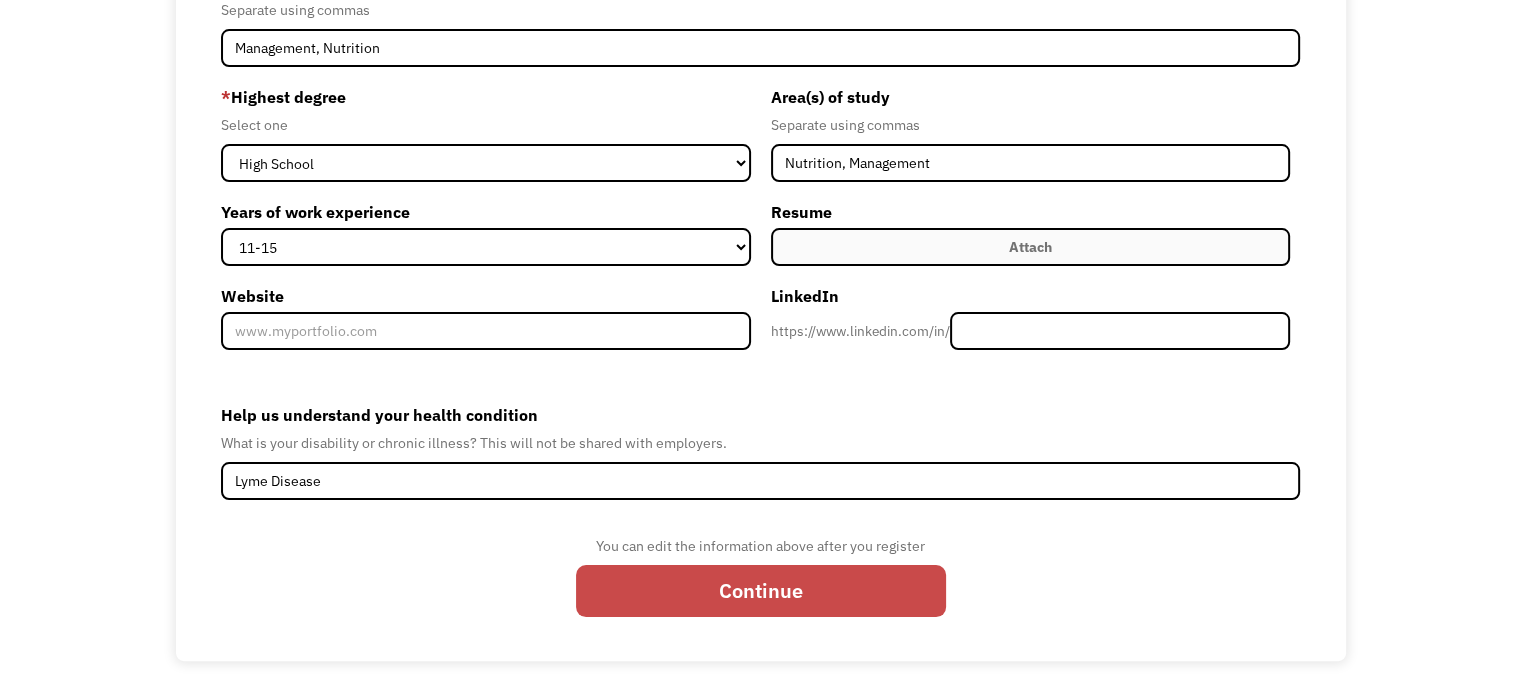 click on "Continue" at bounding box center (761, 591) 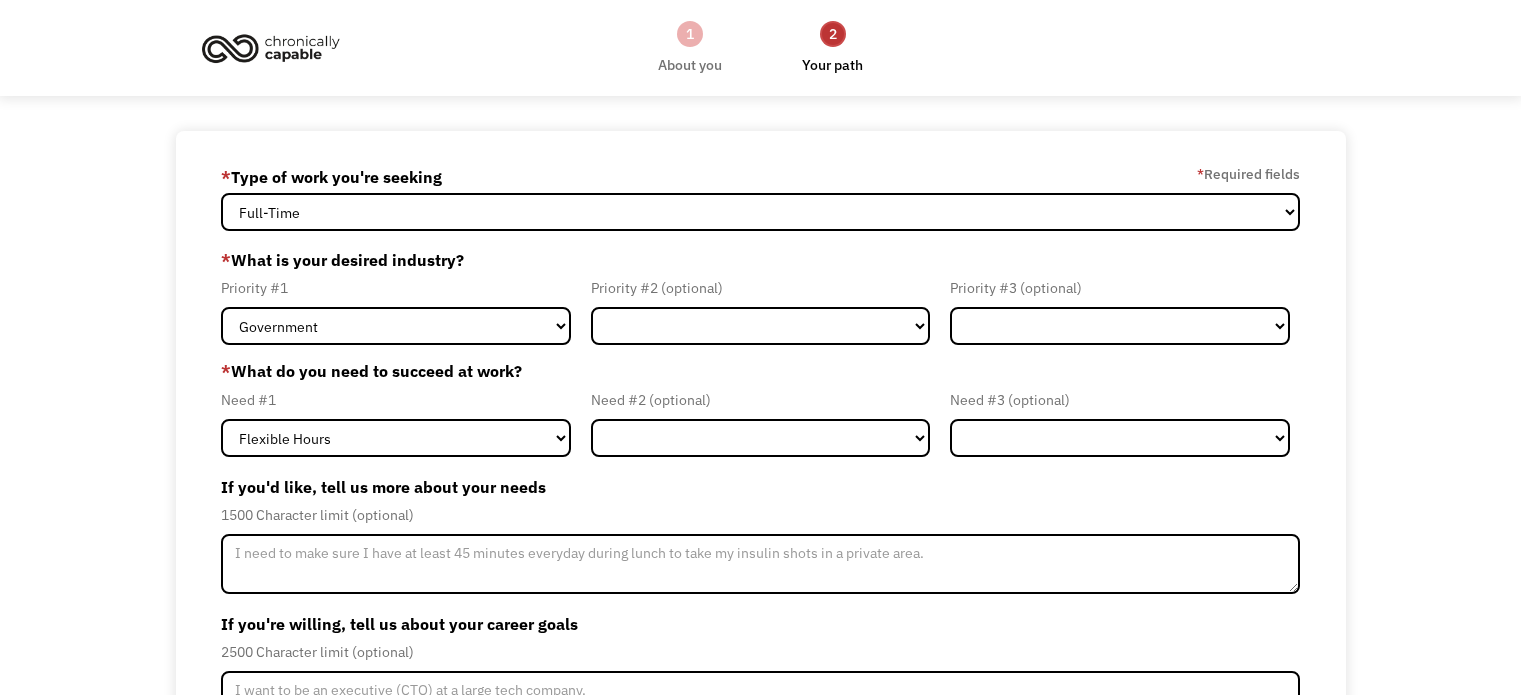 scroll, scrollTop: 0, scrollLeft: 0, axis: both 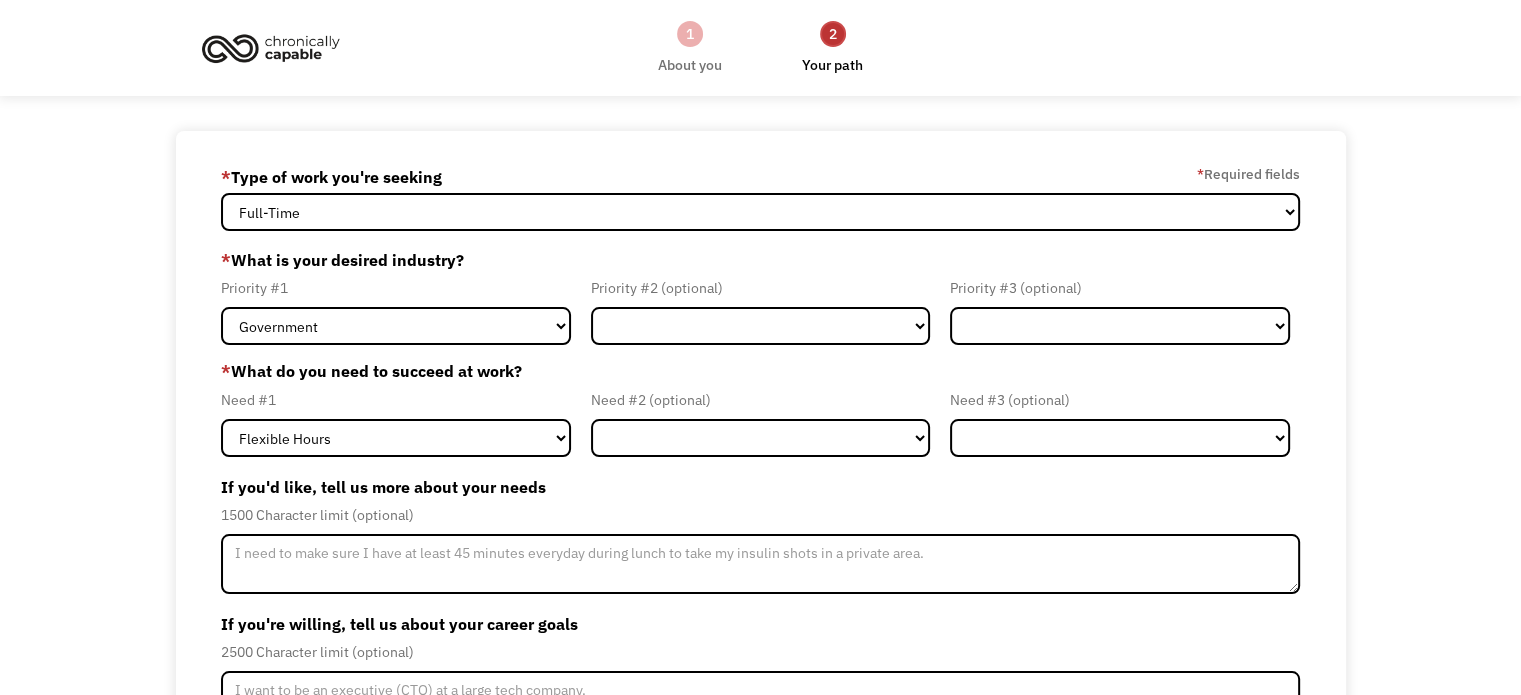 click on "Priority #1 Government Finance & Insurance Health & Social Care Tech & Engineering Creative & Design Administrative Education Other" at bounding box center (401, 310) 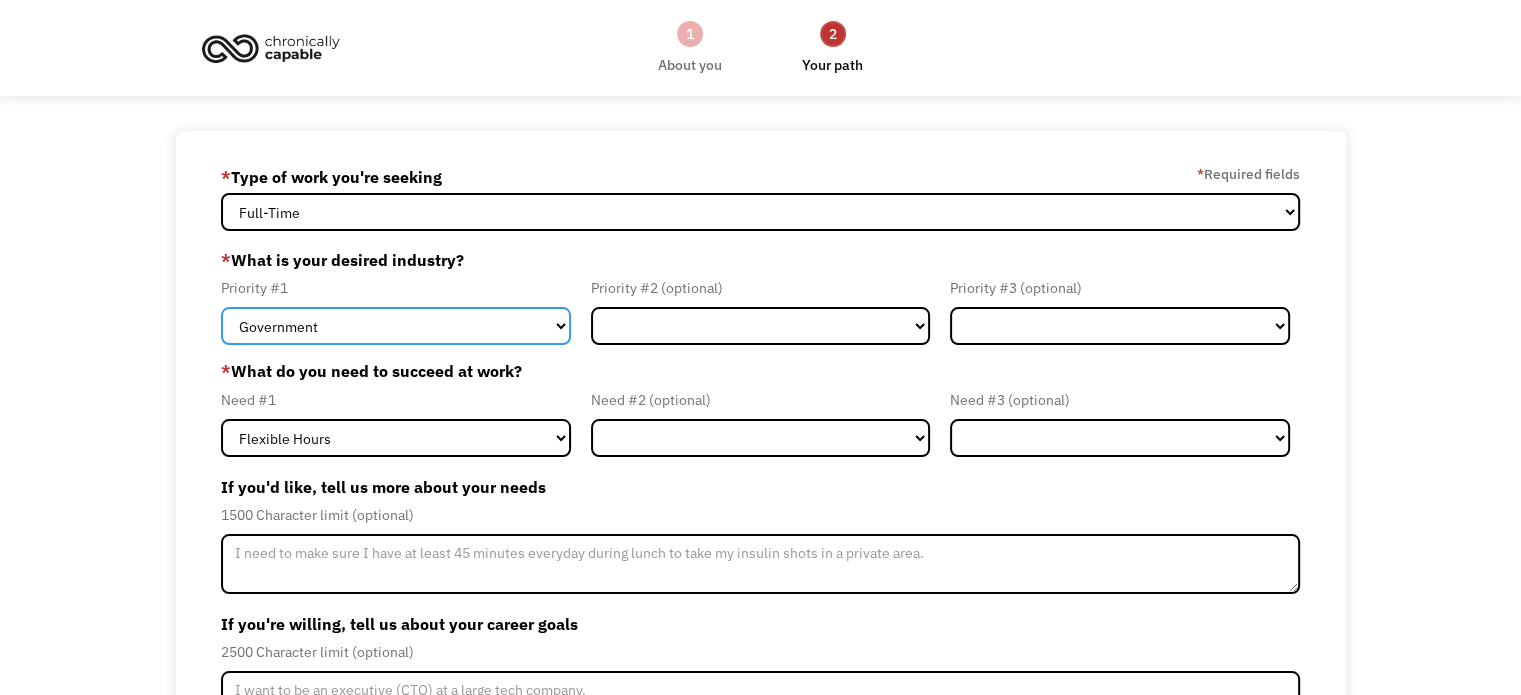 click on "Government Finance & Insurance Health & Social Care Tech & Engineering Creative & Design Administrative Education Other" at bounding box center (396, 326) 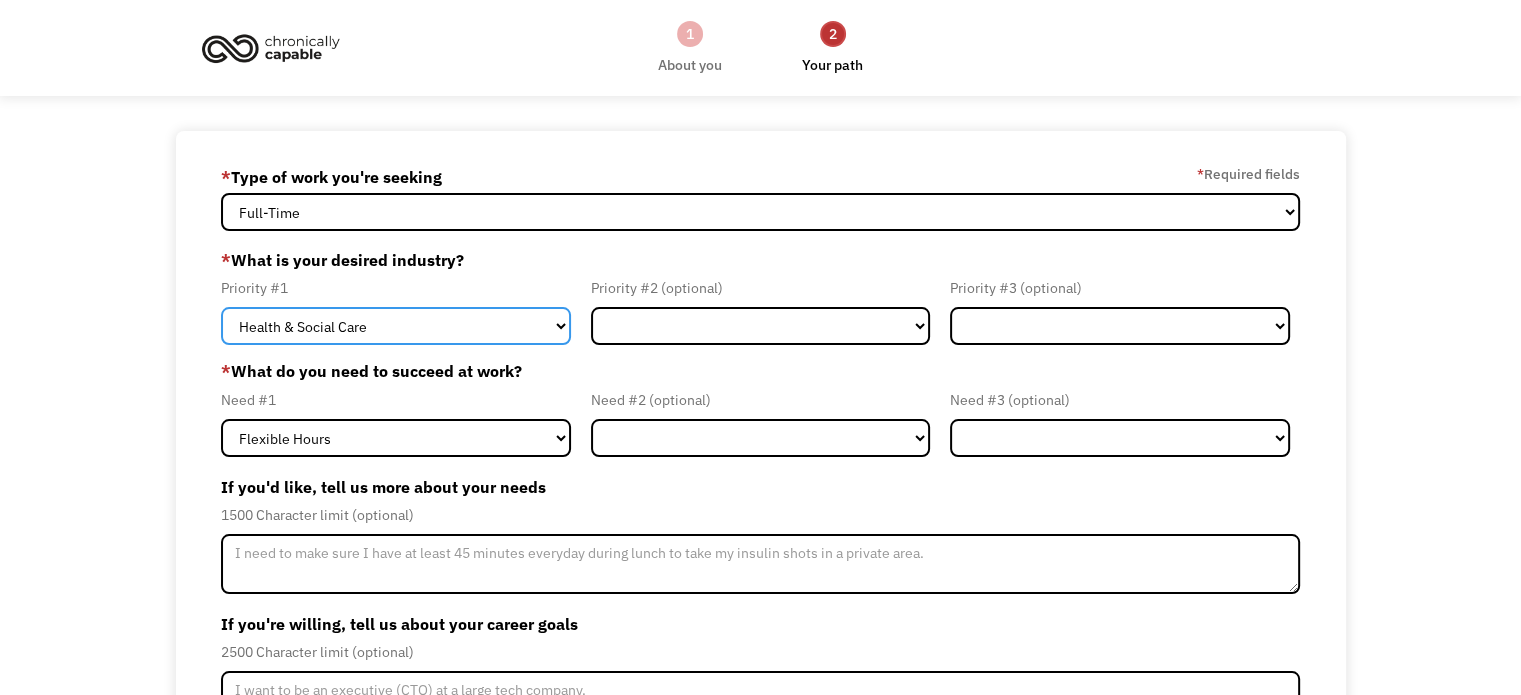 click on "Government Finance & Insurance Health & Social Care Tech & Engineering Creative & Design Administrative Education Other" at bounding box center [396, 326] 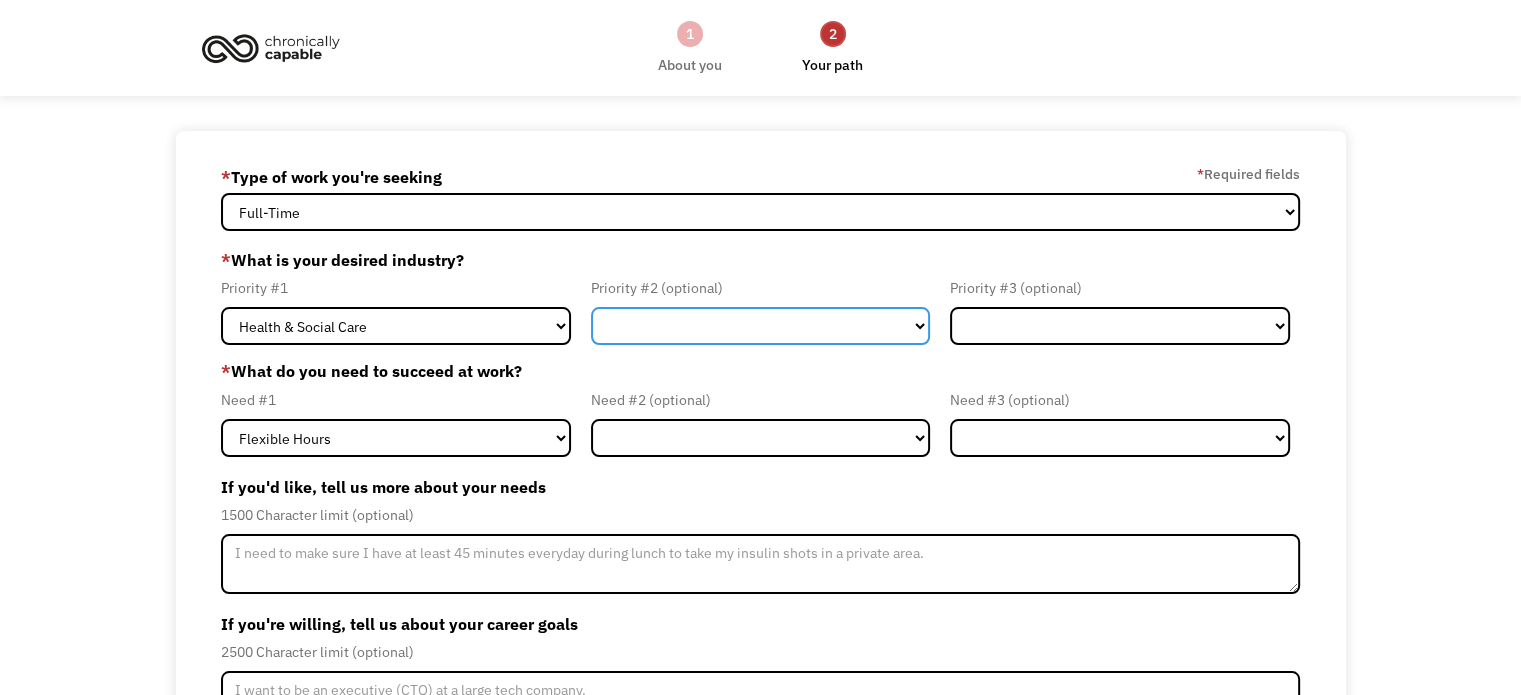 click on "Government Finance & Insurance Health & Social Care Tech & Engineering Creative & Design Administrative Education Other" at bounding box center [761, 326] 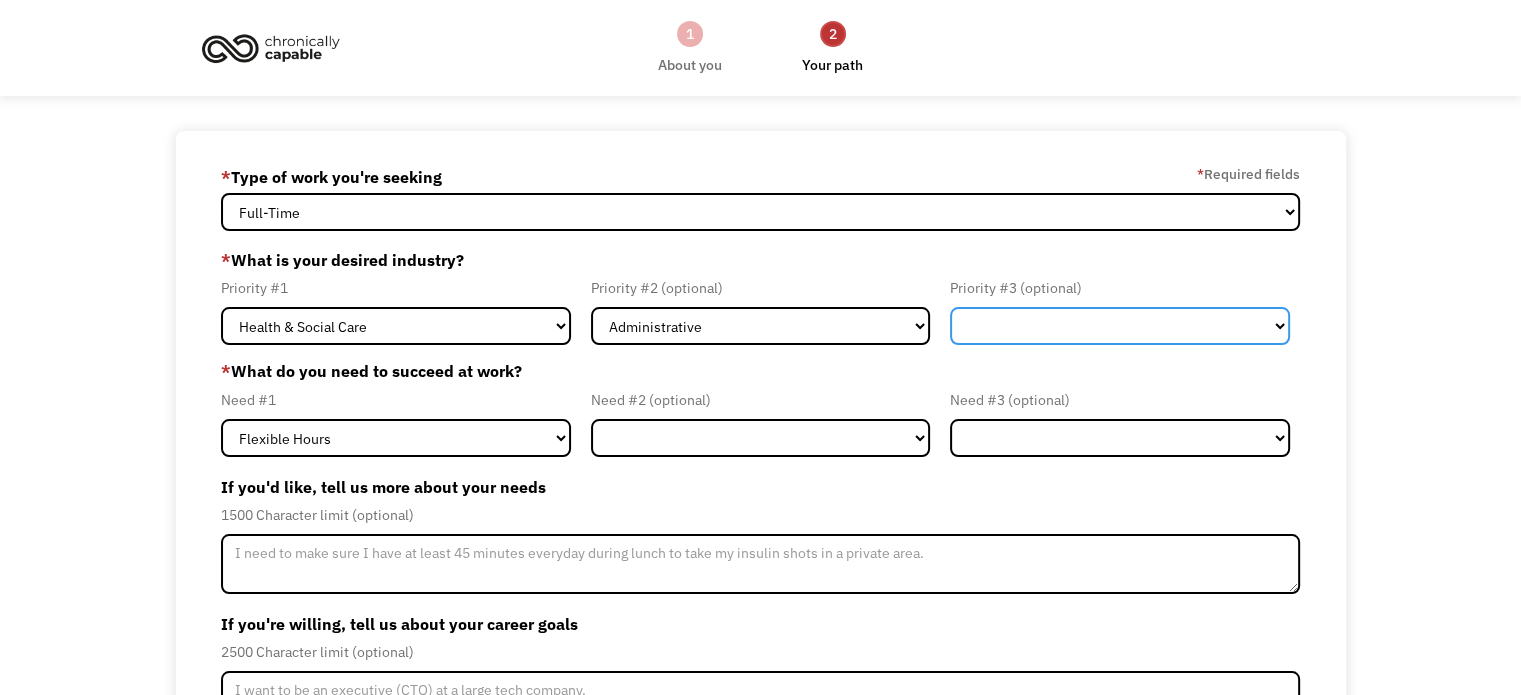 click on "Government Finance & Insurance Health & Social Care Tech & Engineering Creative & Design Administrative Education Other" at bounding box center [1120, 326] 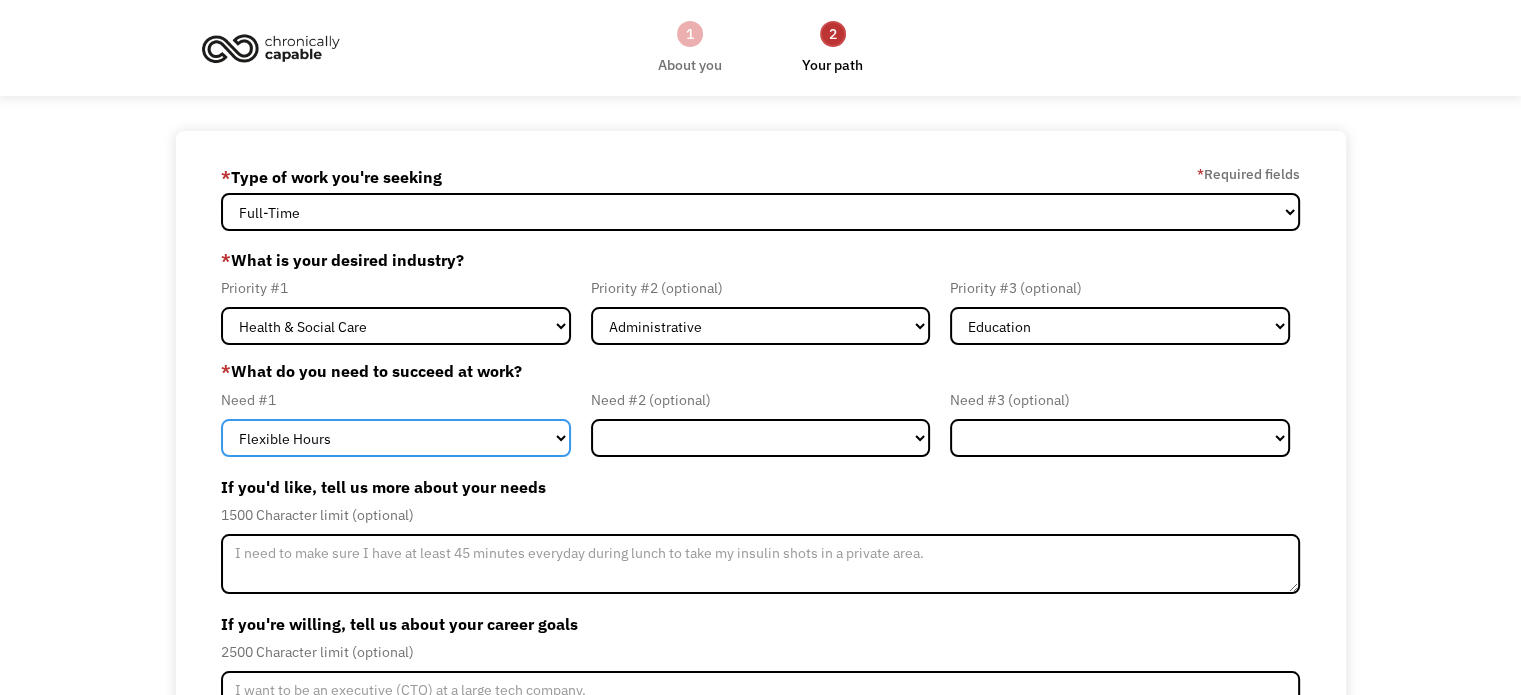 click on "Flexible Hours Remote Work Service Animal On-site Accommodations Visual Support Hearing Support Other" at bounding box center (396, 438) 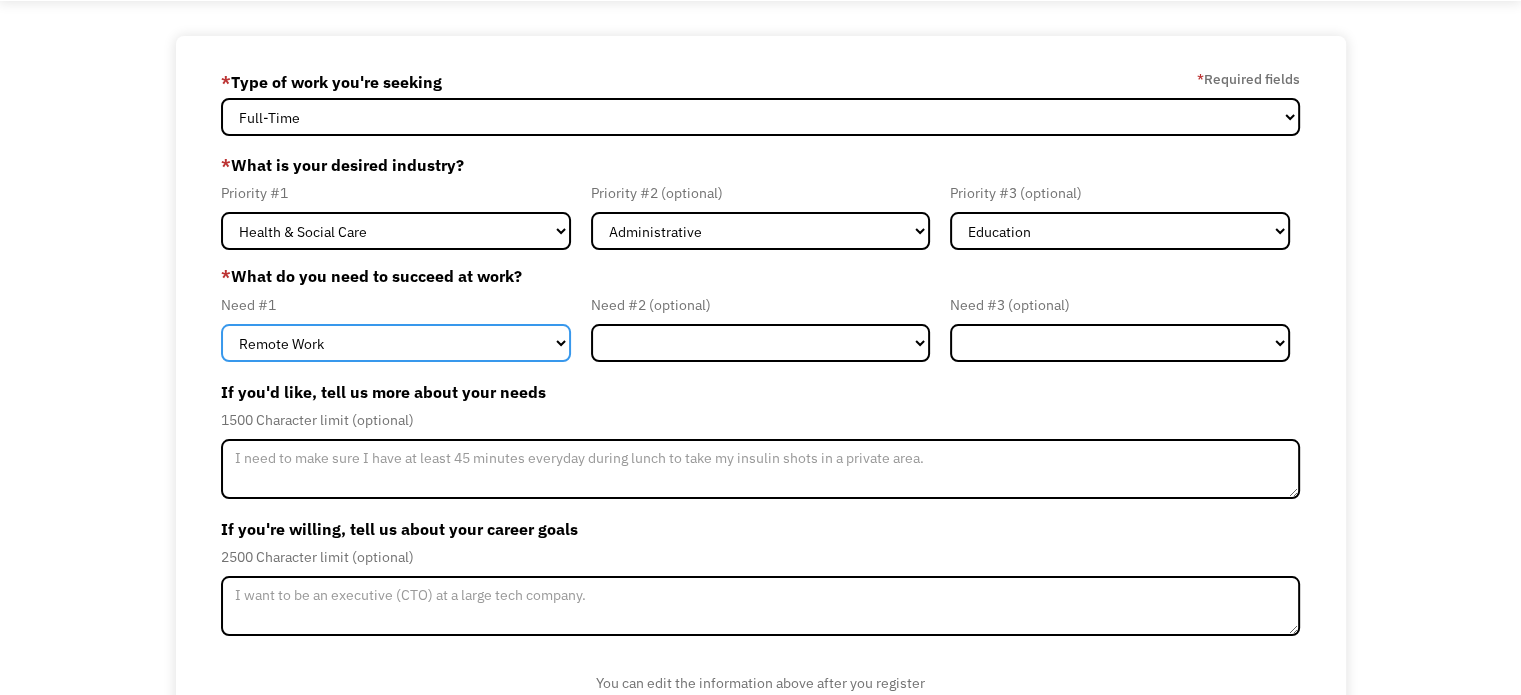 scroll, scrollTop: 100, scrollLeft: 0, axis: vertical 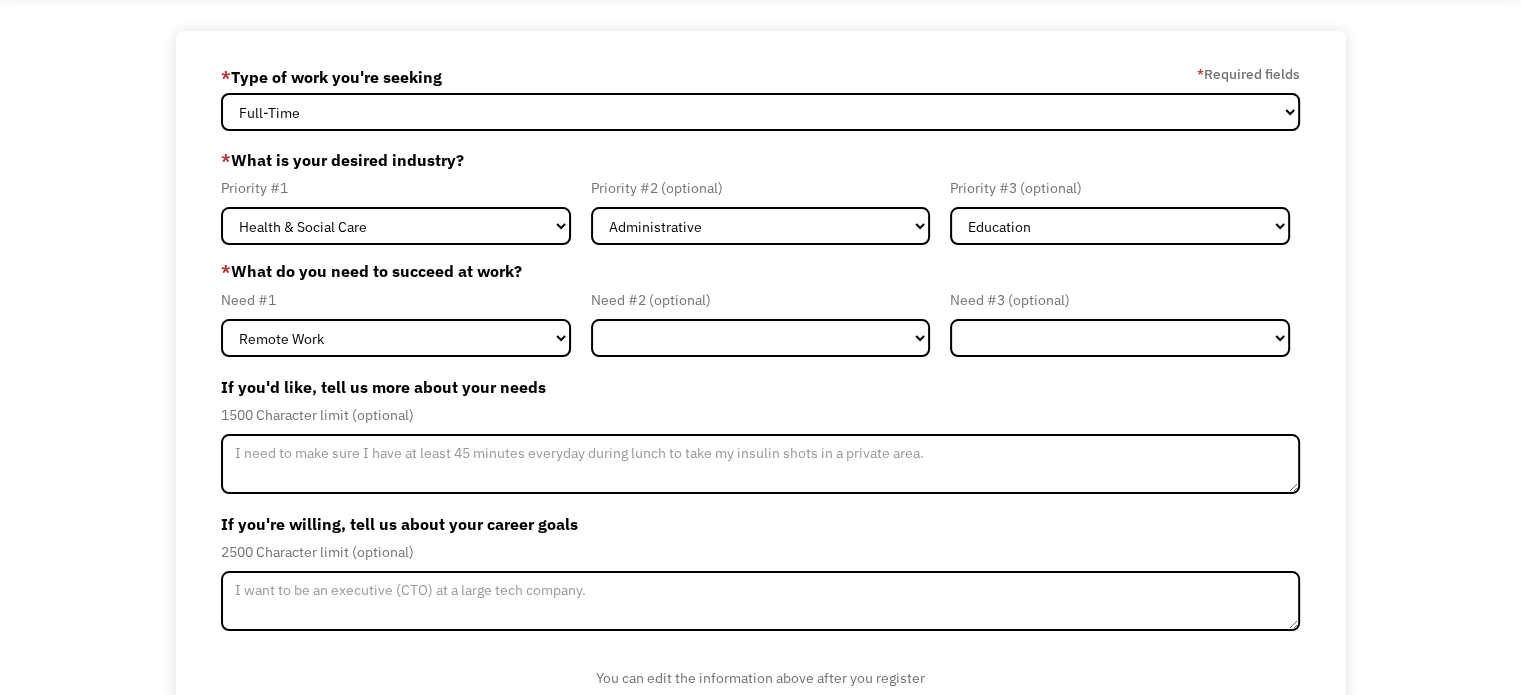click on "Need #[NUMBER] (optional) Flexible Hours Remote Work Service Animal On-site Accommodations Visual Support Hearing Support Other" at bounding box center (761, 322) 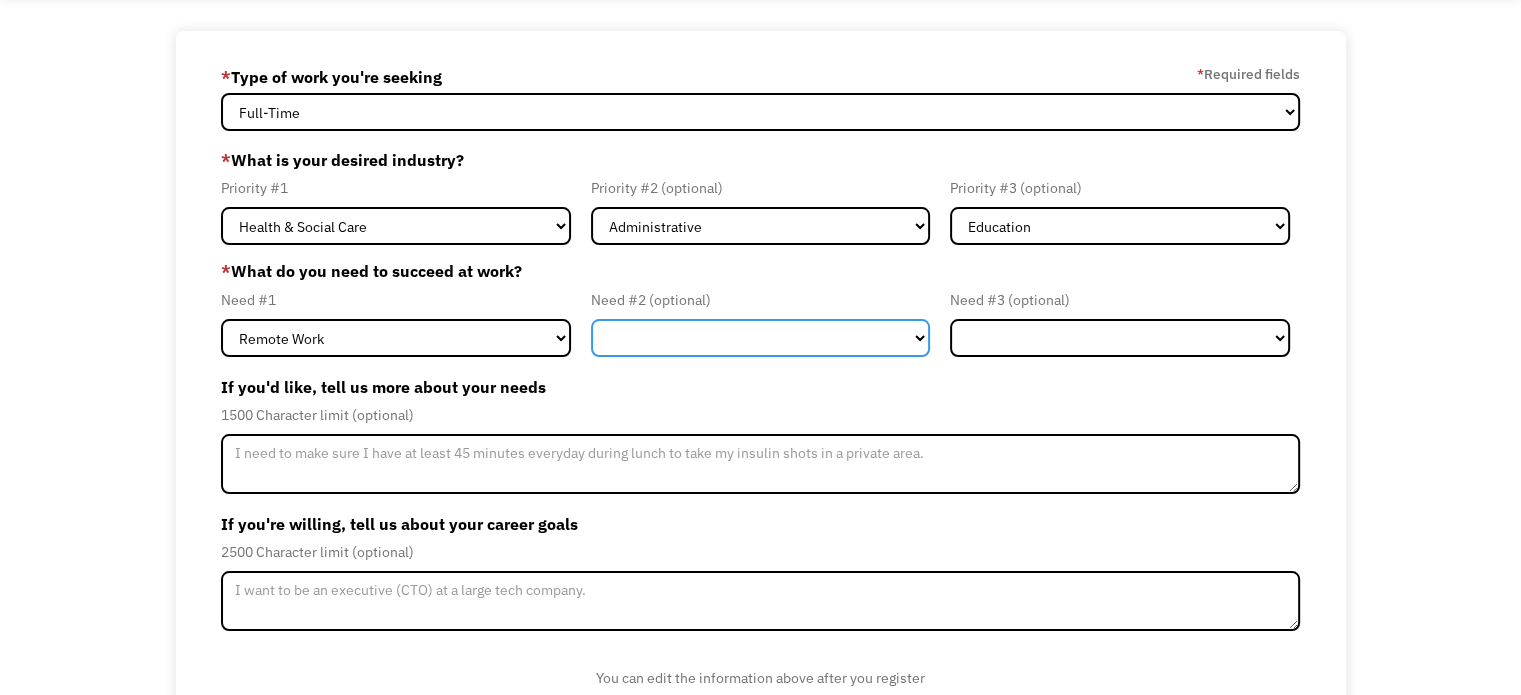 click on "Flexible Hours Remote Work Service Animal On-site Accommodations Visual Support Hearing Support Other" at bounding box center (761, 338) 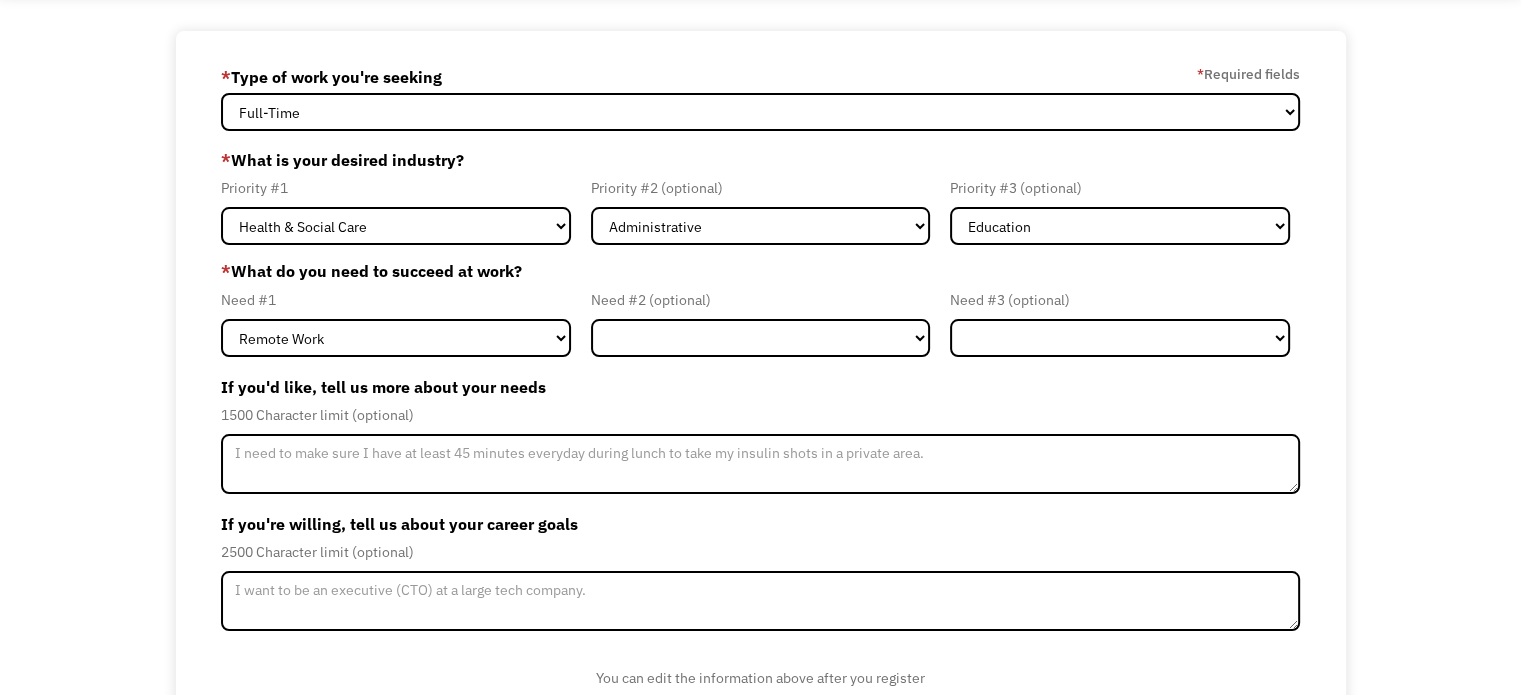 click on "If you'd like, tell us more about your needs" at bounding box center (760, 387) 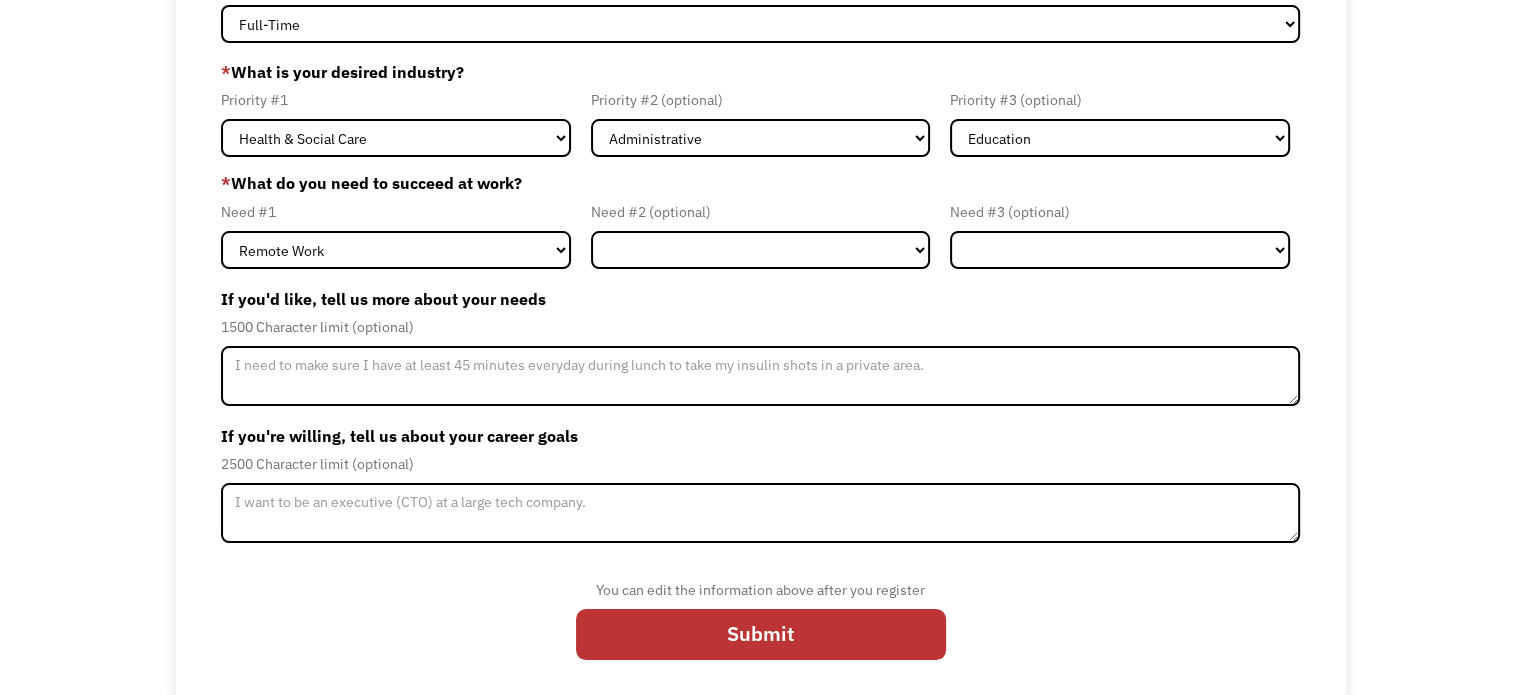 scroll, scrollTop: 195, scrollLeft: 0, axis: vertical 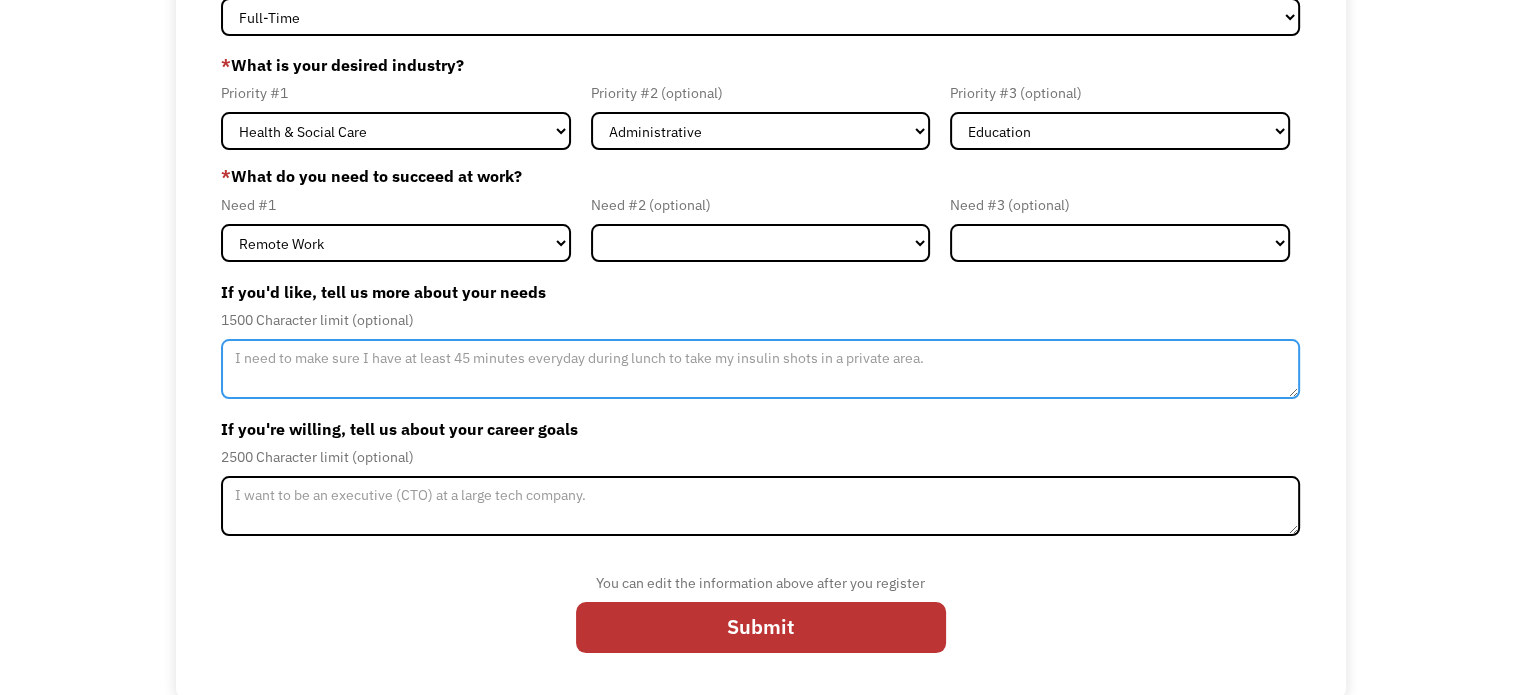 click at bounding box center (760, 369) 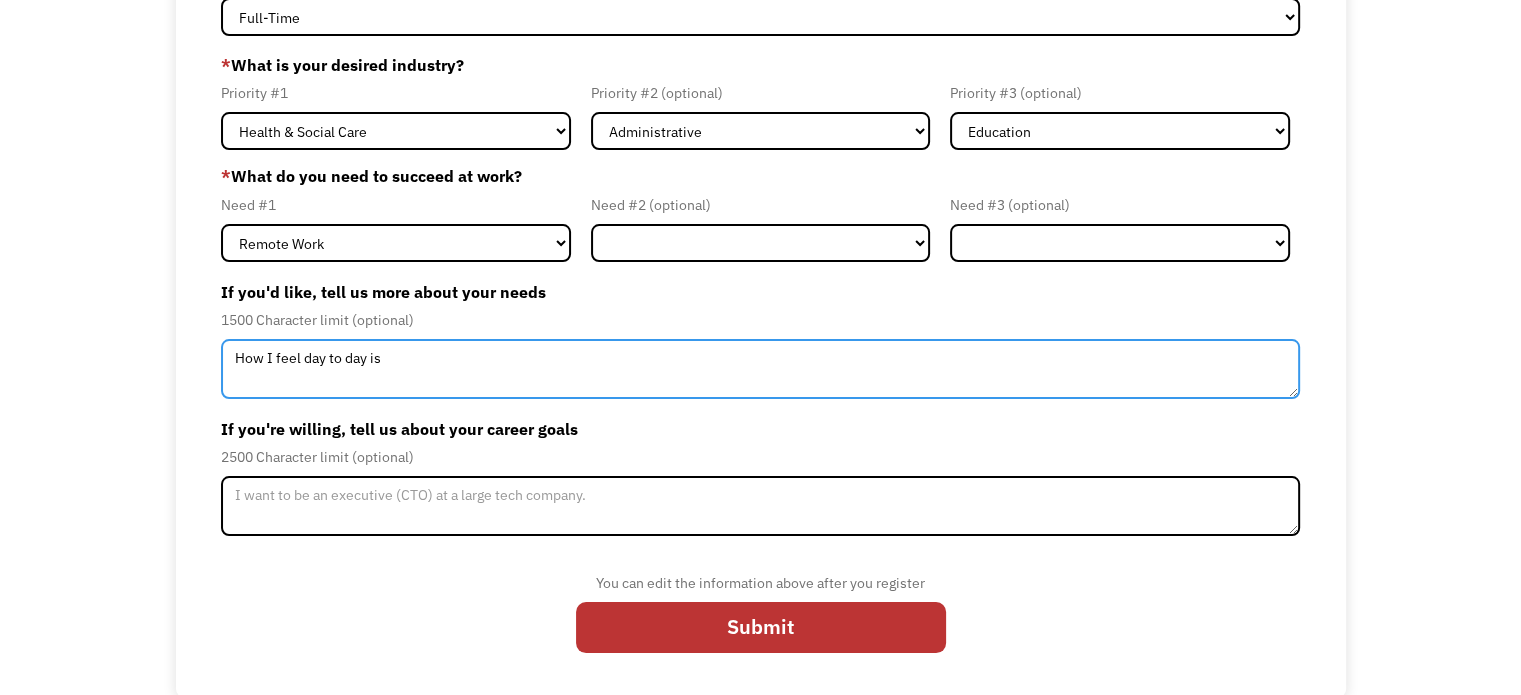 type on "How I feel day to day is" 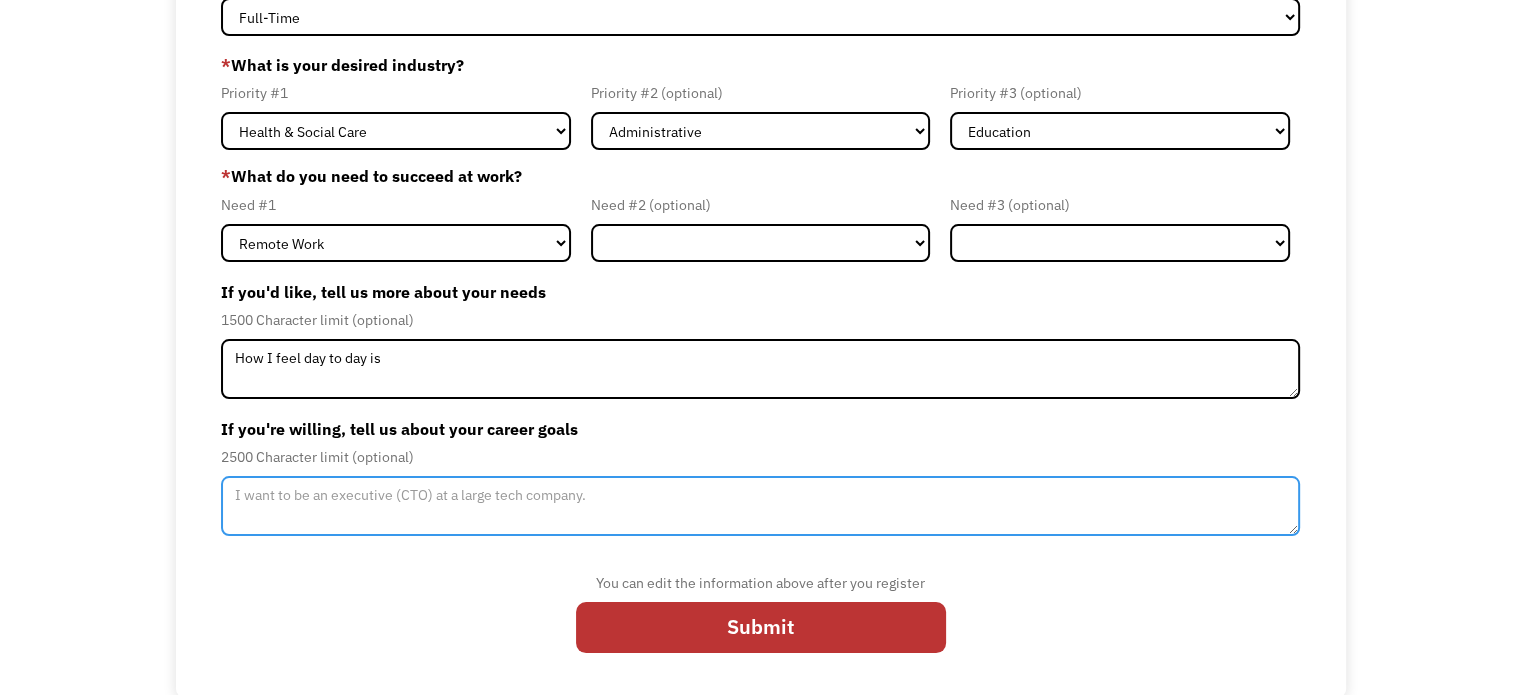 click at bounding box center [760, 506] 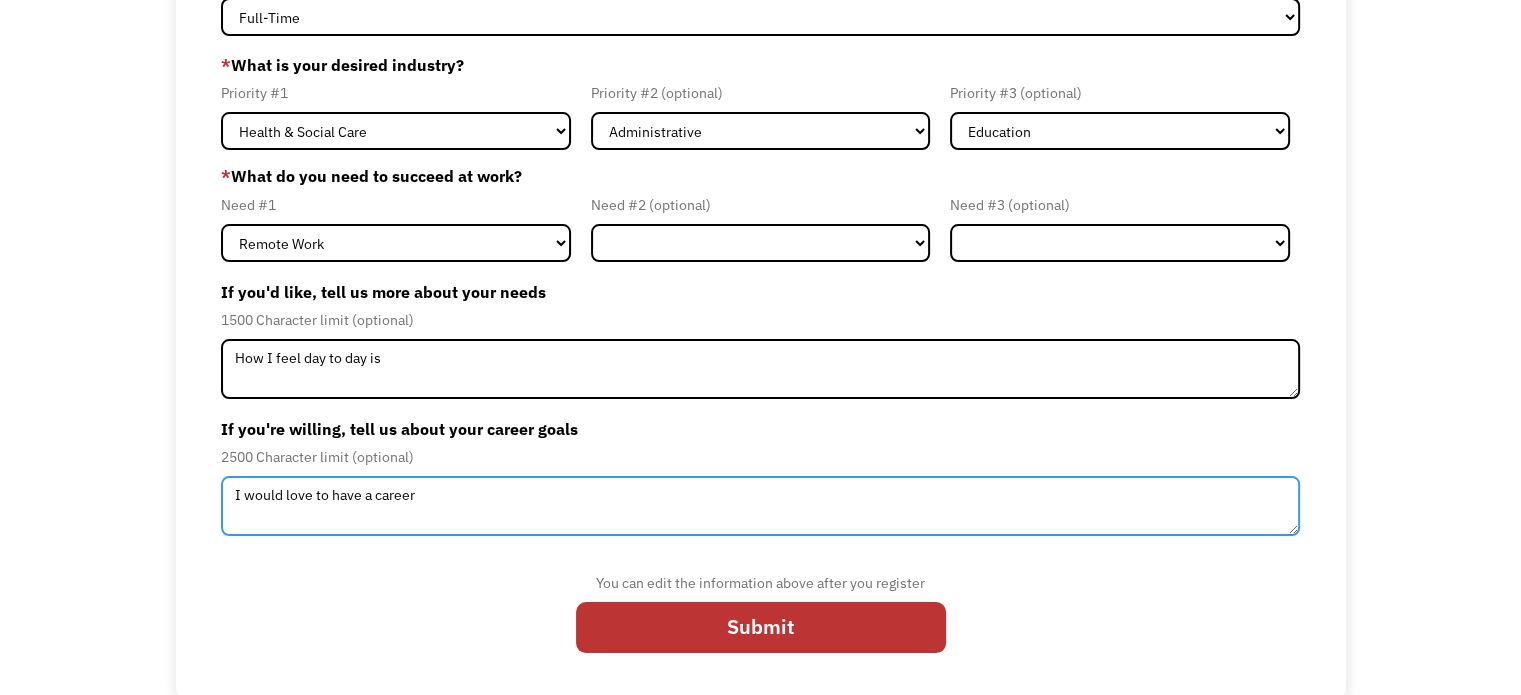 type on "I would love to have a career" 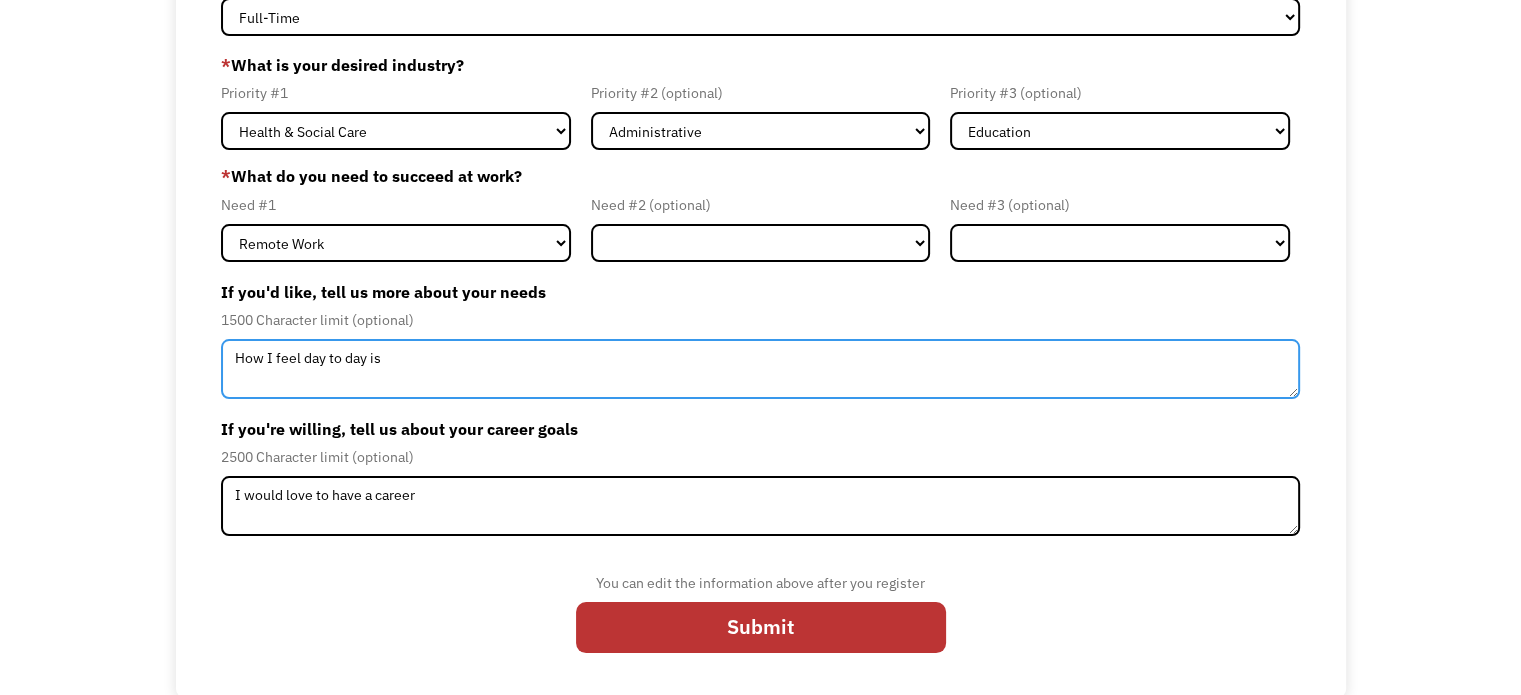click on "How I feel day to day is" at bounding box center (760, 369) 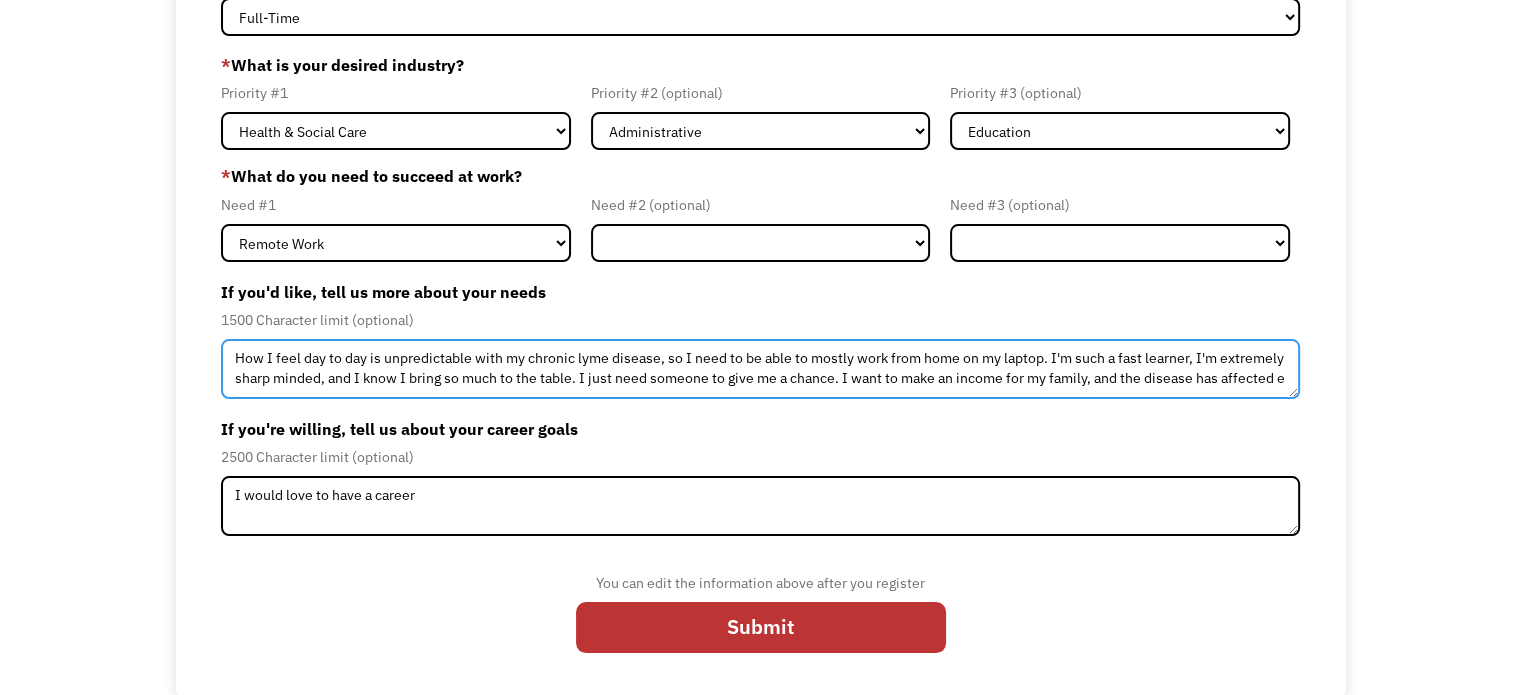 scroll, scrollTop: 10, scrollLeft: 0, axis: vertical 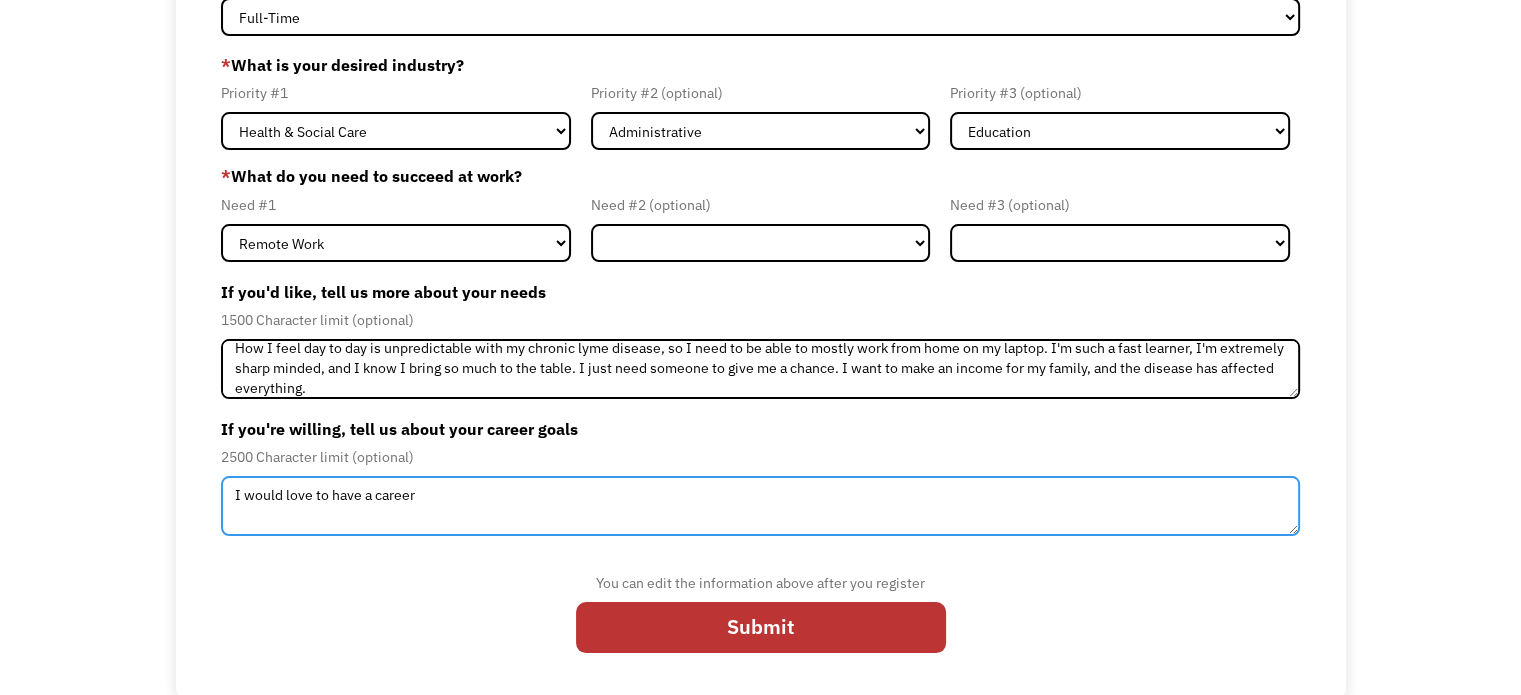 click on "I would love to have a career" at bounding box center [760, 506] 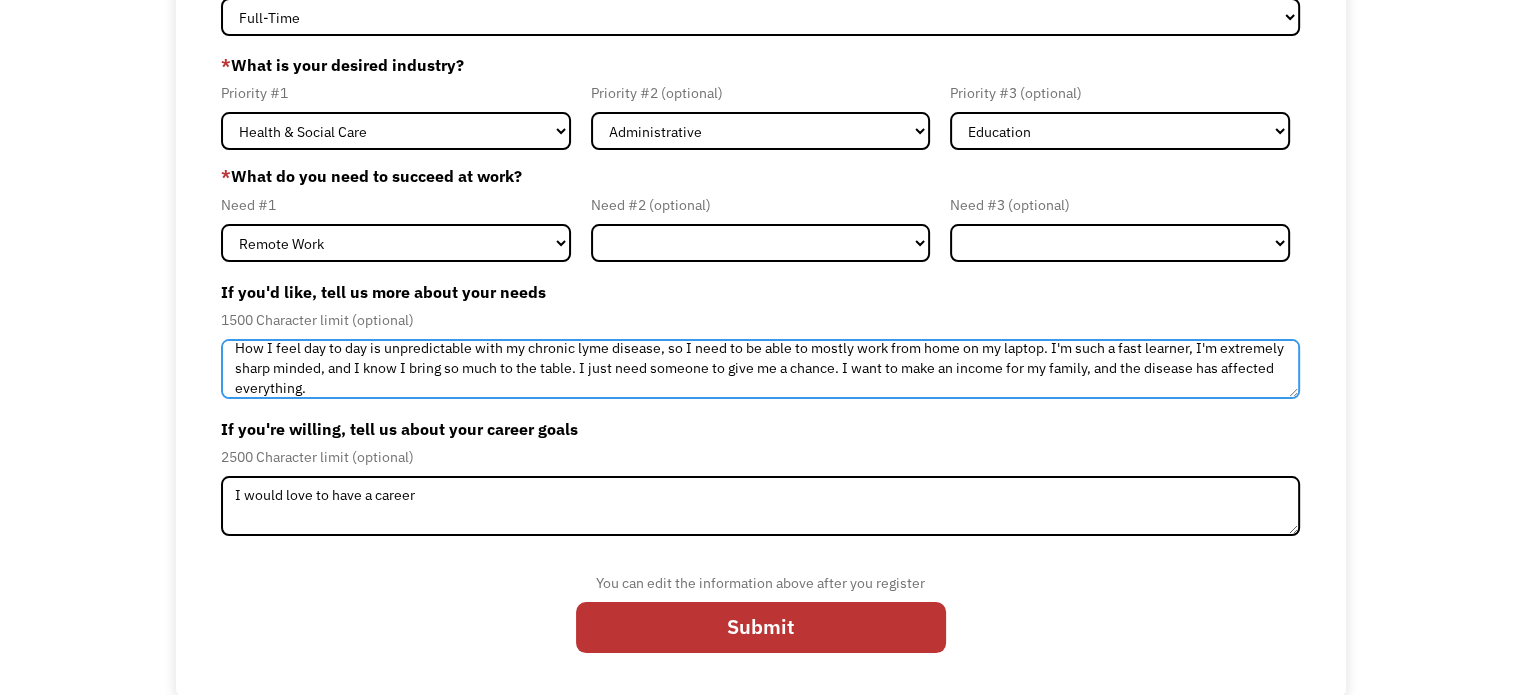 drag, startPoint x: 428, startPoint y: 377, endPoint x: 406, endPoint y: 385, distance: 23.409399 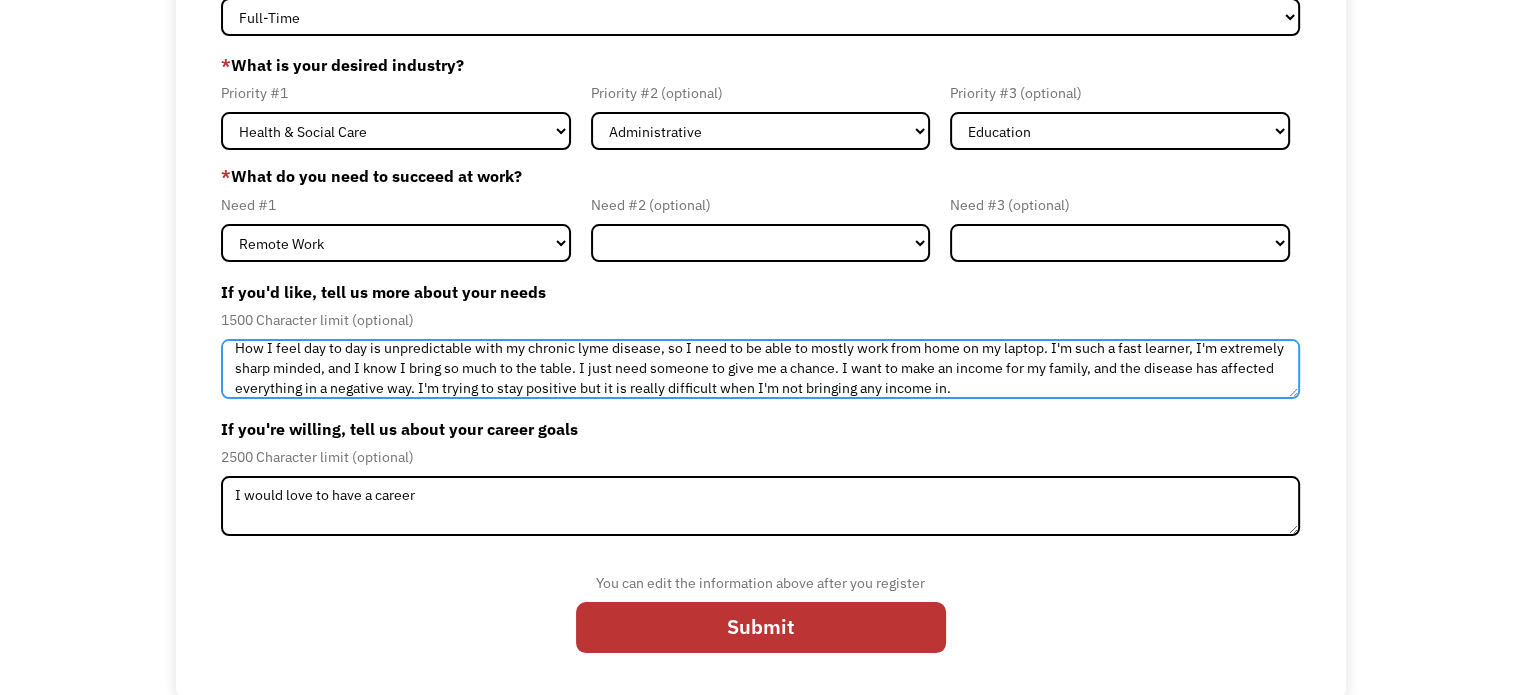 type on "How I feel day to day is unpredictable with my chronic lyme disease, so I need to be able to mostly work from home on my laptop. I'm such a fast learner, I'm extremely sharp minded, and I know I bring so much to the table. I just need someone to give me a chance. I want to make an income for my family, and the disease has affected everything in a negative way. I'm trying to stay positive but it is really difficult when I'm not bringing any income in." 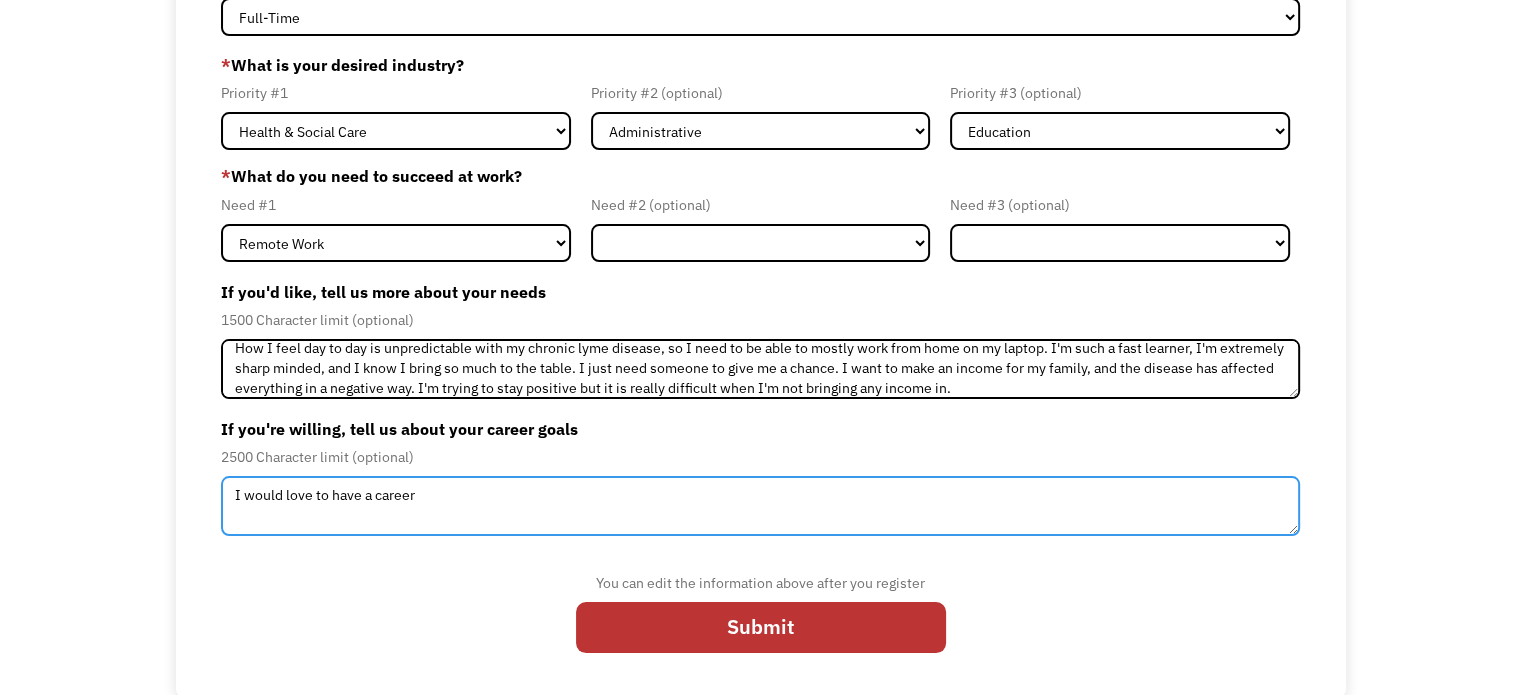 click on "I would love to have a career" at bounding box center [760, 506] 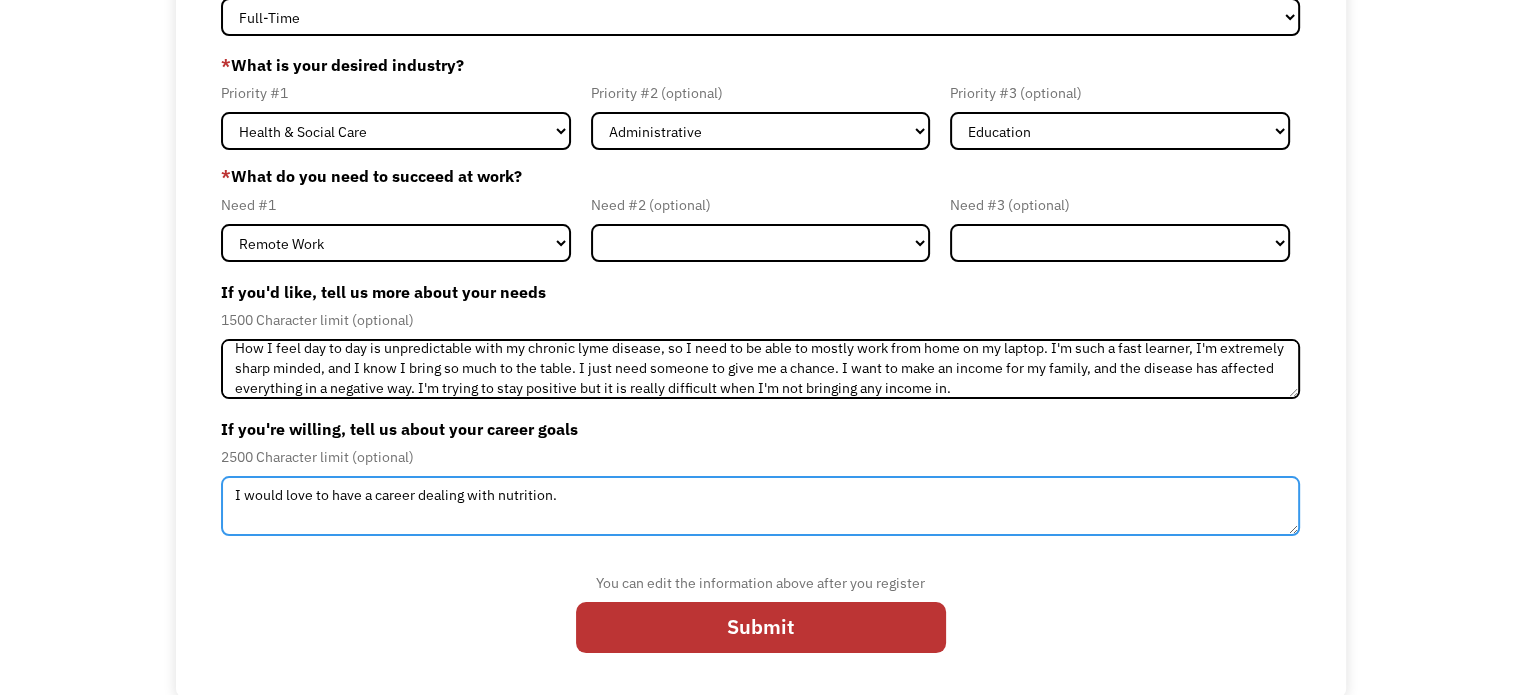 click on "I would love to have a career dealing with nutrition." at bounding box center (760, 506) 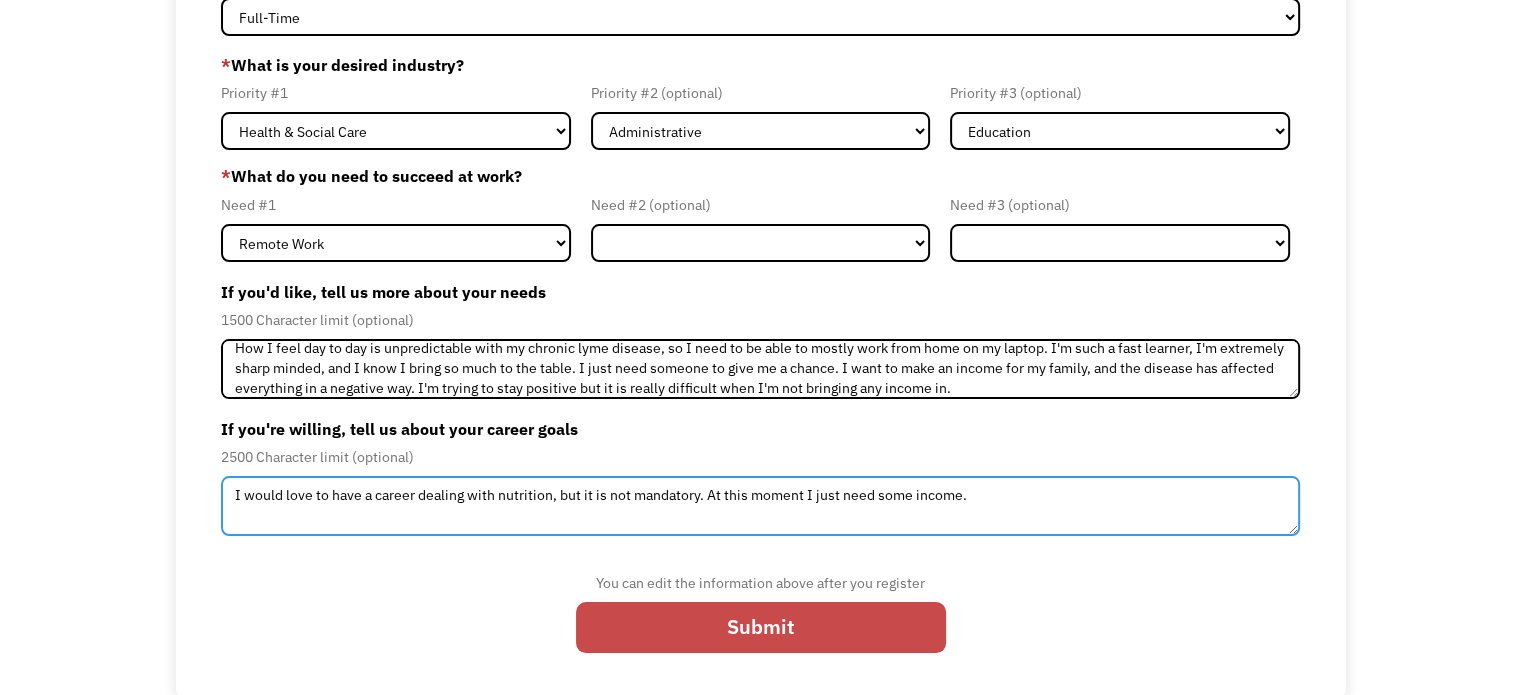 type on "I would love to have a career dealing with nutrition, but it is not mandatory. At this moment I just need some income." 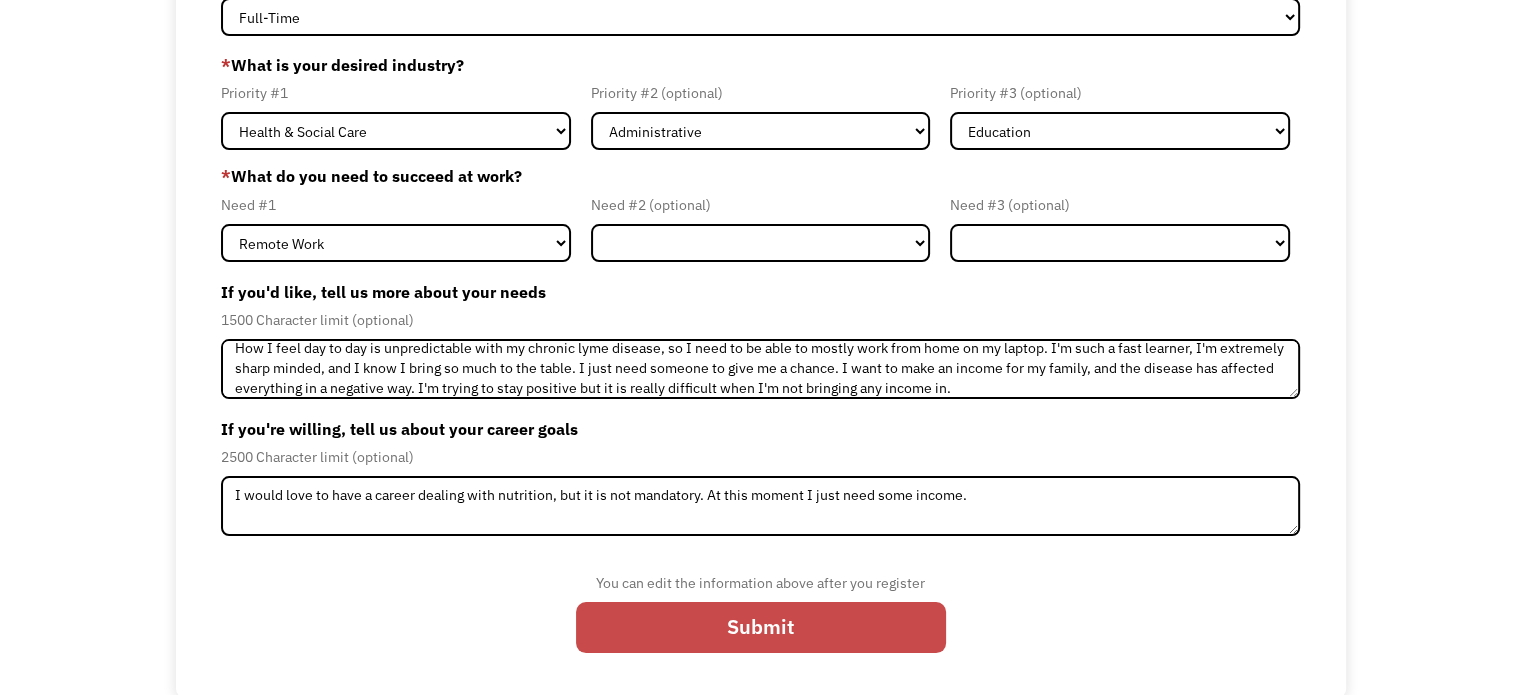 click on "Submit" at bounding box center (761, 628) 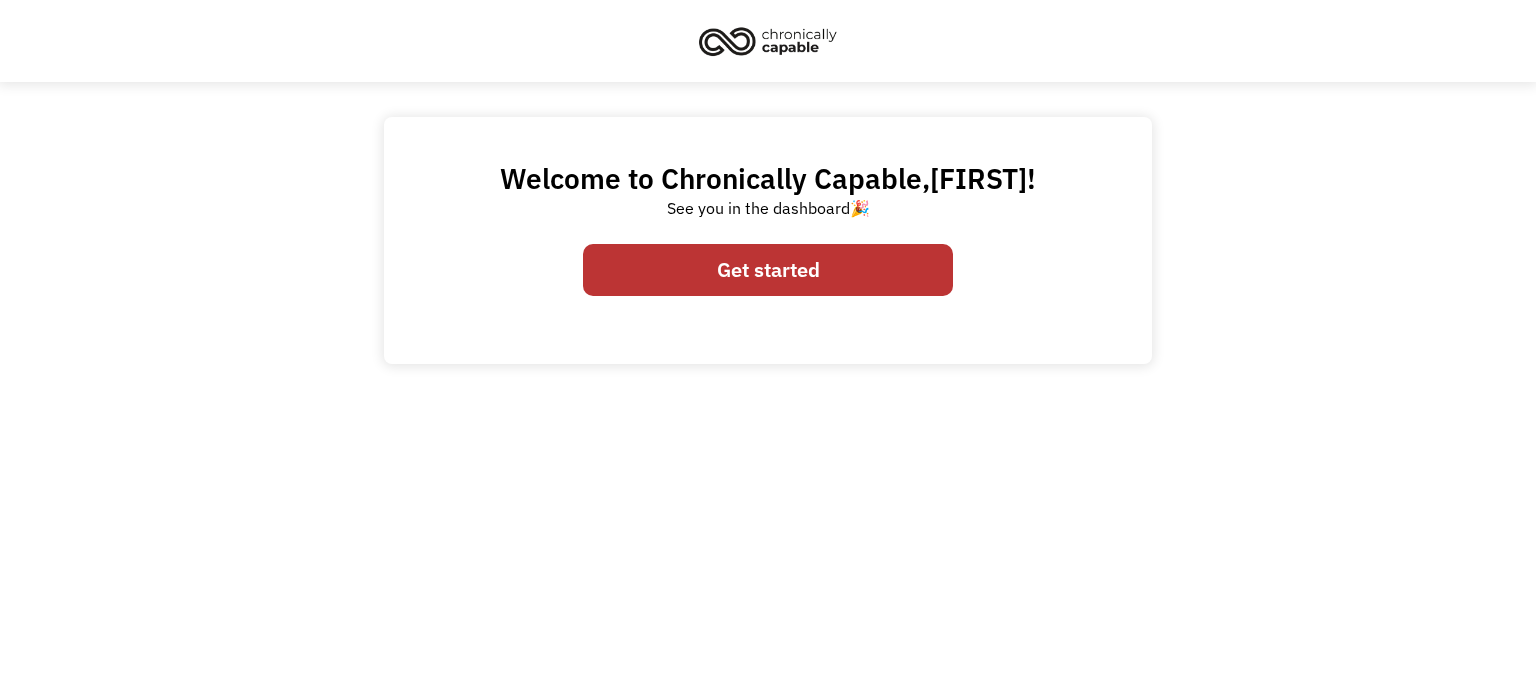 scroll, scrollTop: 0, scrollLeft: 0, axis: both 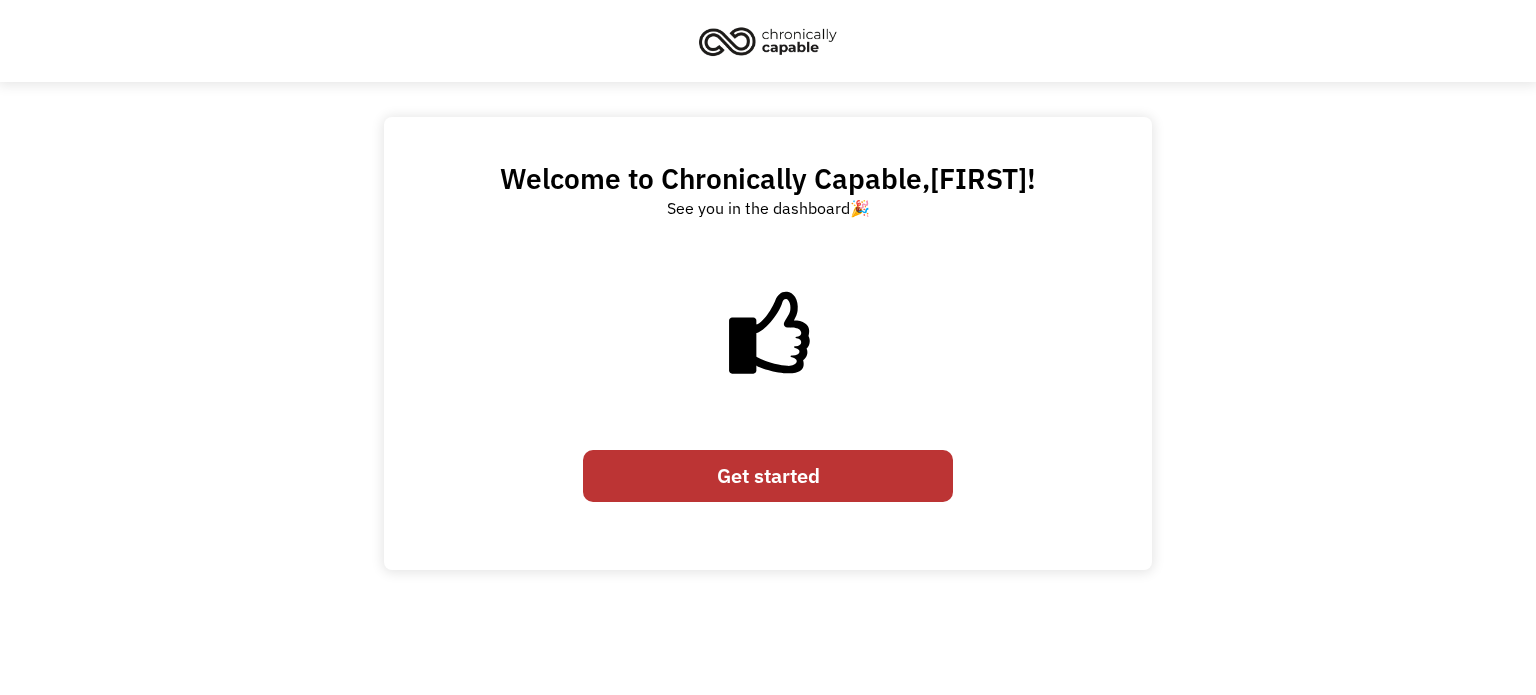 click on "Get started" at bounding box center [768, 476] 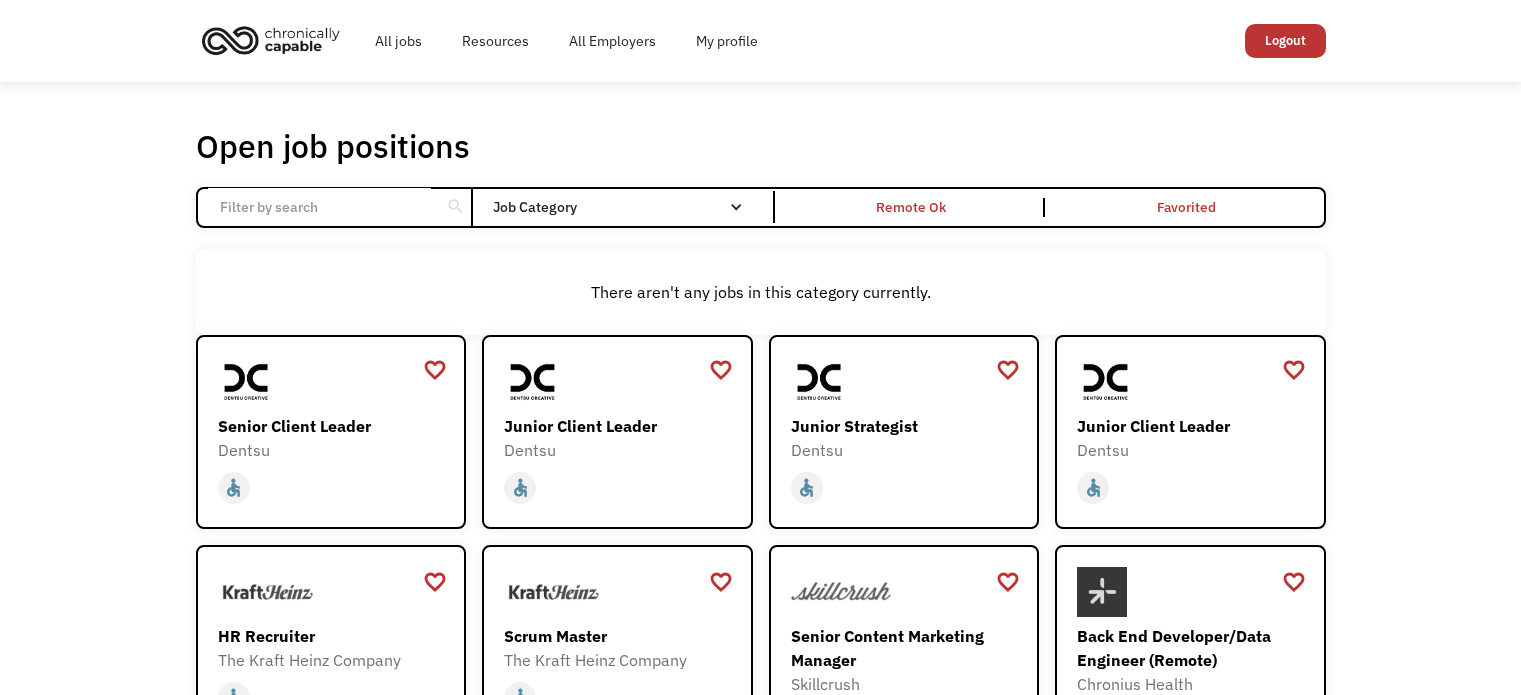 scroll, scrollTop: 0, scrollLeft: 0, axis: both 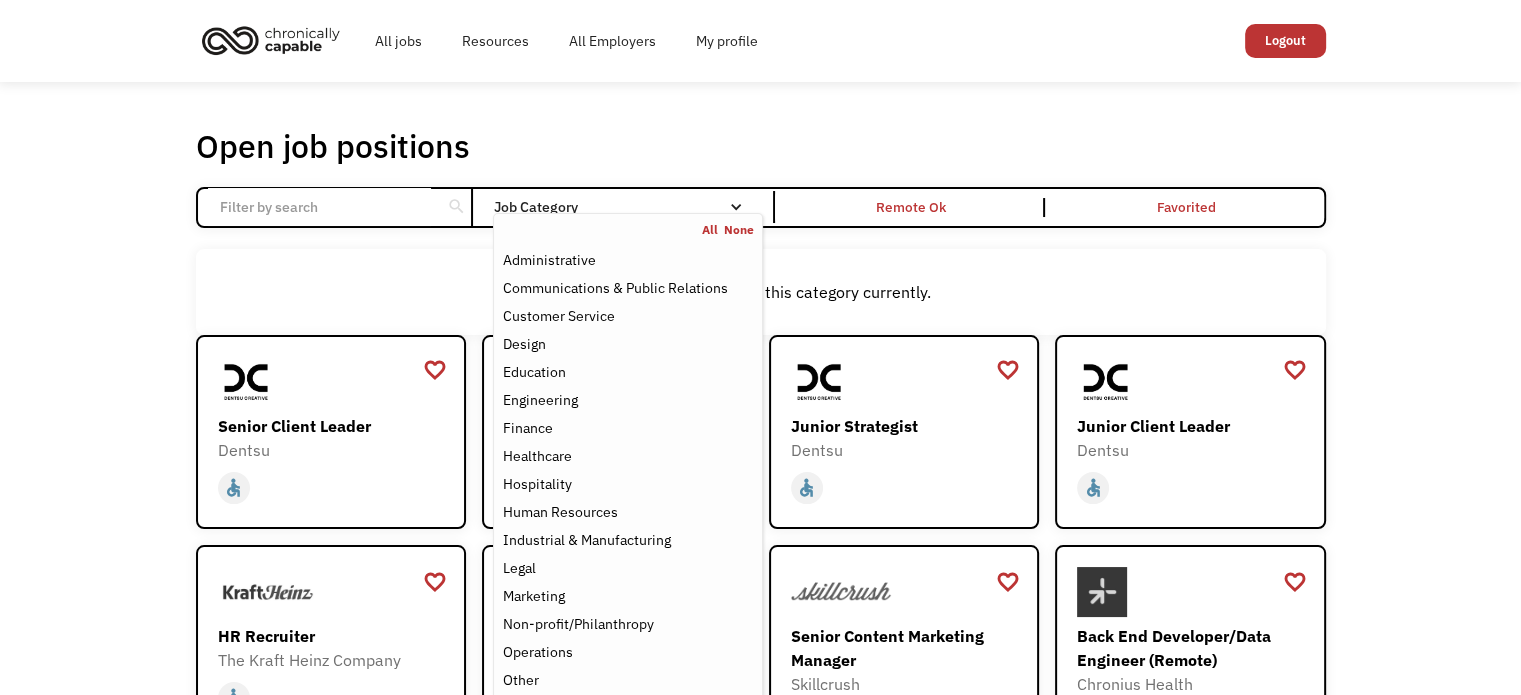 click on "All None Administrative Communications & Public Relations Customer Service Design Education Engineering Finance Healthcare Hospitality Human Resources Industrial & Manufacturing Legal Marketing Non-profit/Philanthropy Operations Other Sales Science Technology Transportation" at bounding box center [627, 514] 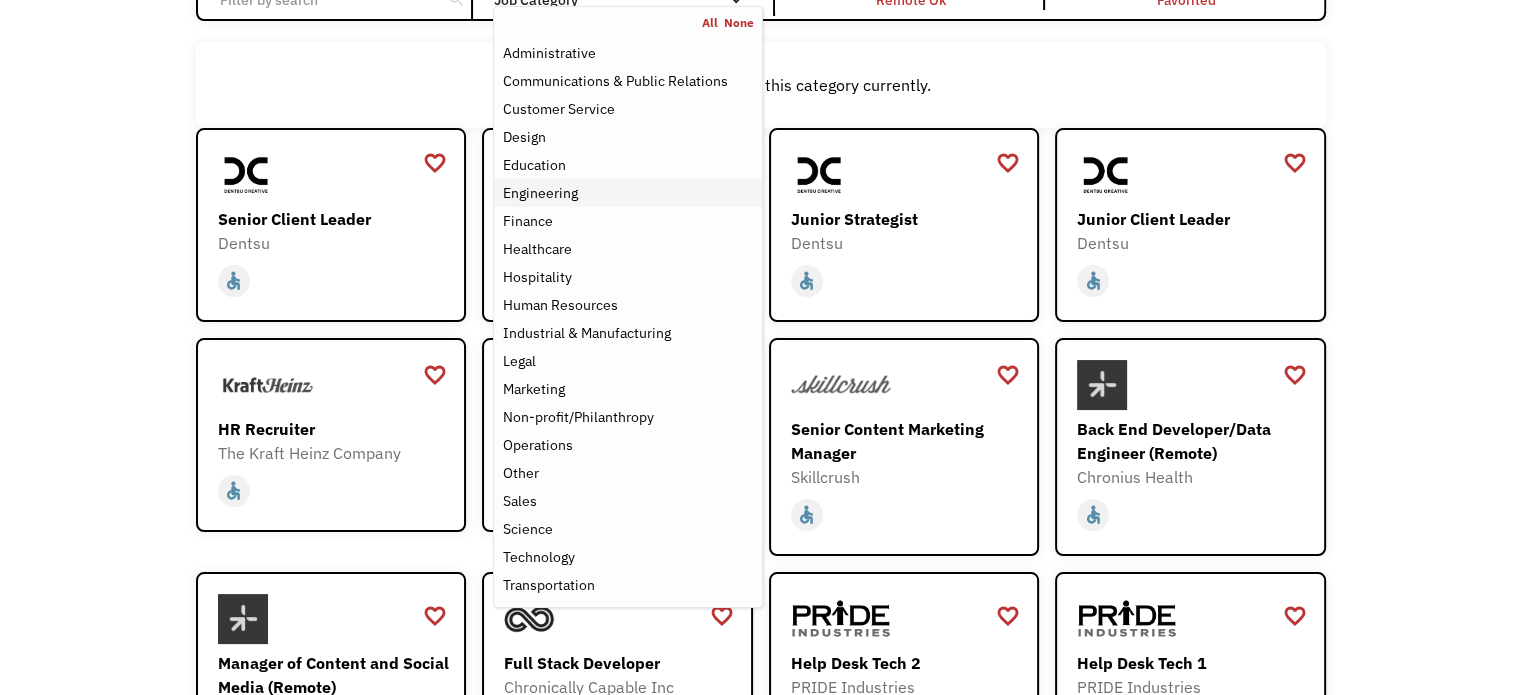 scroll, scrollTop: 200, scrollLeft: 0, axis: vertical 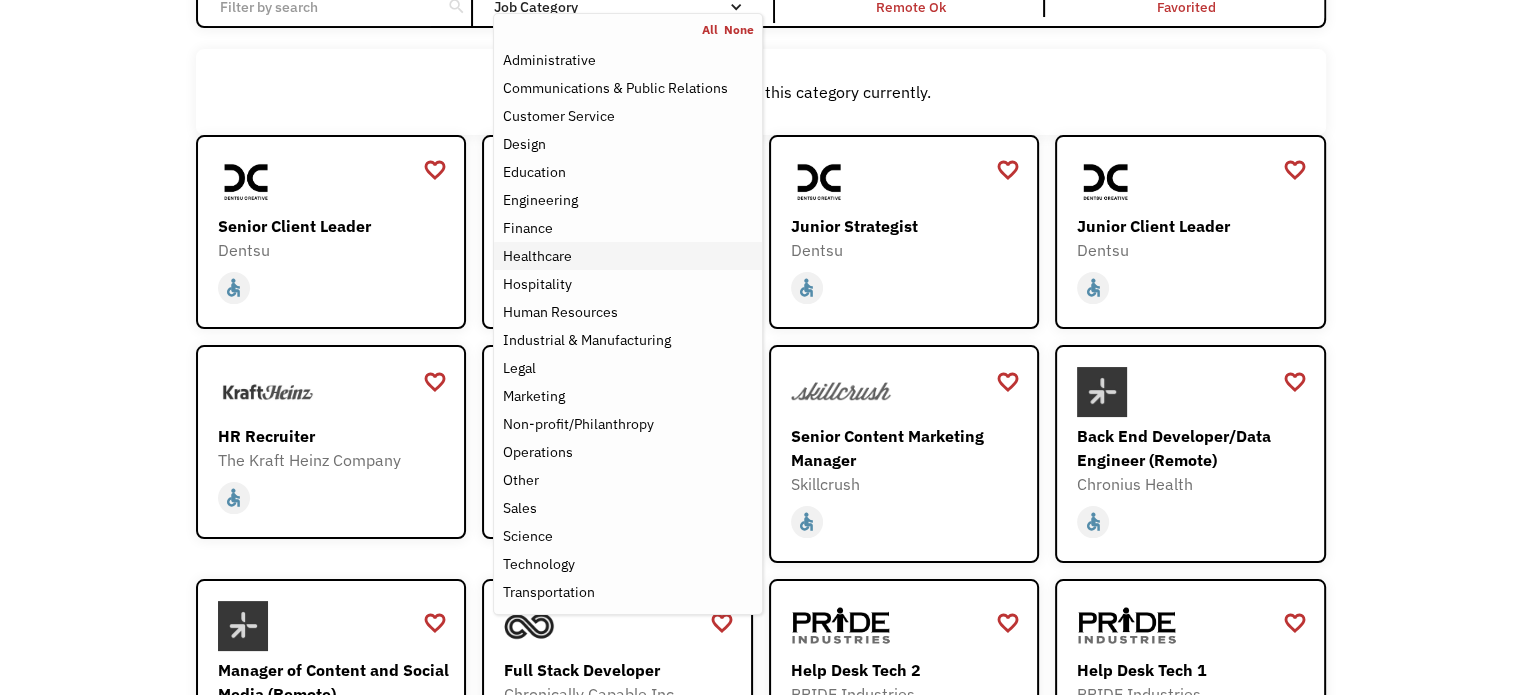 click on "Healthcare" at bounding box center [536, 256] 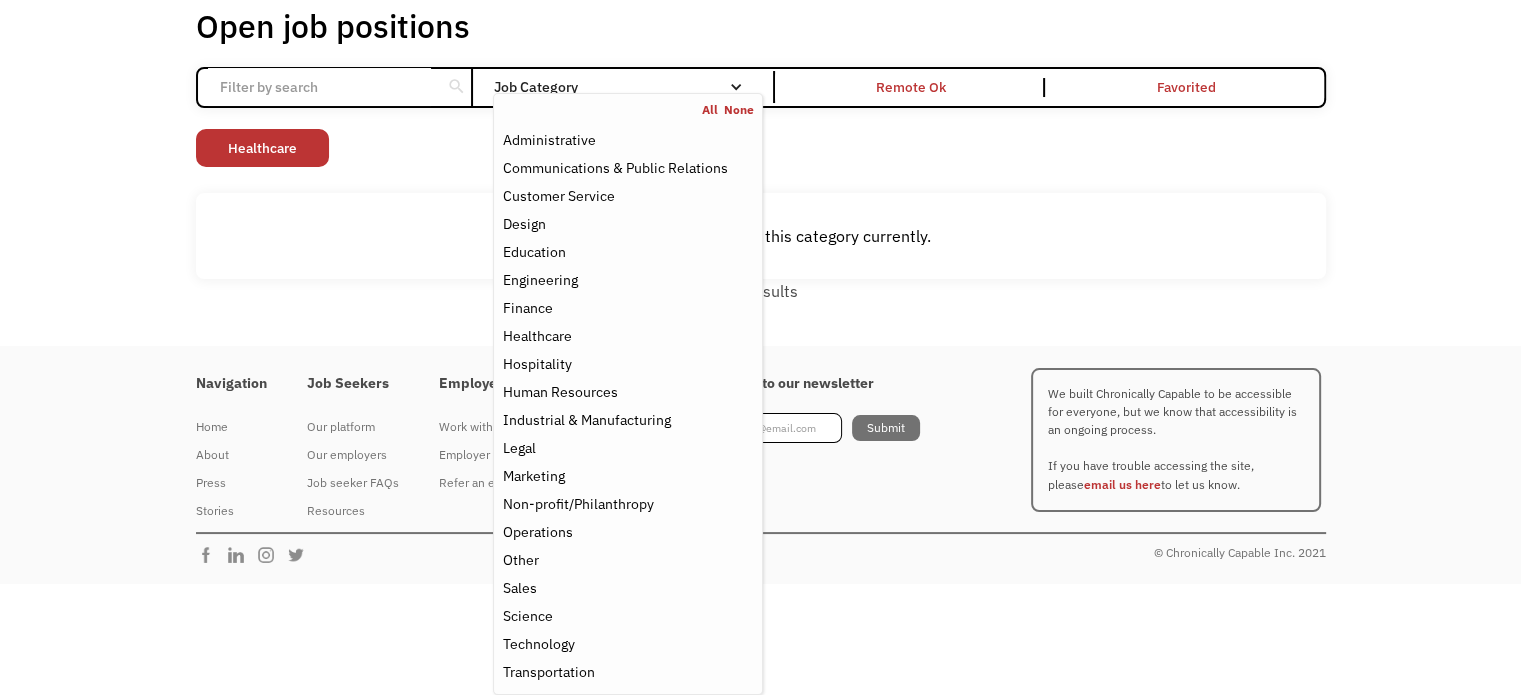 click on "Open job positions You have  X  liked items Search search Filter by category Administration Communications & Public Relations Customer Service Design Education Engineering Finance Healthcare Hospitality Human Resources Industrial & Manufacturing Legal Marketing Operations Sales Science Technology Transportation Other Job Category All None Administrative Communications & Public Relations Customer Service Design Education Engineering Finance Healthcare Hospitality Human Resources Industrial & Manufacturing Legal Marketing Non-profit/Philanthropy Operations Other Sales Science Technology Transportation Filter by type Full-time Part-time Remote Ok Favorited Favorited Thank you! Your submission has been received! Oops! Something went wrong while submitting the form. Non-profit/Philanthropy Other Transportation Technology Science Sales Operations Marketing Legal Industrial & Manufacturing Human Resources Hospitality Healthcare Finance Engineering Education Design Customer Service Communications & Public Relations" at bounding box center [760, 154] 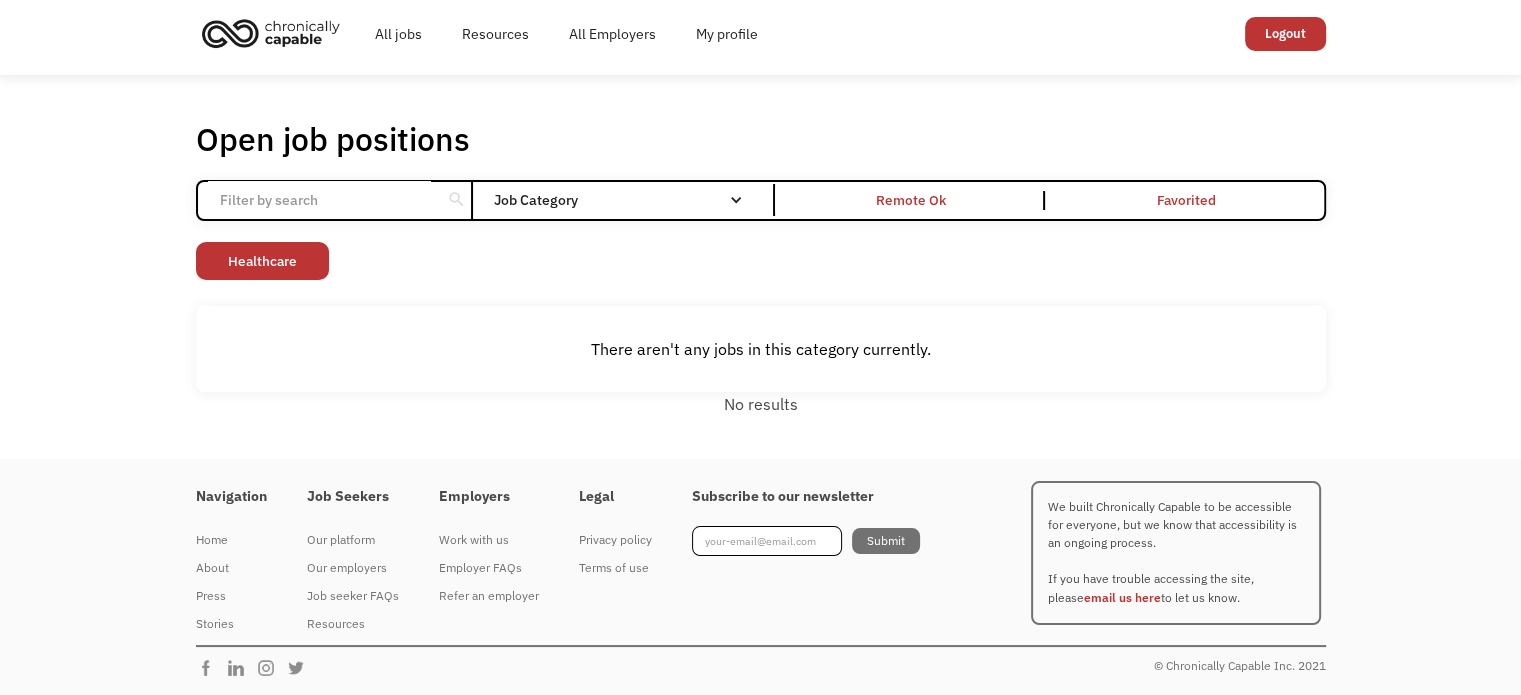 scroll, scrollTop: 120, scrollLeft: 0, axis: vertical 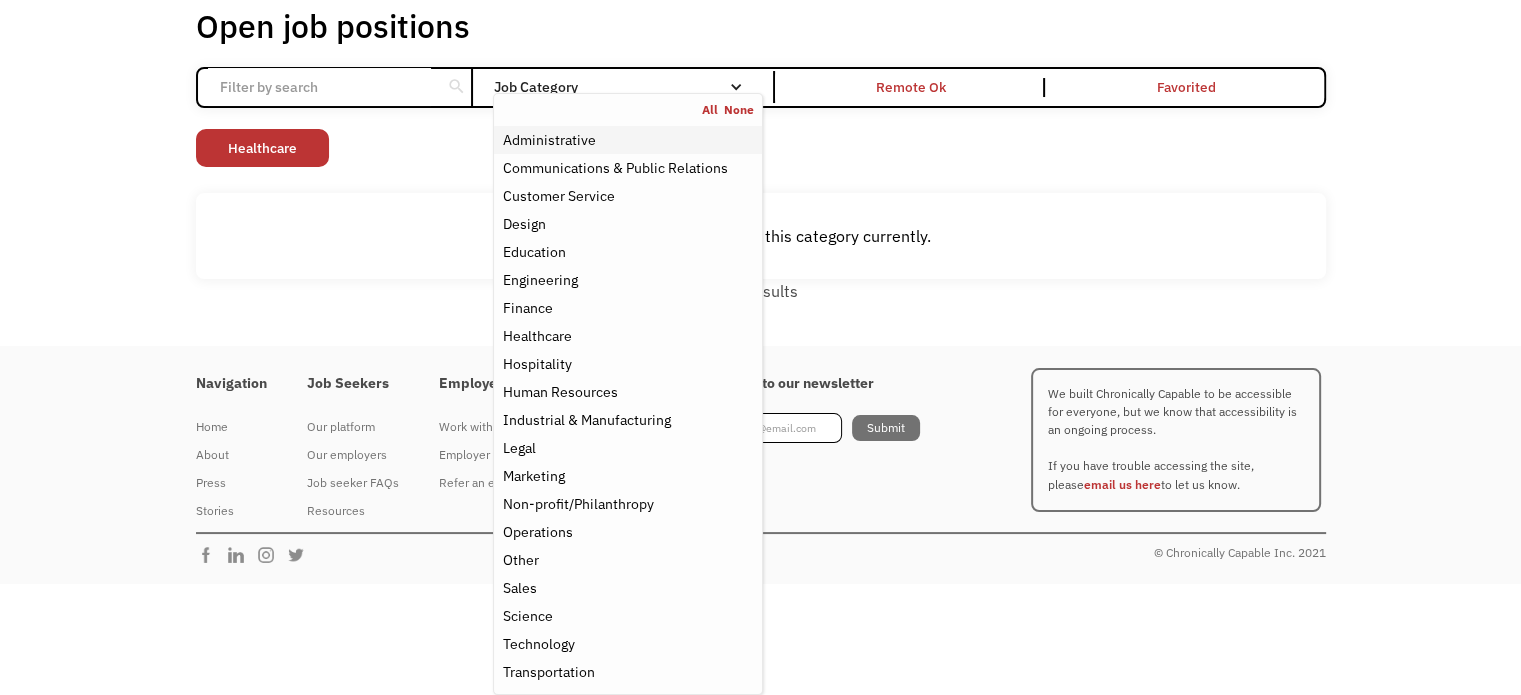 click on "Administrative" at bounding box center (548, 140) 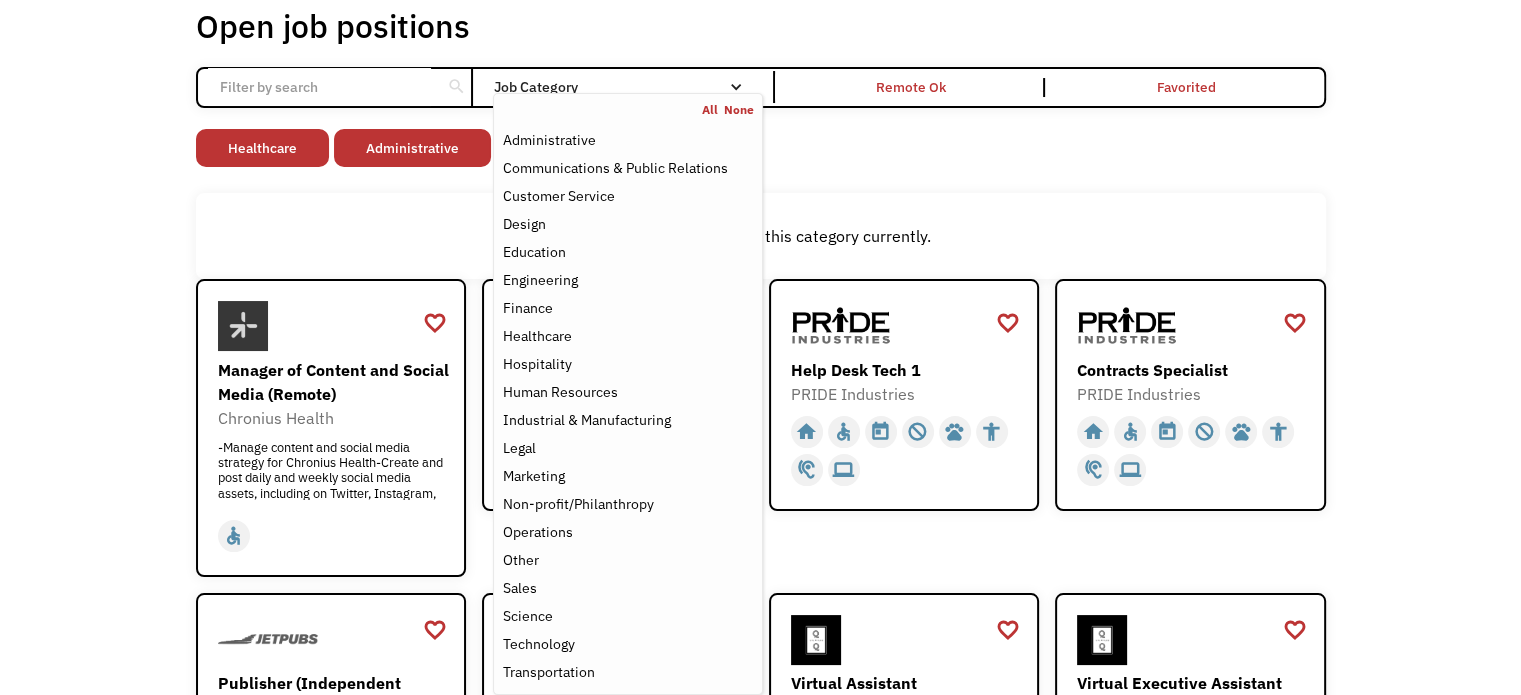 click on "Open job positions You have  X  liked items Search search Filter by category Administration Communications & Public Relations Customer Service Design Education Engineering Finance Healthcare Hospitality Human Resources Industrial & Manufacturing Legal Marketing Operations Sales Science Technology Transportation Other Job Category All None Administrative Communications & Public Relations Customer Service Design Education Engineering Finance Healthcare Hospitality Human Resources Industrial & Manufacturing Legal Marketing Non-profit/Philanthropy Operations Other Sales Science Technology Transportation Filter by type Full-time Part-time Remote Ok Favorited Favorited Thank you! Your submission has been received! Oops! Something went wrong while submitting the form. Non-profit/Philanthropy Other Transportation Technology Science Sales Operations Marketing Legal Industrial & Manufacturing Human Resources Hospitality Healthcare Finance Engineering Education Design Customer Service Communications & Public Relations" at bounding box center (760, 905) 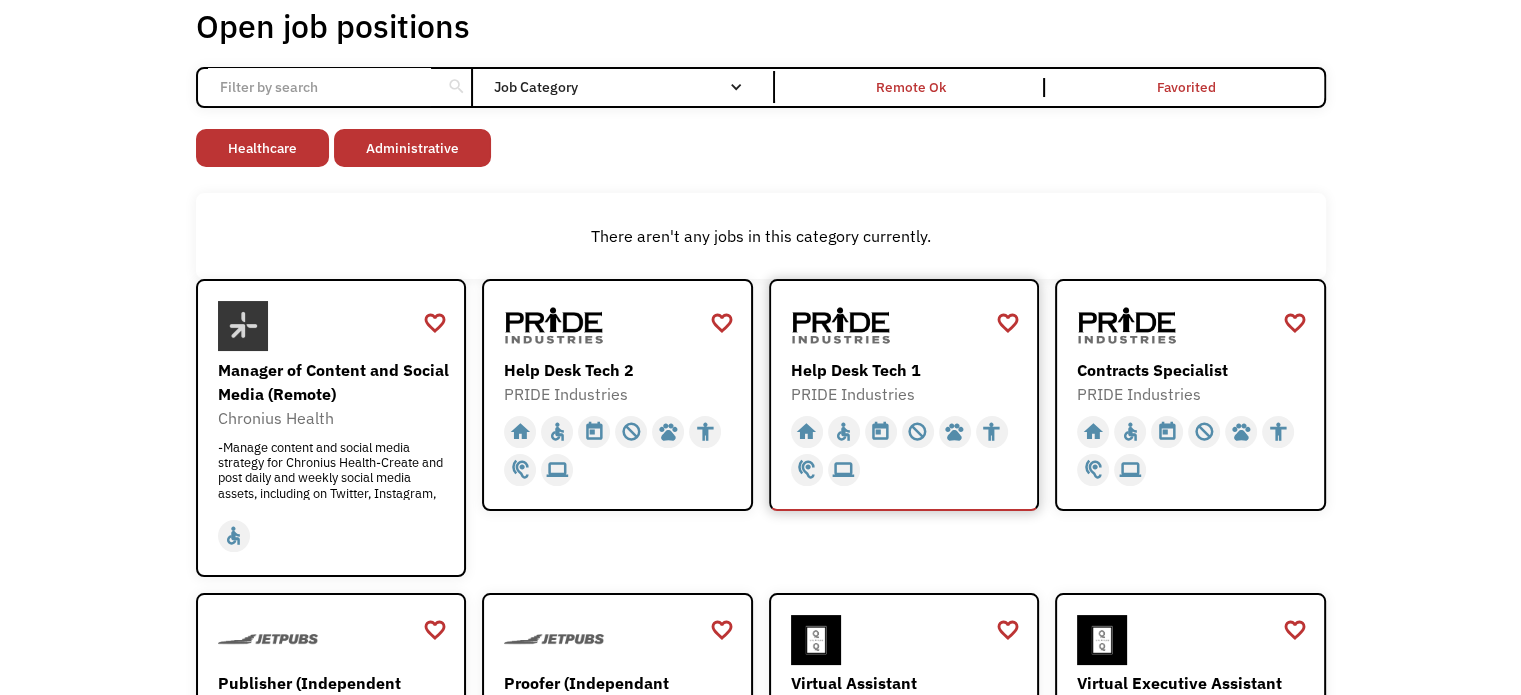 click on "Help Desk Tech 1" at bounding box center (907, 370) 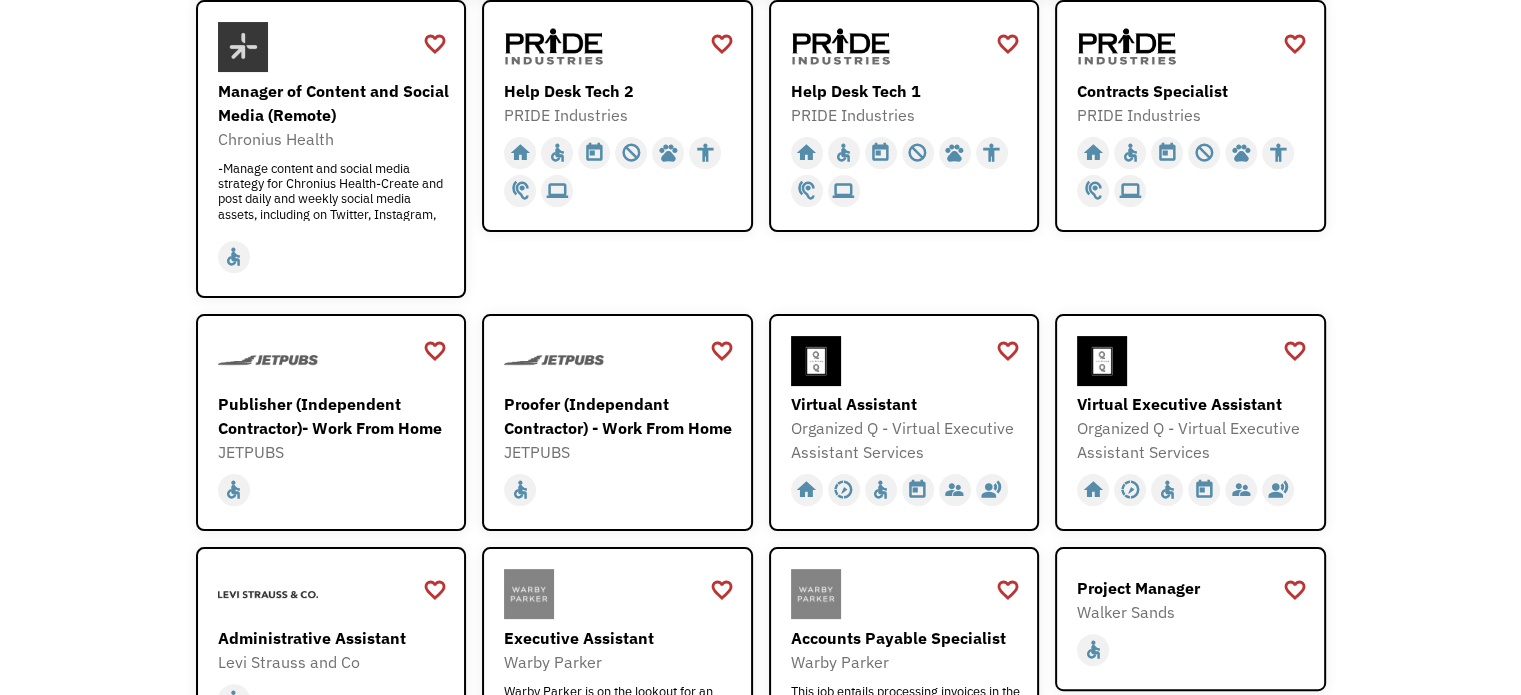 scroll, scrollTop: 420, scrollLeft: 0, axis: vertical 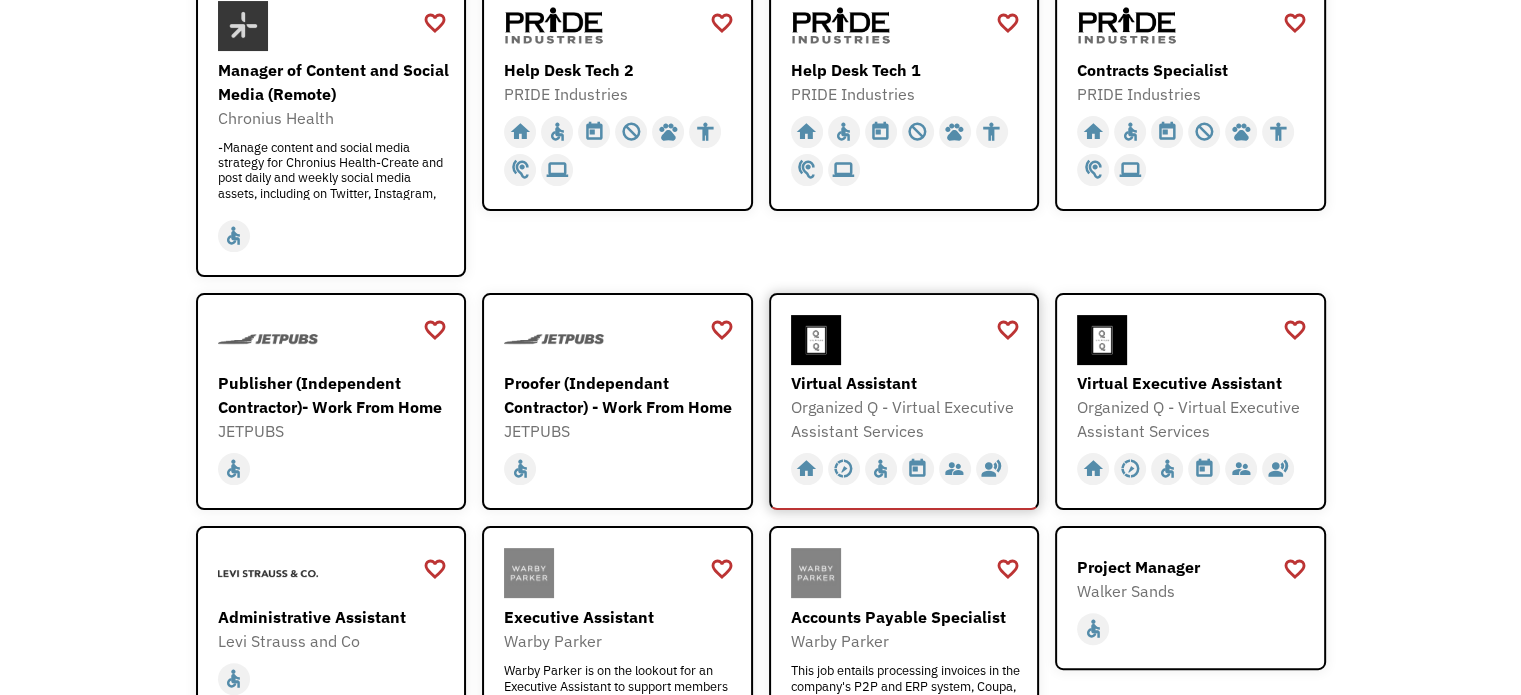 click on "Organized Q - Virtual Executive Assistant Services" at bounding box center (907, 419) 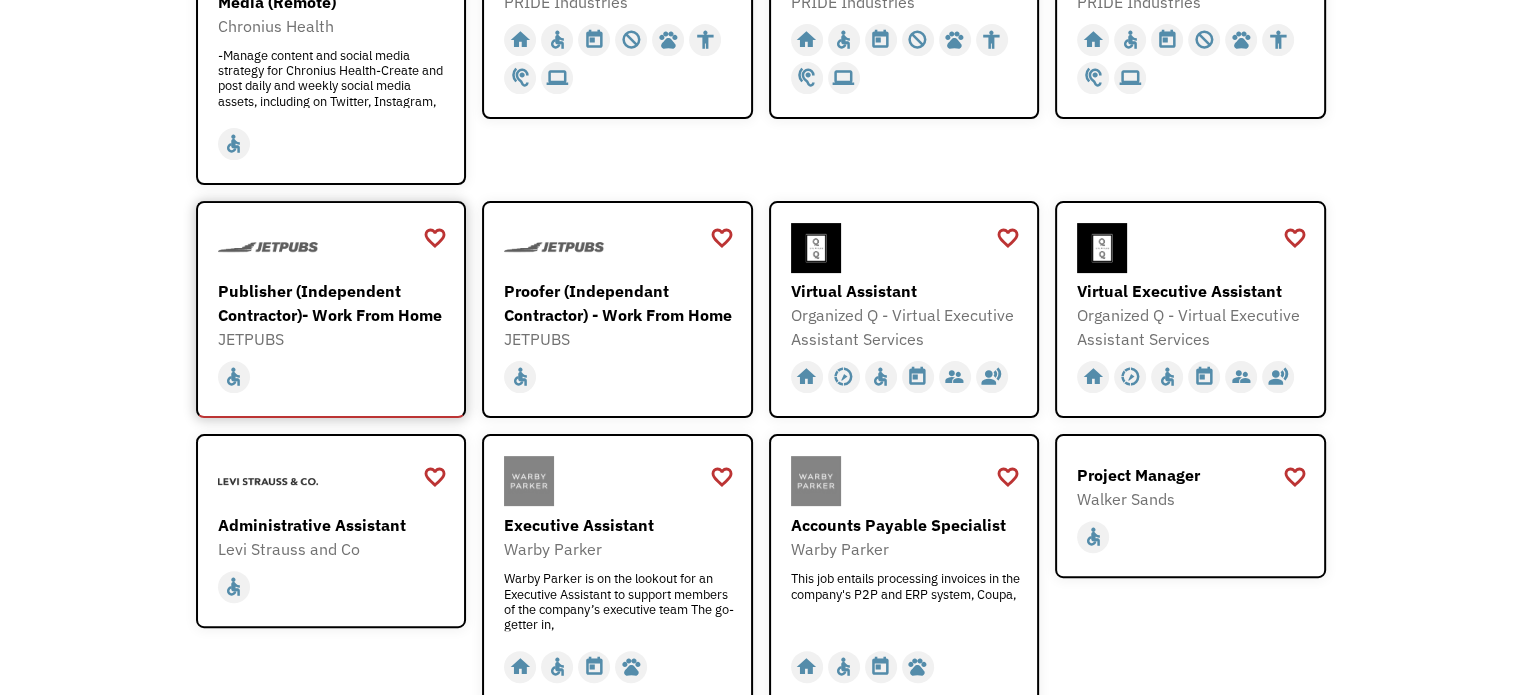 scroll, scrollTop: 520, scrollLeft: 0, axis: vertical 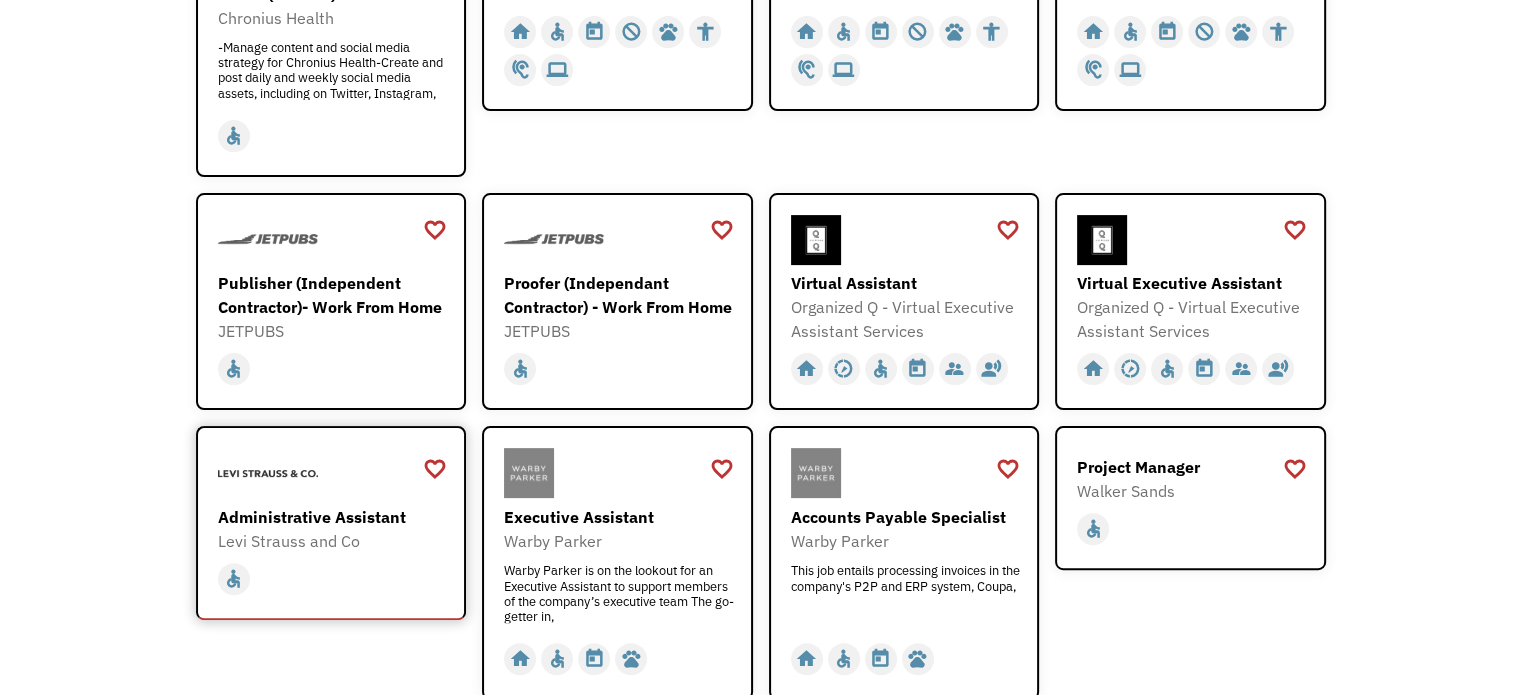 click on "Administrative Assistant" at bounding box center (334, 517) 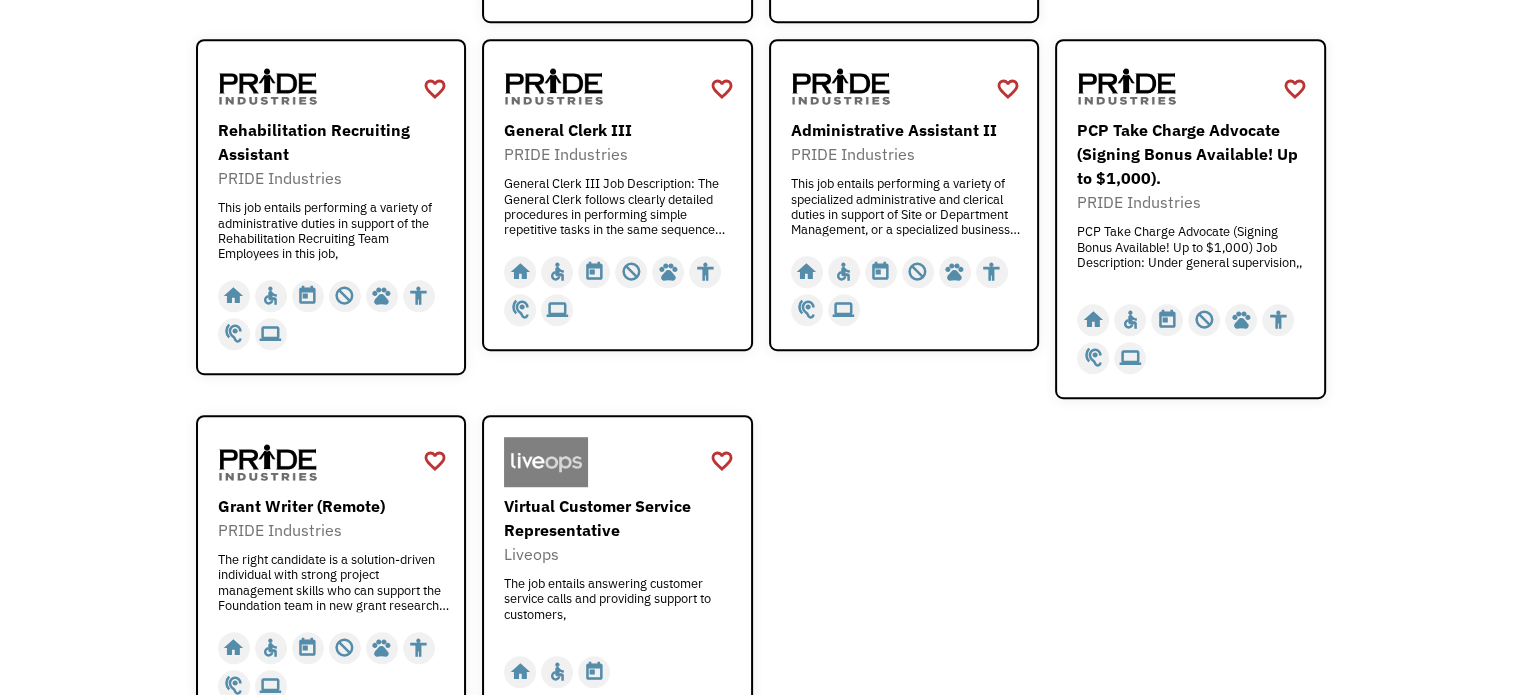 scroll, scrollTop: 1220, scrollLeft: 0, axis: vertical 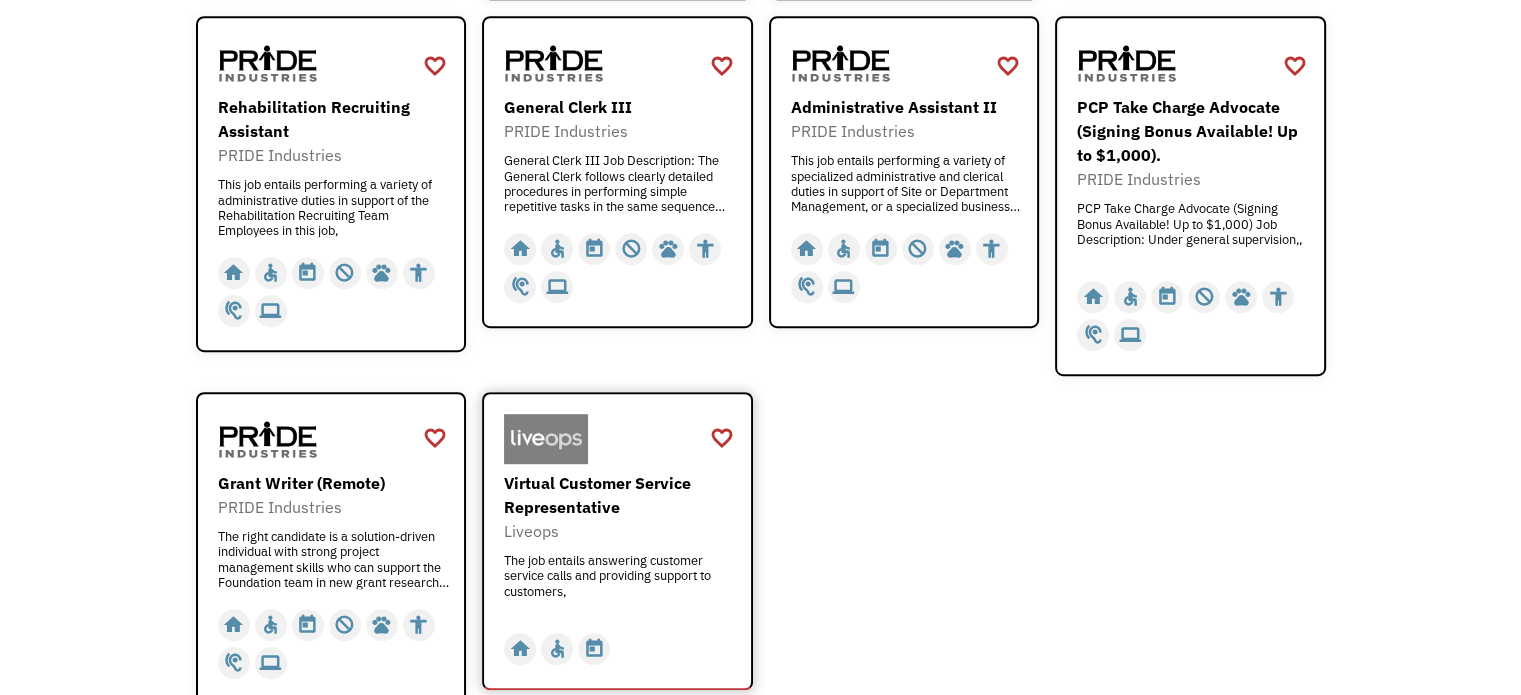 click on "Virtual Customer Service Representative" at bounding box center (620, 495) 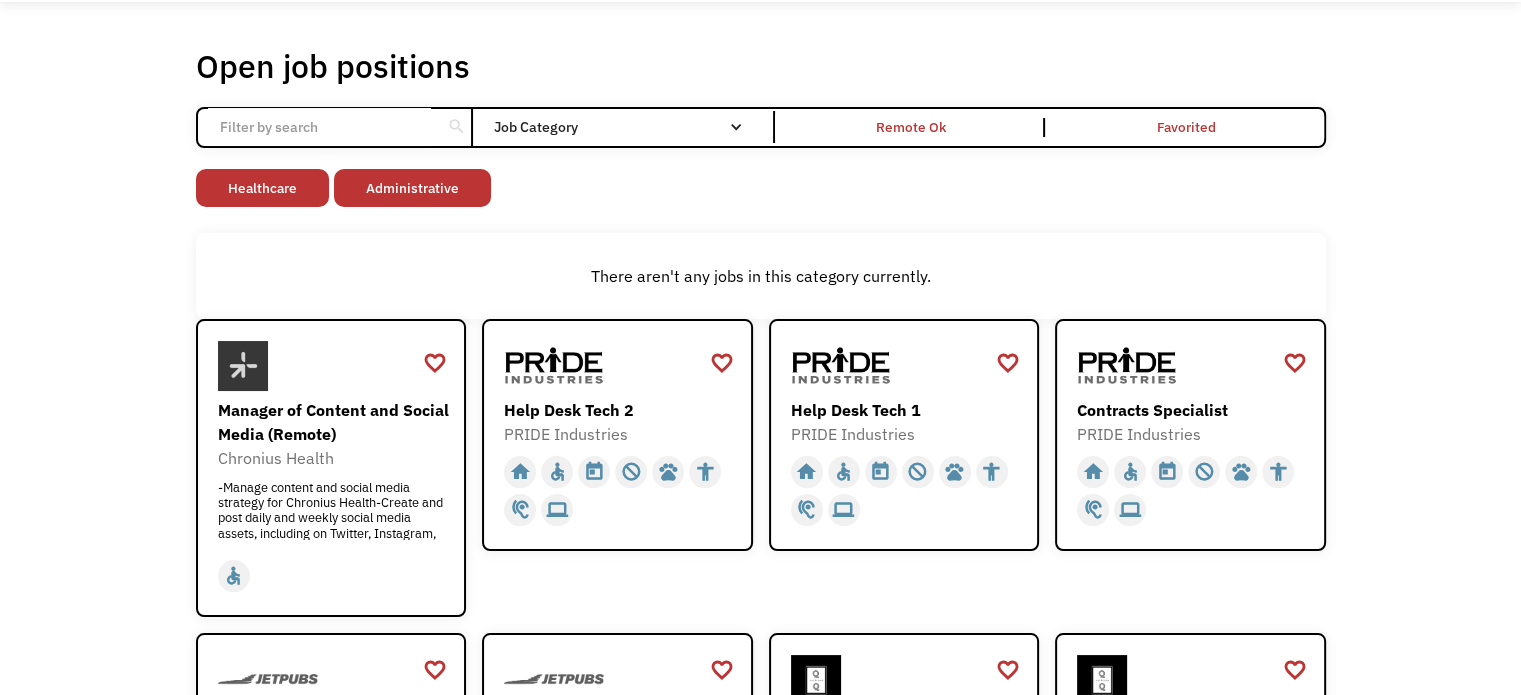 scroll, scrollTop: 0, scrollLeft: 0, axis: both 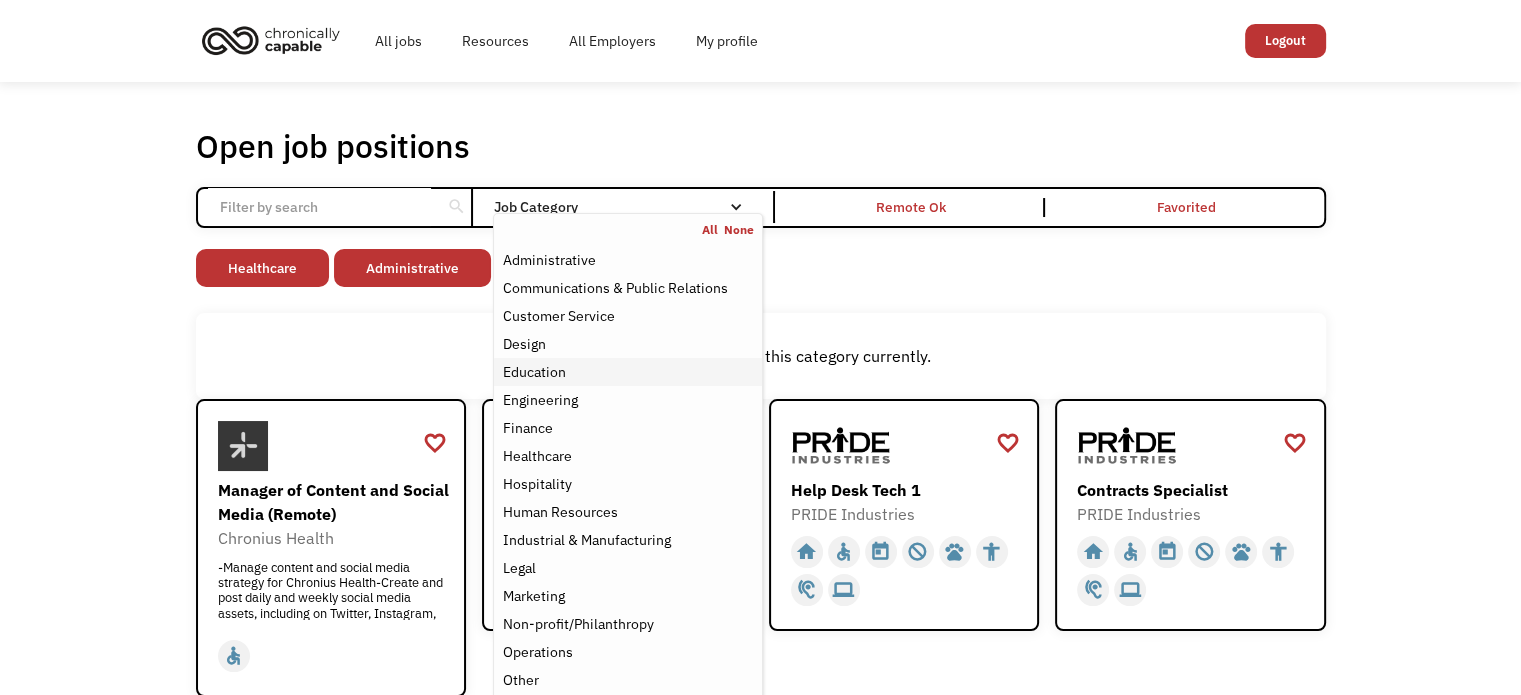click on "Education" at bounding box center (627, 372) 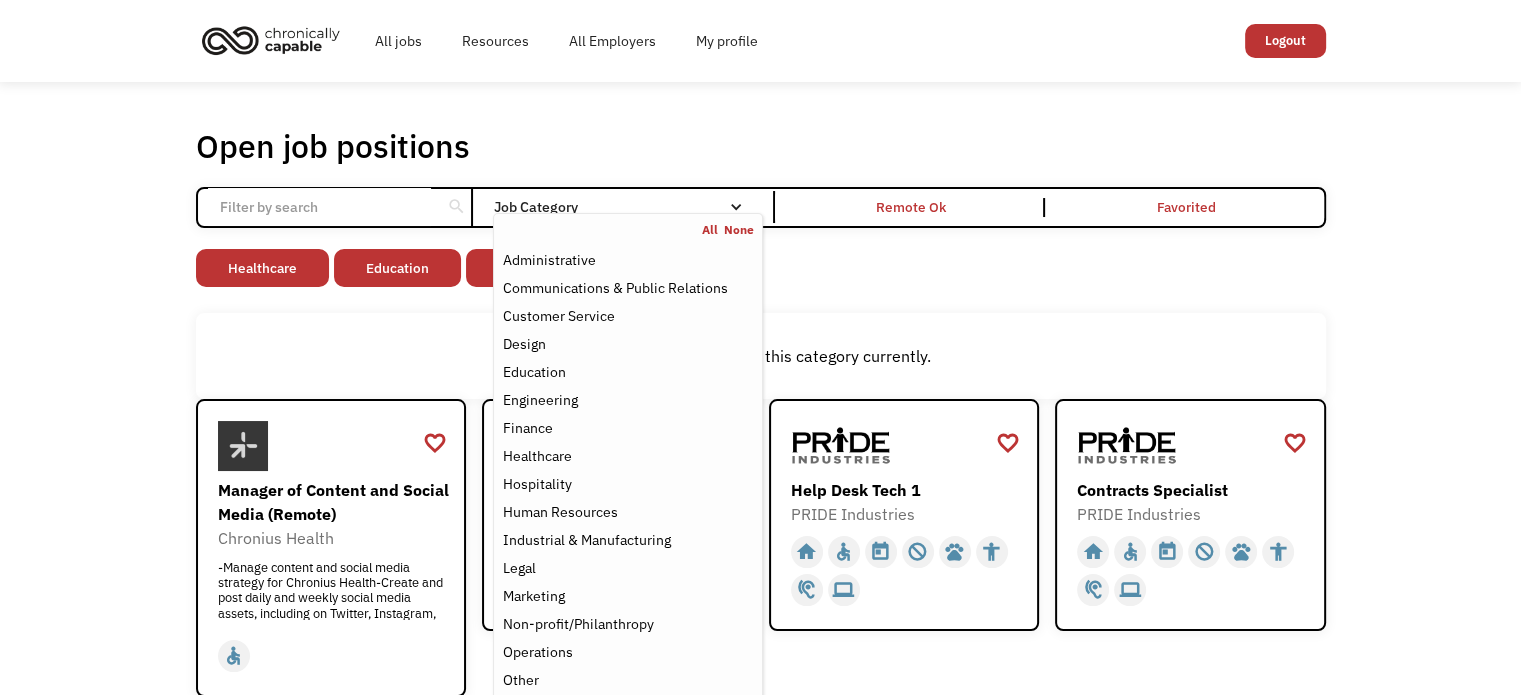 drag, startPoint x: 49, startPoint y: 407, endPoint x: 84, endPoint y: 396, distance: 36.687874 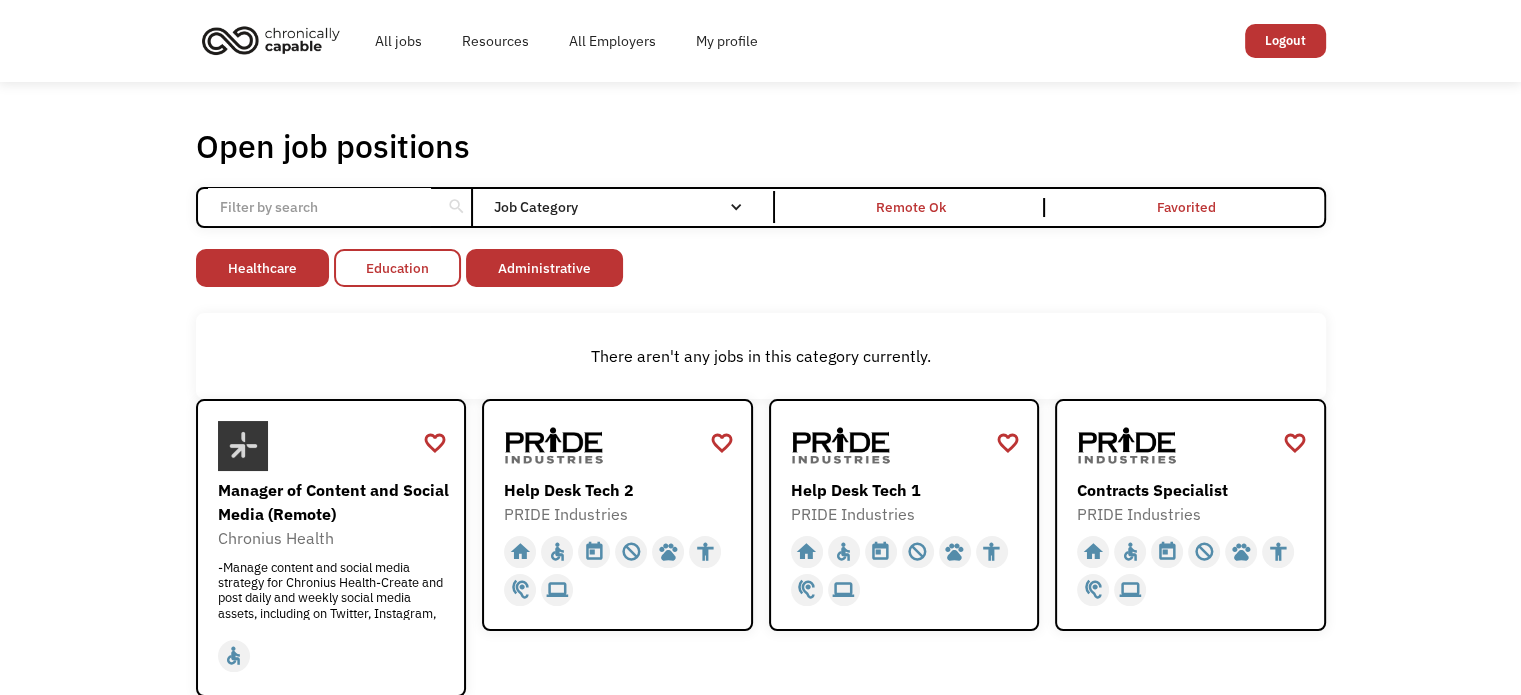 click on "Education" at bounding box center (397, 268) 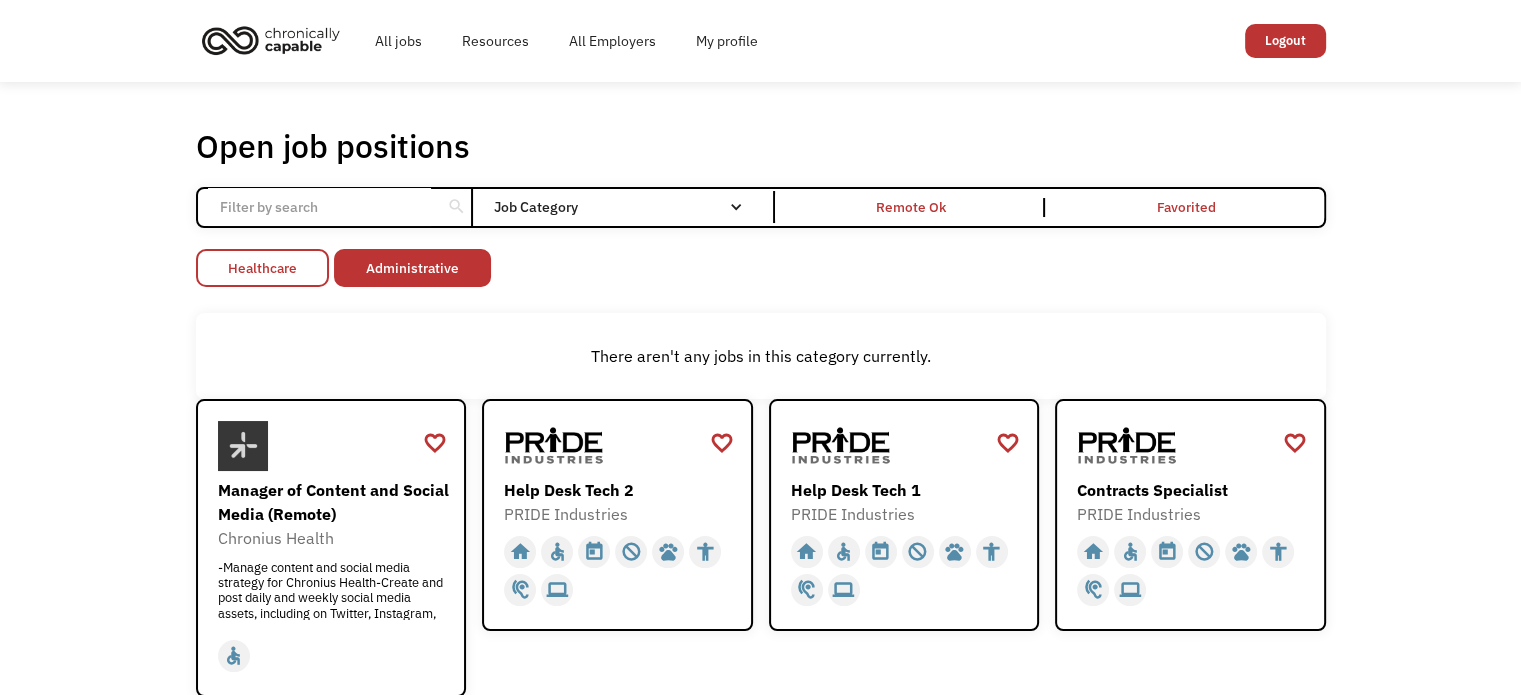 click on "Healthcare" at bounding box center (262, 268) 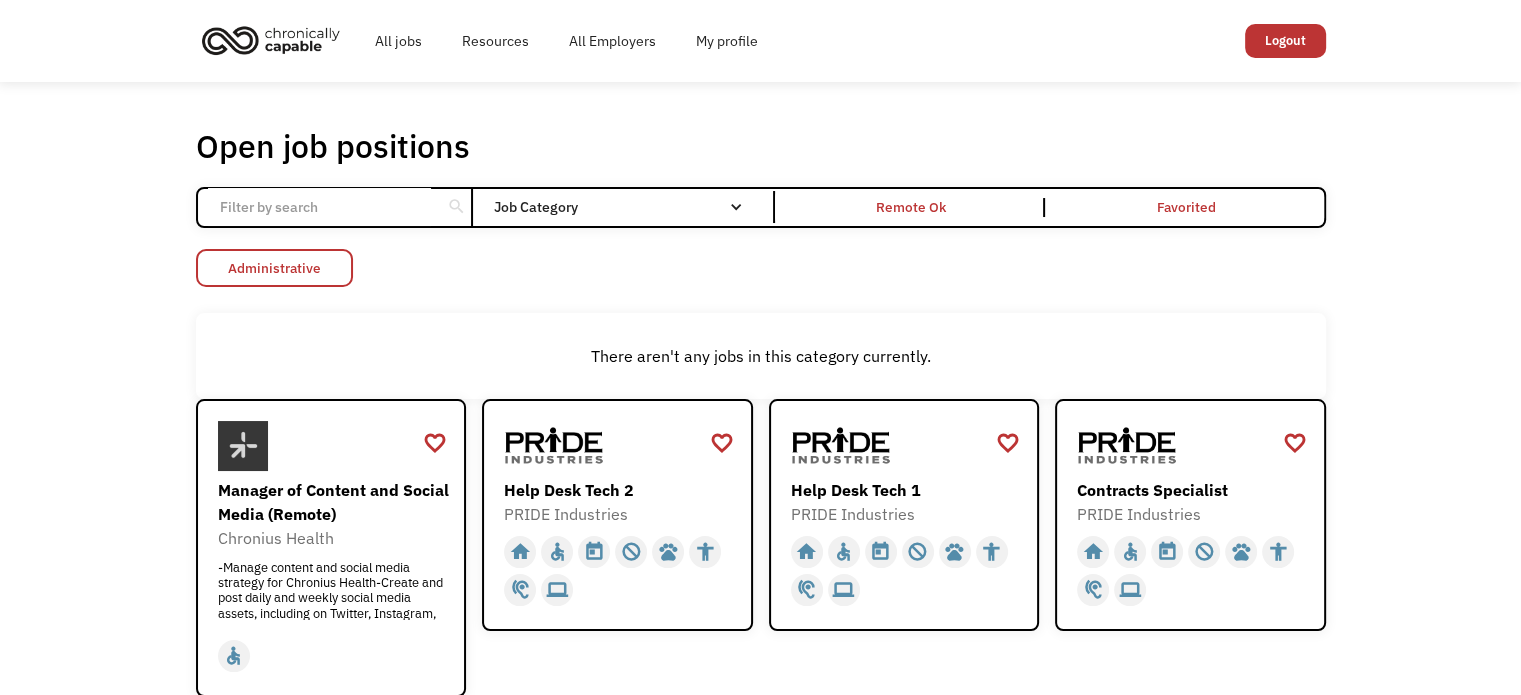 click on "Administrative" at bounding box center (274, 268) 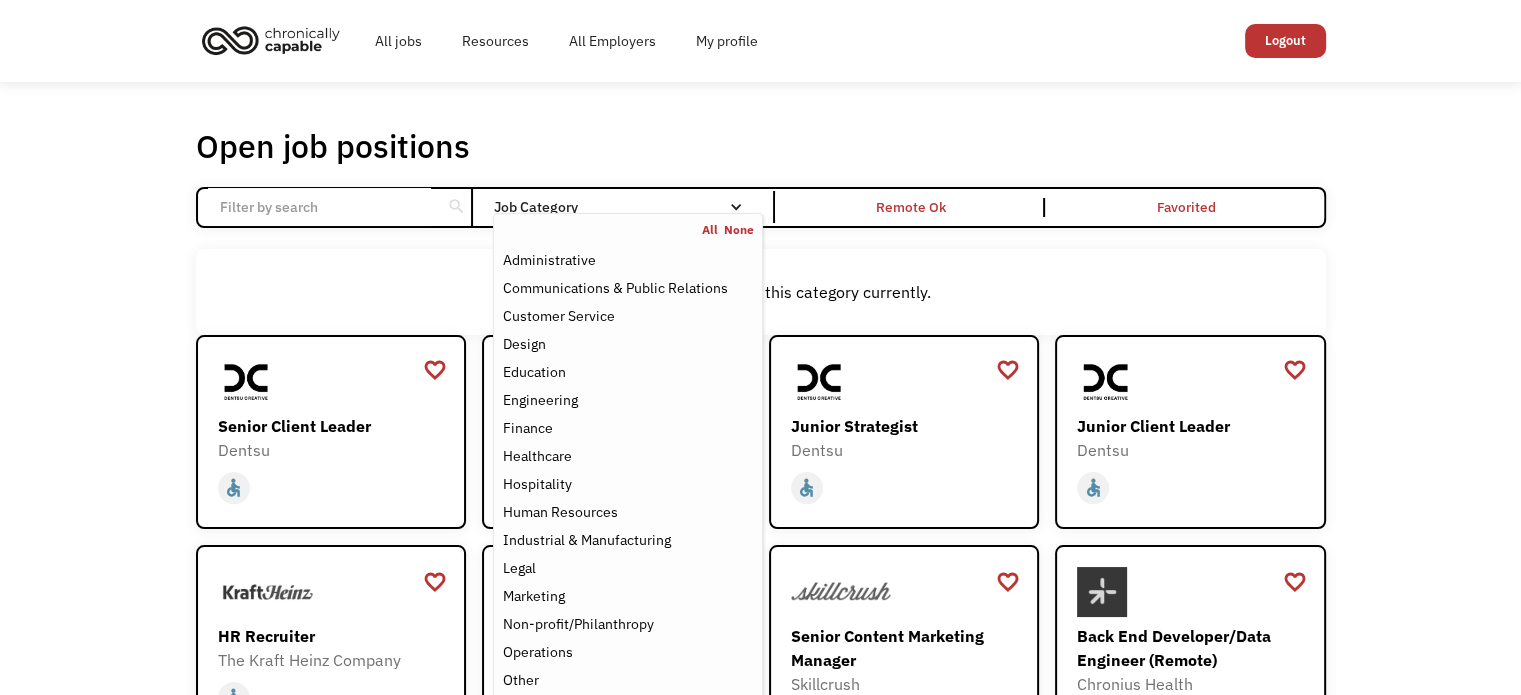 click on "All None Administrative Communications & Public Relations Customer Service Design Education Engineering Finance Healthcare Hospitality Human Resources Industrial & Manufacturing Legal Marketing Non-profit/Philanthropy Operations Other Sales Science Technology Transportation" at bounding box center [627, 514] 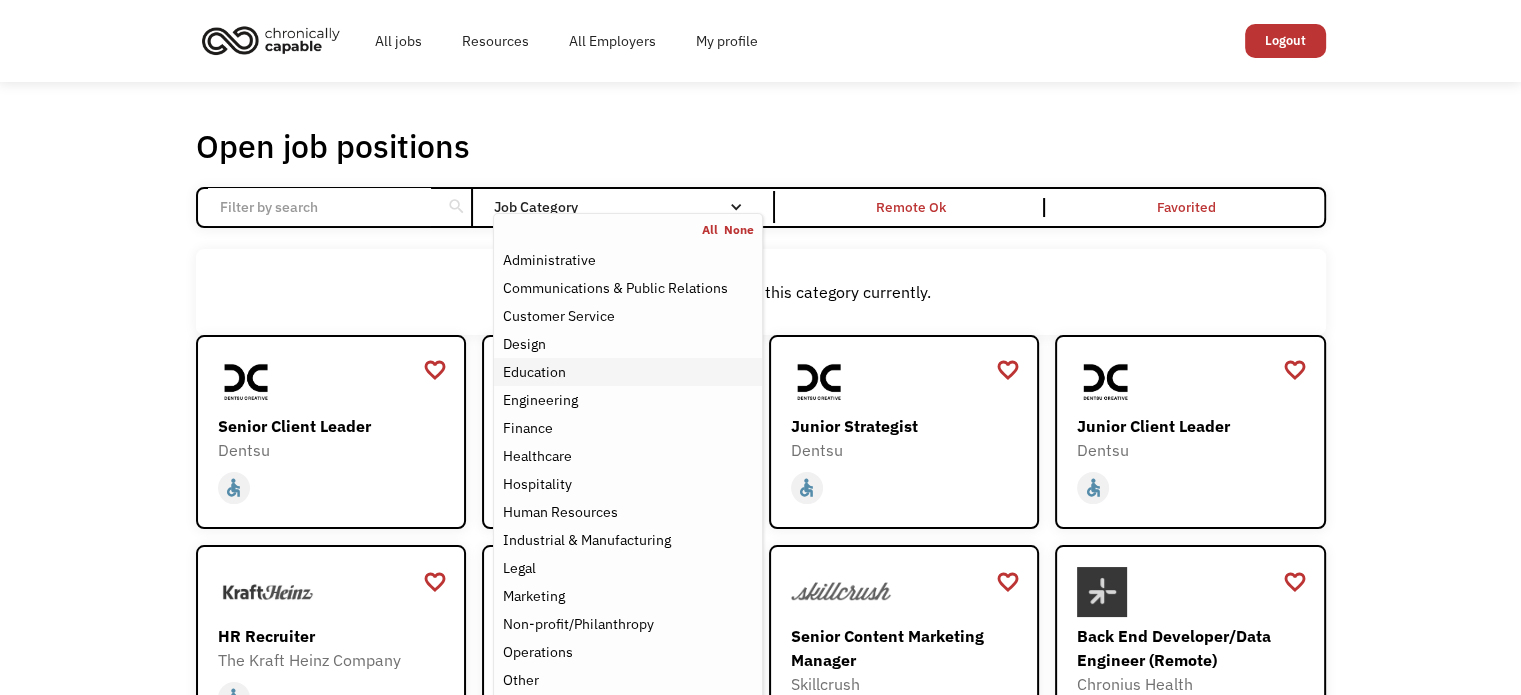 click on "Education" at bounding box center [533, 372] 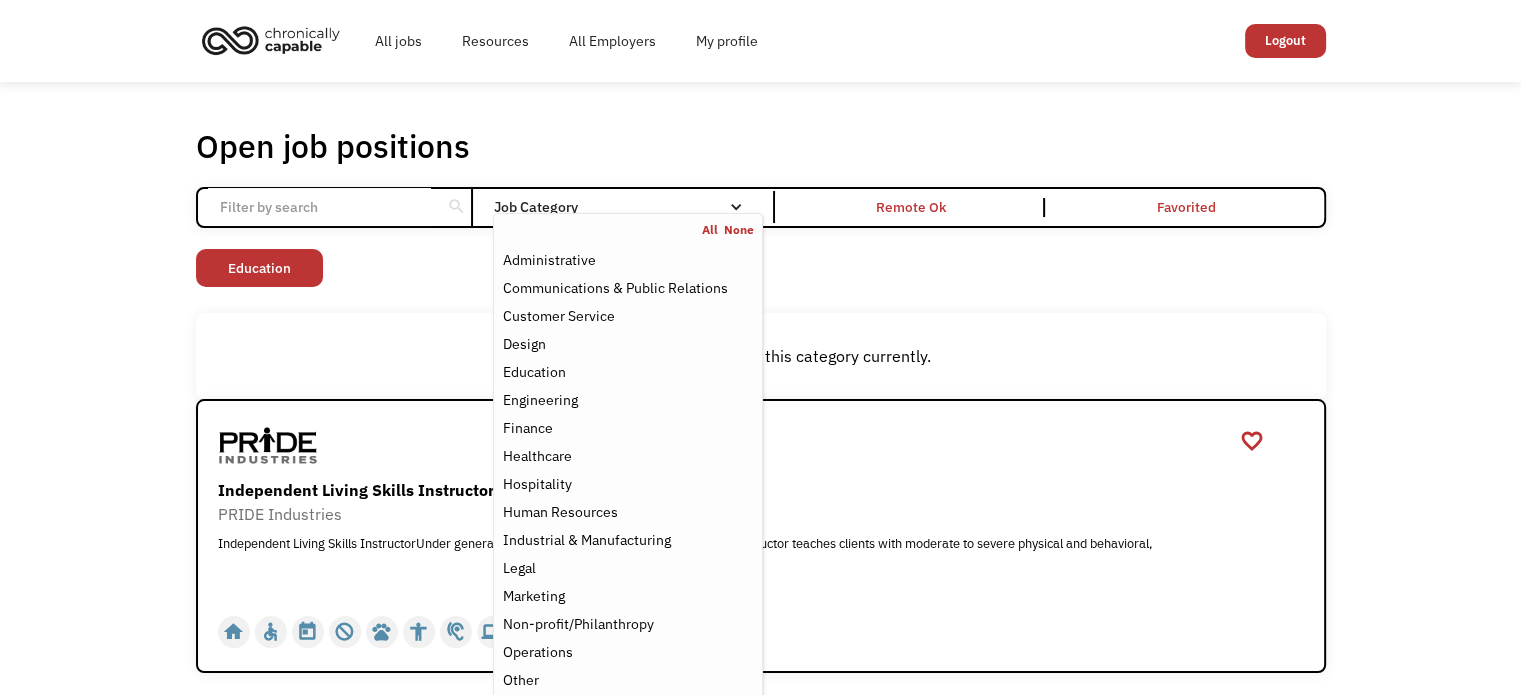 click on "Open job positions You have  X  liked items Search search Filter by category Administration Communications & Public Relations Customer Service Design Education Engineering Finance Healthcare Hospitality Human Resources Industrial & Manufacturing Legal Marketing Operations Sales Science Technology Transportation Other Job Category All None Administrative Communications & Public Relations Customer Service Design Education Engineering Finance Healthcare Hospitality Human Resources Industrial & Manufacturing Legal Marketing Non-profit/Philanthropy Operations Other Sales Science Technology Transportation Filter by type Full-time Part-time Remote Ok Favorited Favorited Thank you! Your submission has been received! Oops! Something went wrong while submitting the form. Non-profit/Philanthropy Other Transportation Technology Science Sales Operations Marketing Legal Industrial & Manufacturing Human Resources Hospitality Healthcare Finance Engineering Education Design Customer Service Communications & Public Relations" at bounding box center [760, 399] 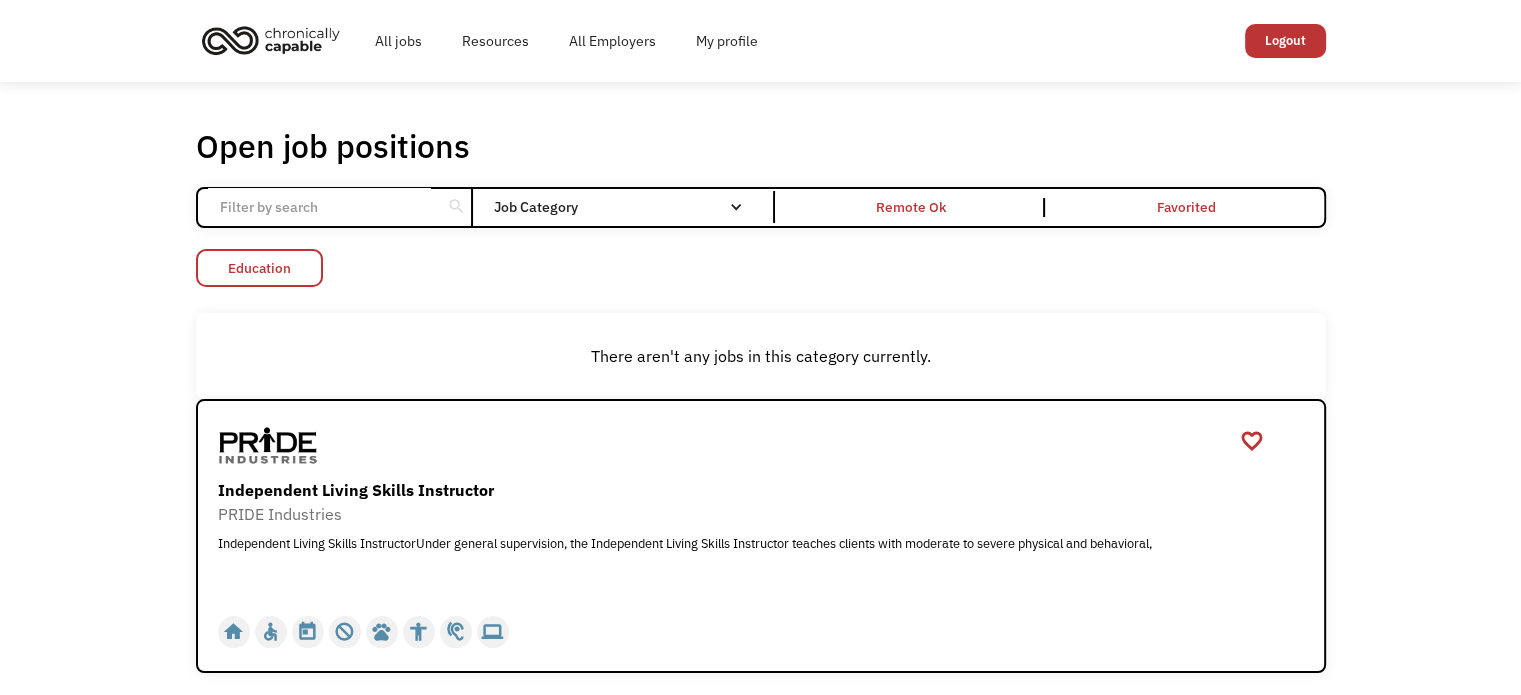 click on "Education" at bounding box center [259, 268] 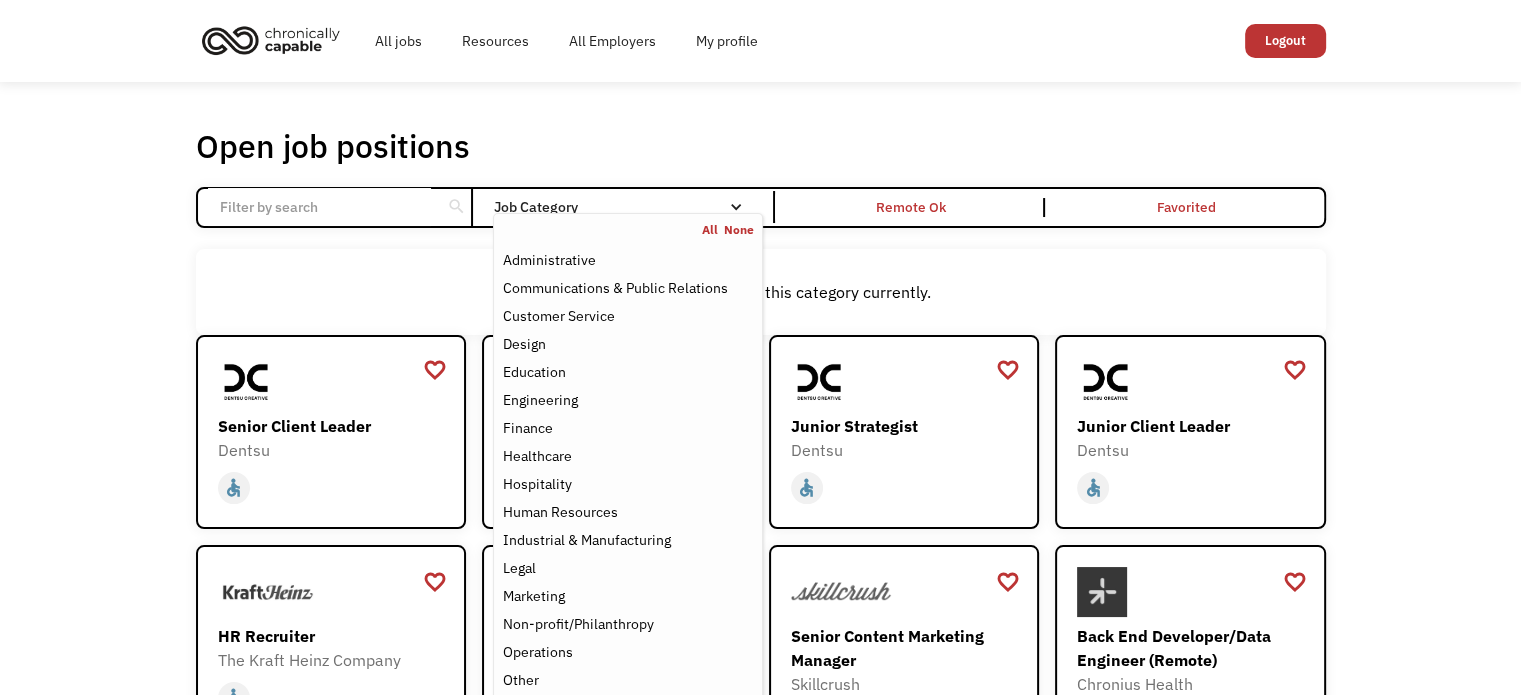 click on "Job Category" at bounding box center [627, 207] 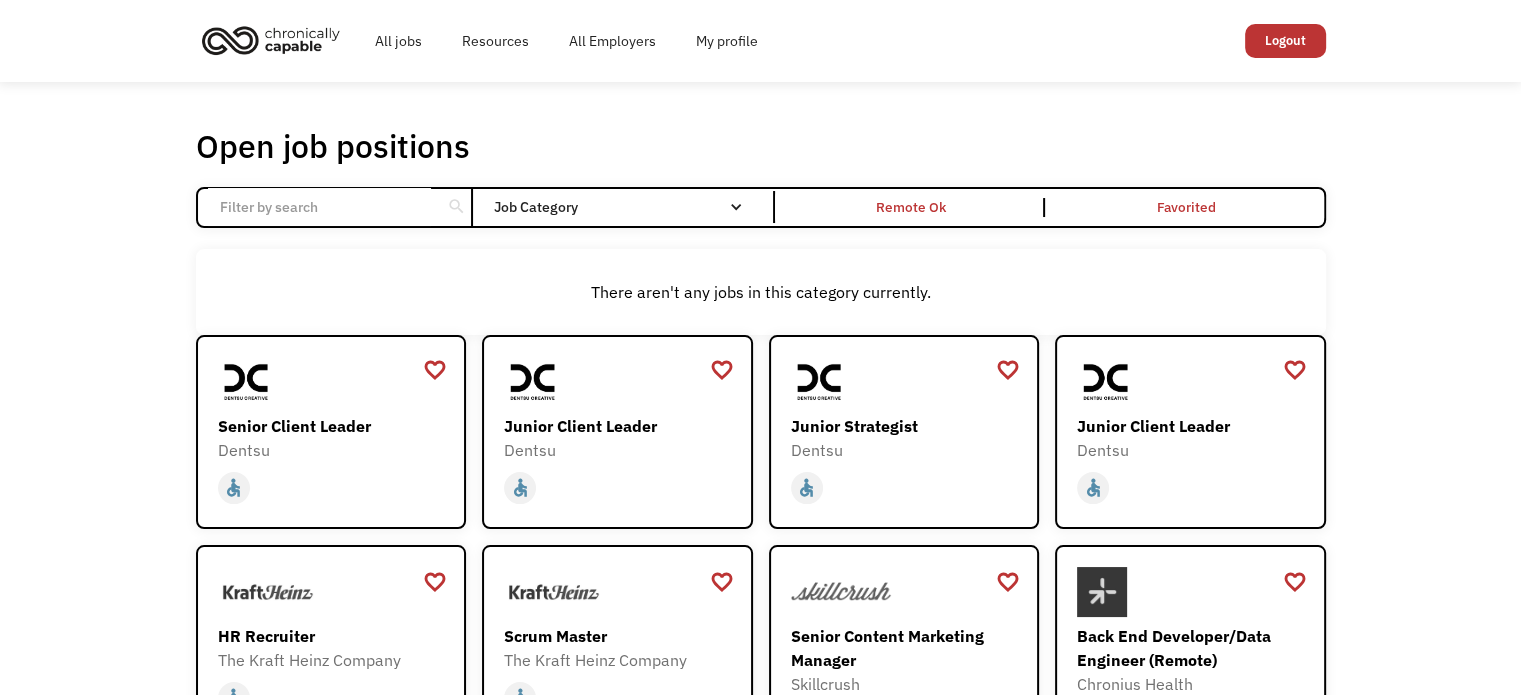 click on "Job Category" at bounding box center [627, 207] 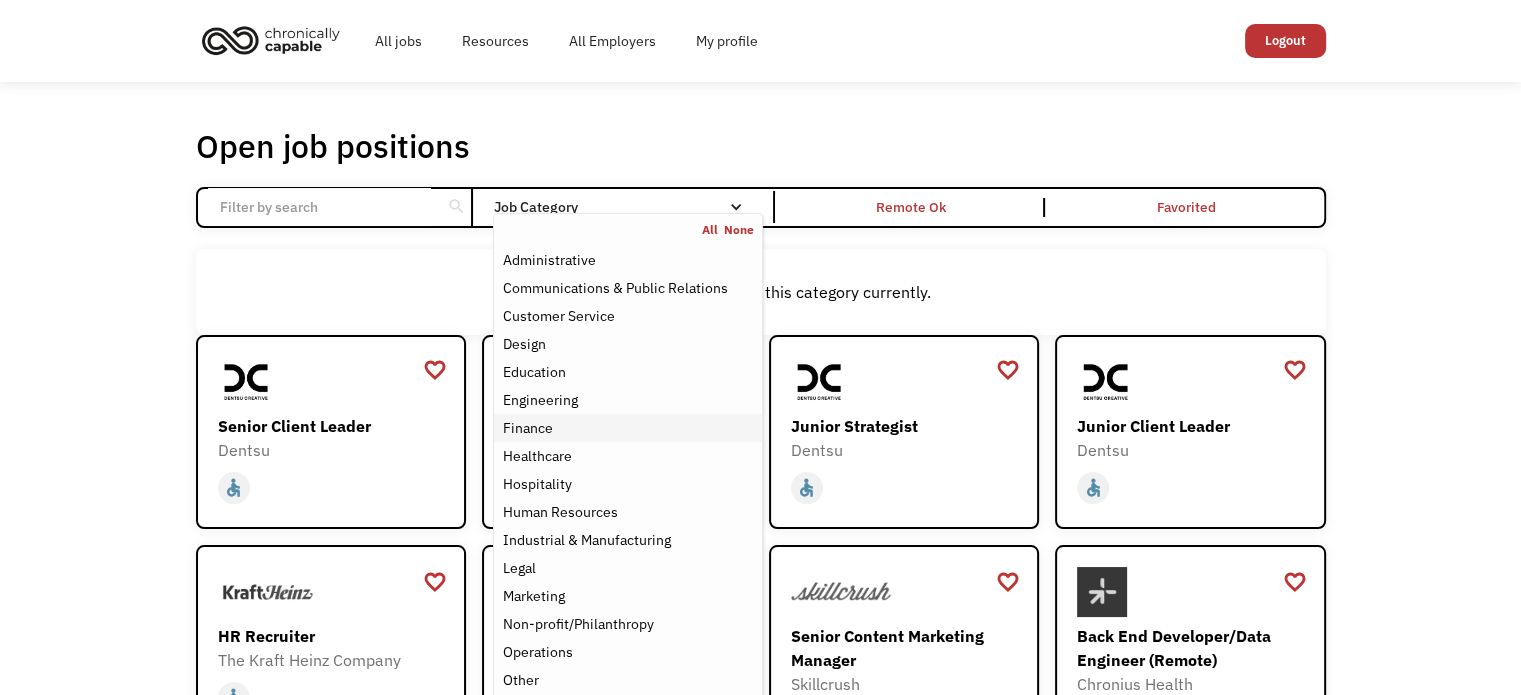click on "Finance" at bounding box center (627, 428) 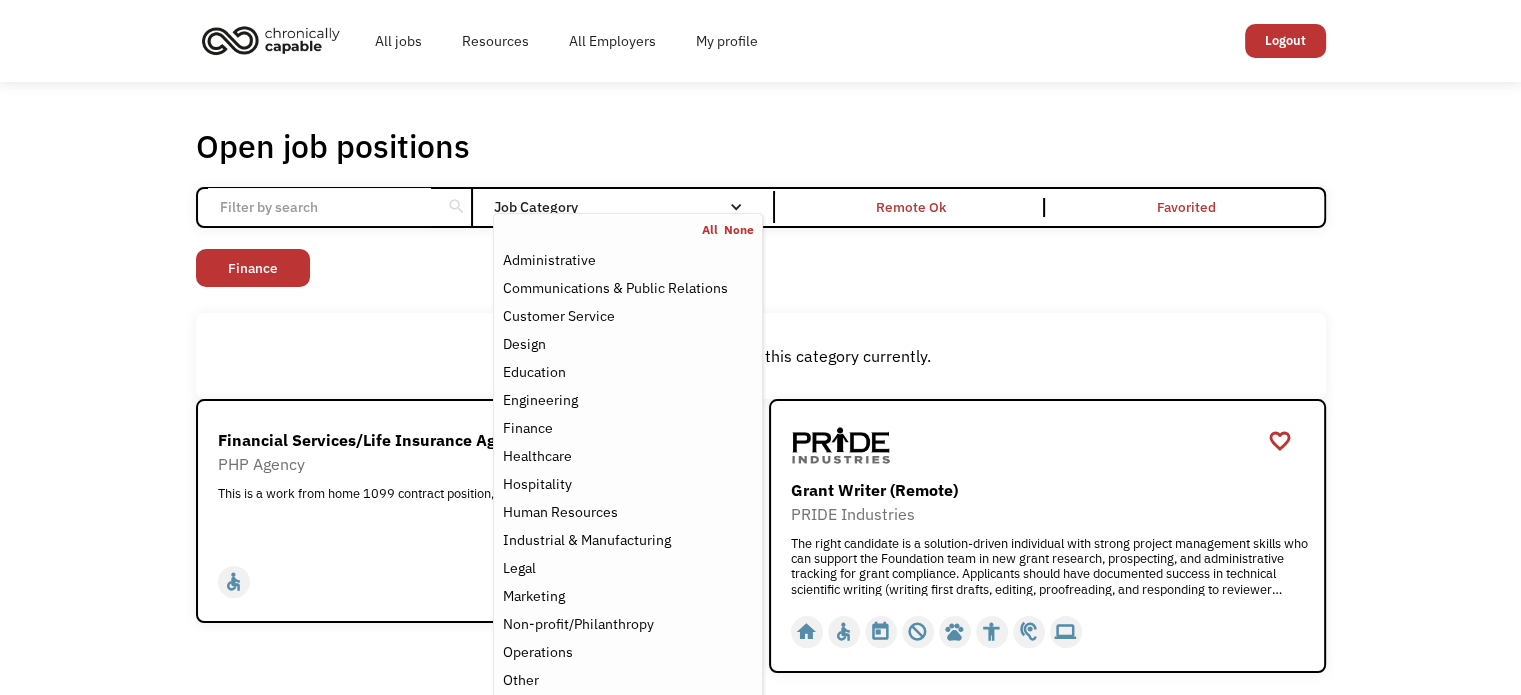 click on "Open job positions You have  X  liked items Search search Filter by category Administration Communications & Public Relations Customer Service Design Education Engineering Finance Healthcare Hospitality Human Resources Industrial & Manufacturing Legal Marketing Operations Sales Science Technology Transportation Other Job Category All None Administrative Communications & Public Relations Customer Service Design Education Engineering Finance Healthcare Hospitality Human Resources Industrial & Manufacturing Legal Marketing Non-profit/Philanthropy Operations Other Sales Science Technology Transportation Filter by type Full-time Part-time Remote Ok Favorited Favorited Thank you! Your submission has been received! Oops! Something went wrong while submitting the form. Non-profit/Philanthropy Other Transportation Technology Science Sales Operations Marketing Legal Industrial & Manufacturing Human Resources Hospitality Healthcare Finance Engineering Education Design Customer Service Communications & Public Relations" at bounding box center (760, 399) 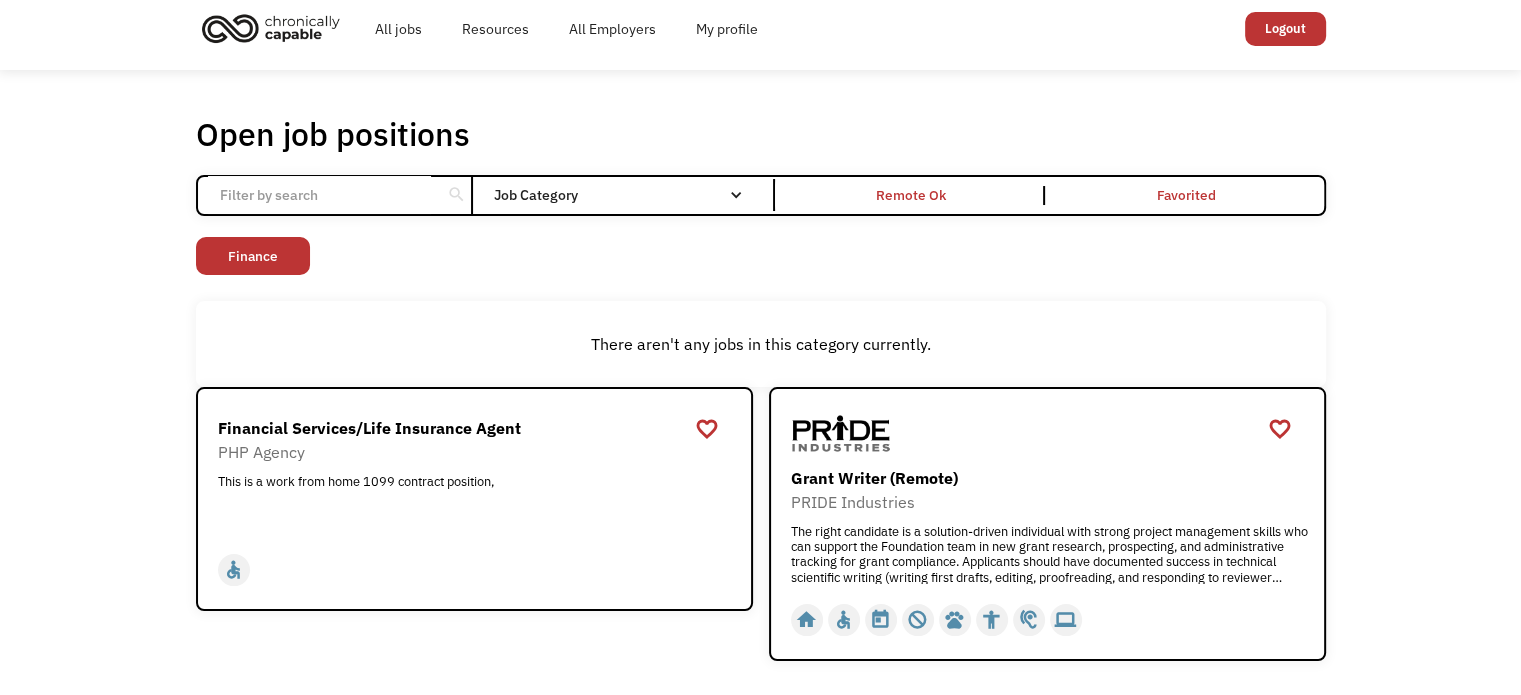 scroll, scrollTop: 0, scrollLeft: 0, axis: both 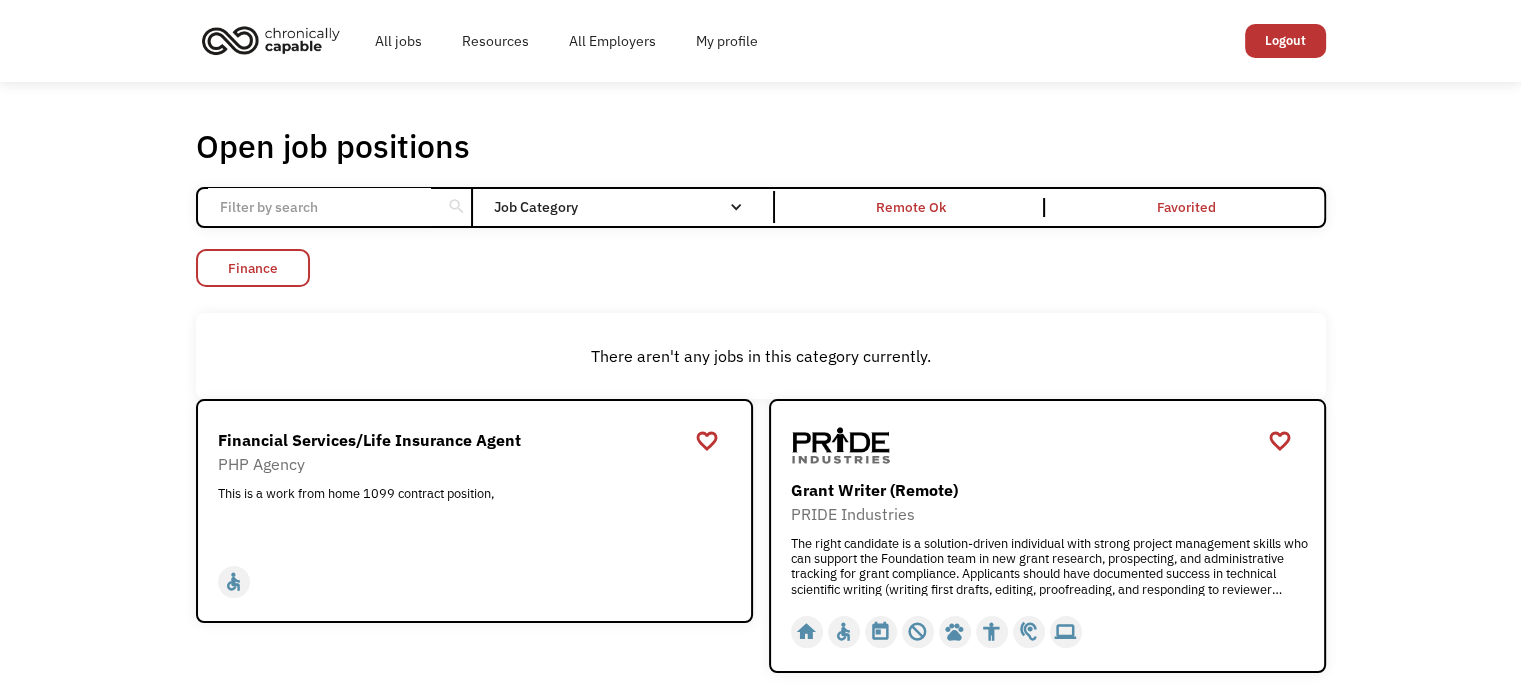 click on "Finance" at bounding box center (253, 268) 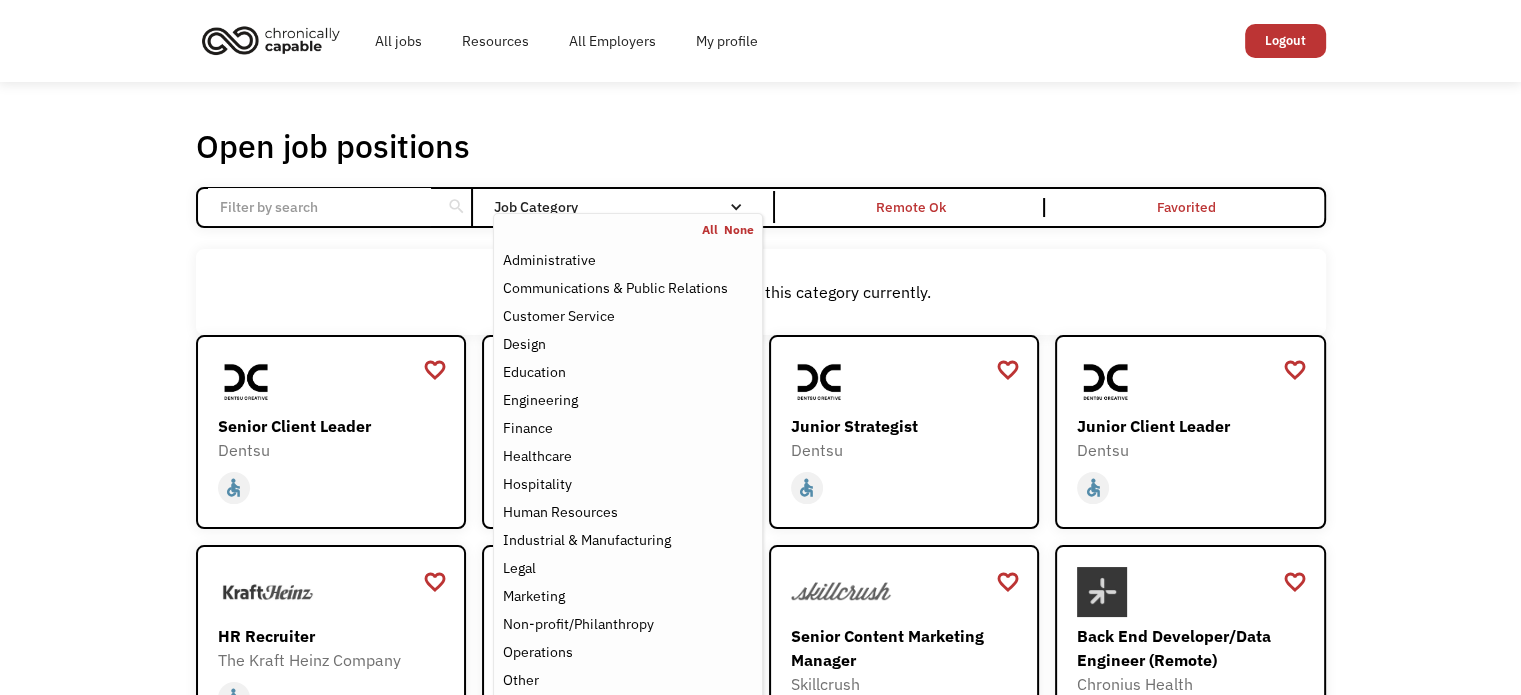 click on "Job Category" at bounding box center [627, 207] 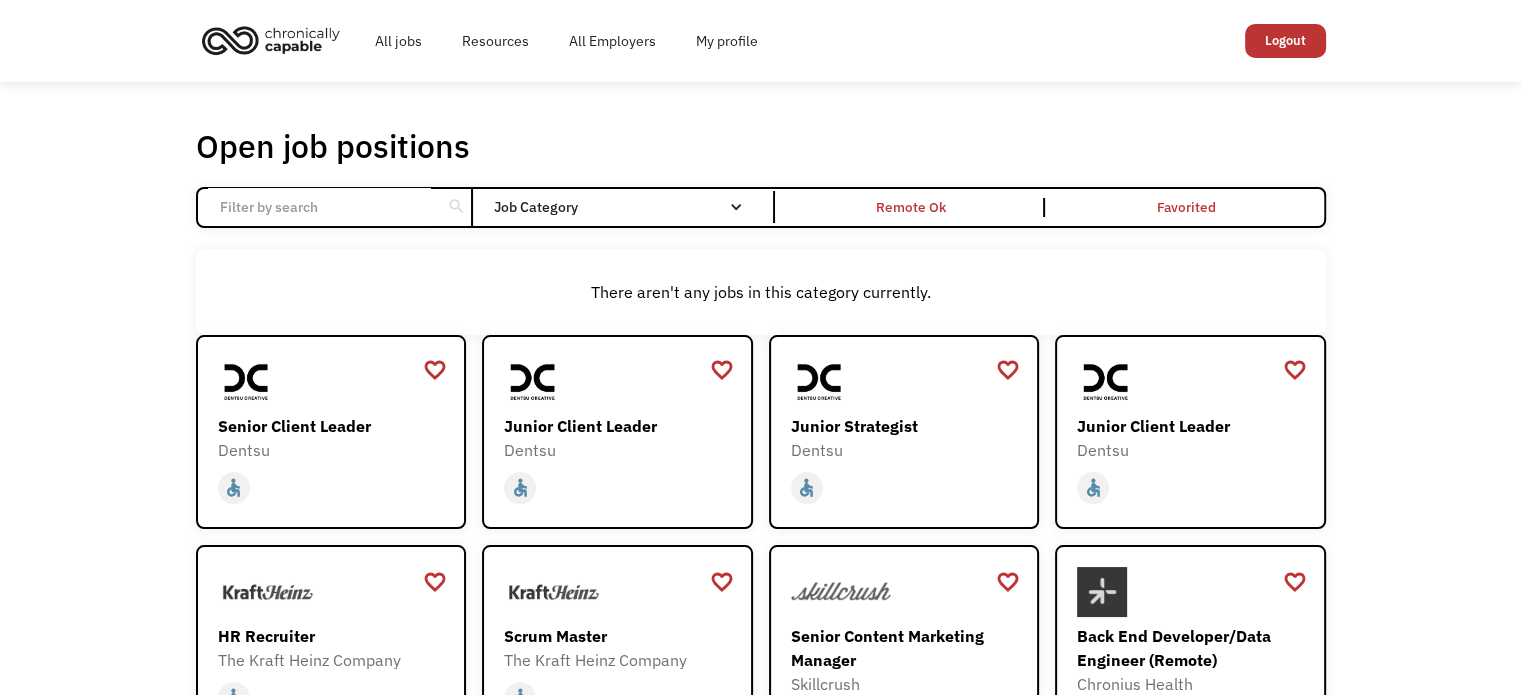 click on "Job Category" at bounding box center (627, 207) 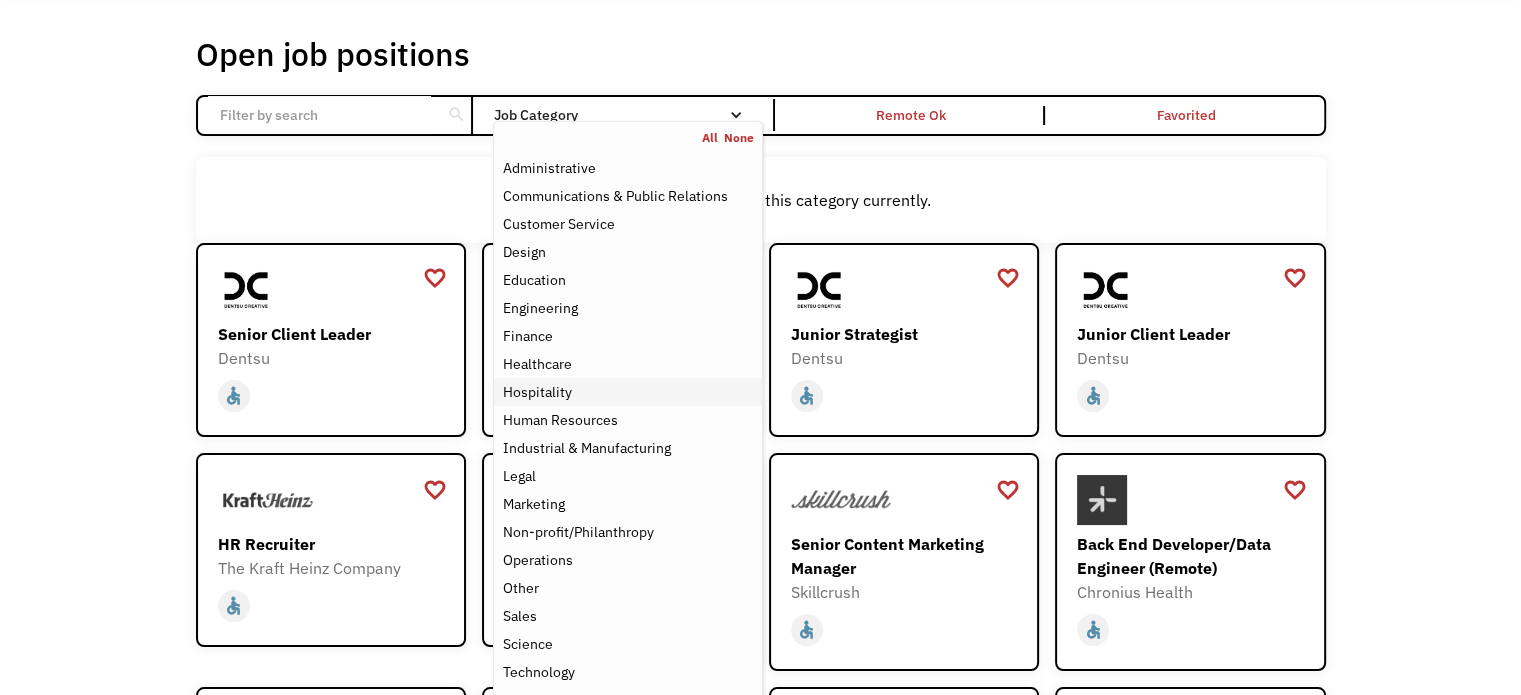 scroll, scrollTop: 100, scrollLeft: 0, axis: vertical 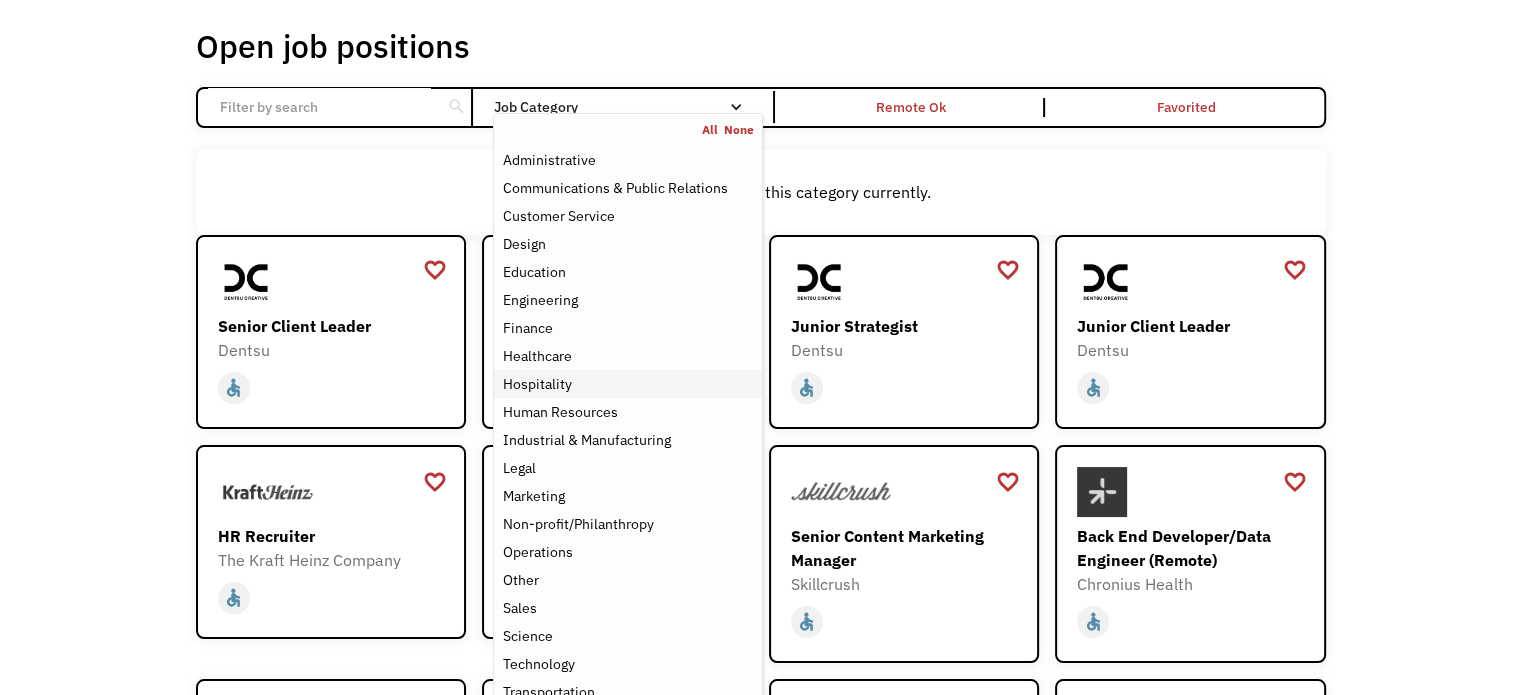 click on "Hospitality" at bounding box center [627, 384] 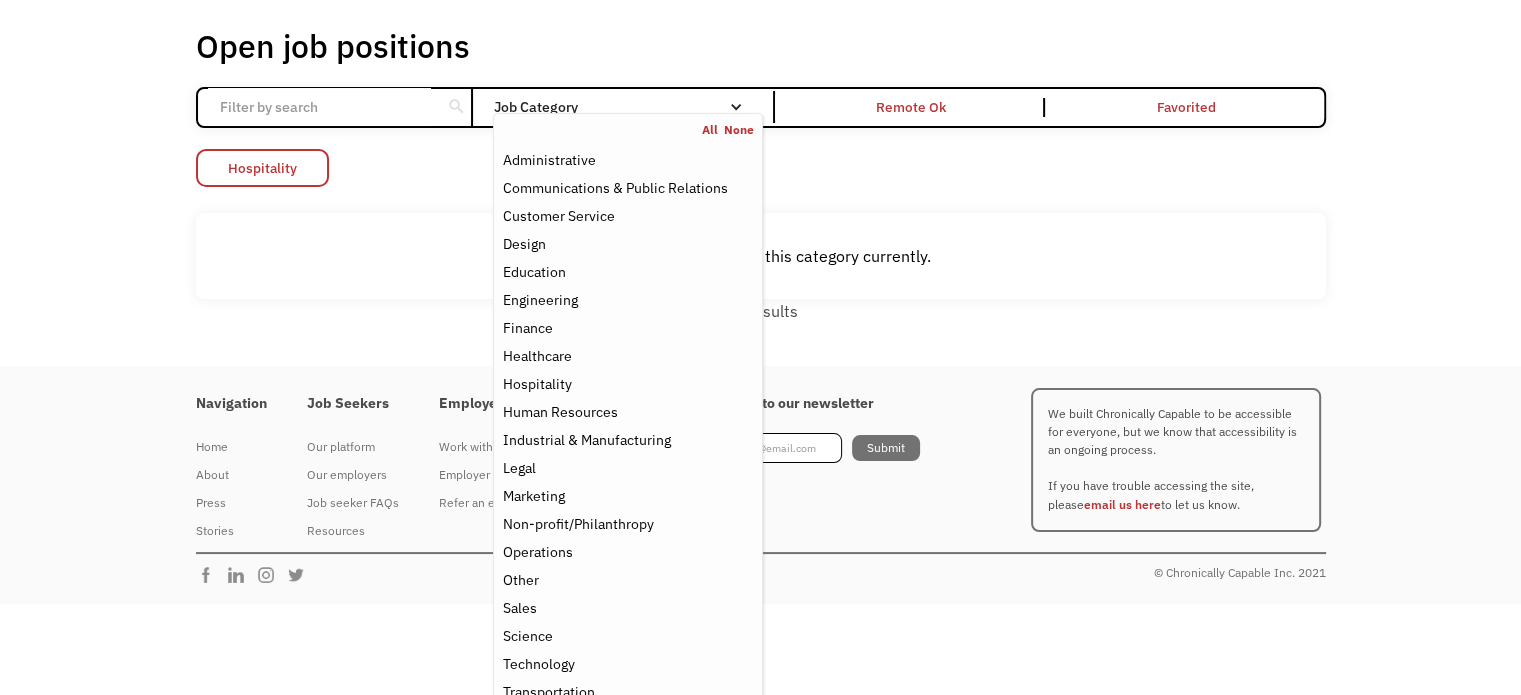 click on "Hospitality" at bounding box center (262, 168) 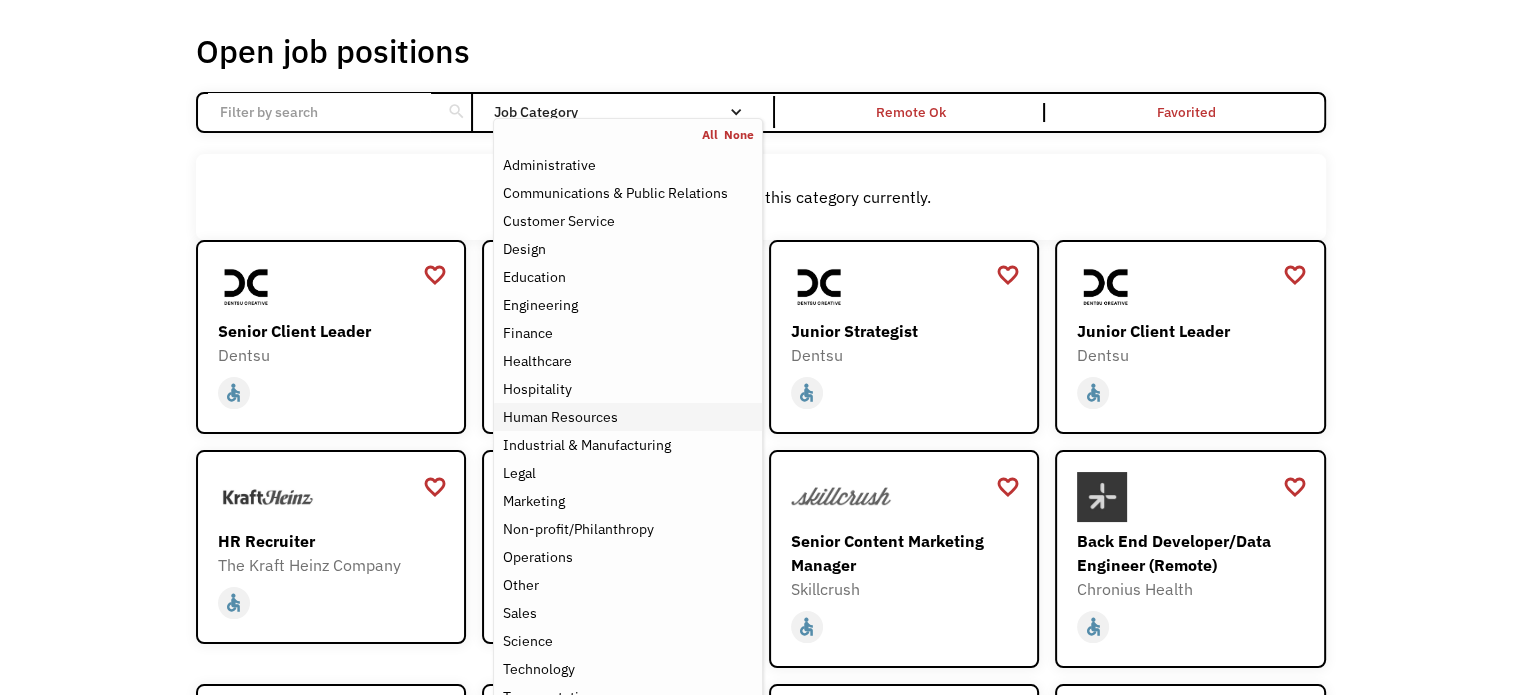 scroll, scrollTop: 100, scrollLeft: 0, axis: vertical 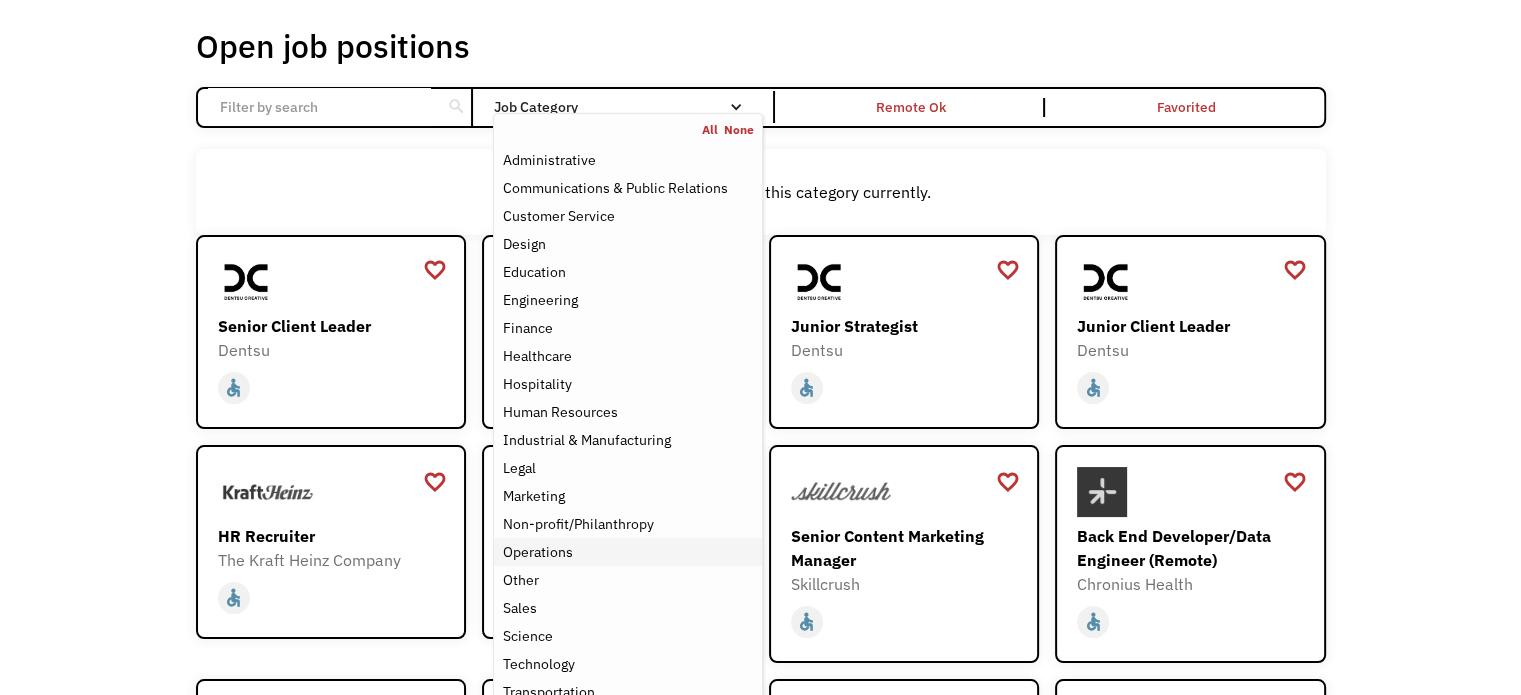 click on "Operations" at bounding box center [627, 552] 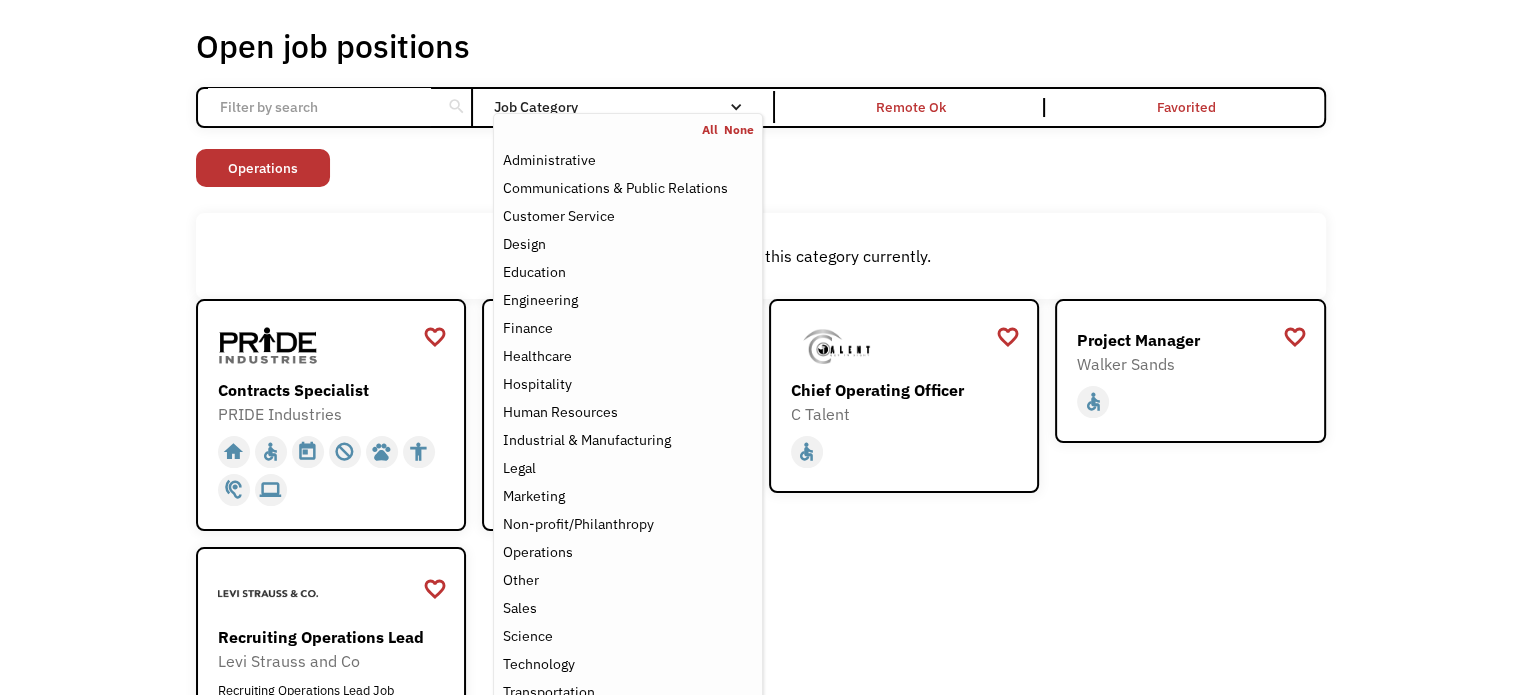 click on "Open job positions You have  X  liked items Search search Filter by category Administration Communications & Public Relations Customer Service Design Education Engineering Finance Healthcare Hospitality Human Resources Industrial & Manufacturing Legal Marketing Operations Sales Science Technology Transportation Other Job Category All None Administrative Communications & Public Relations Customer Service Design Education Engineering Finance Healthcare Hospitality Human Resources Industrial & Manufacturing Legal Marketing Non-profit/Philanthropy Operations Other Sales Science Technology Transportation Filter by type Full-time Part-time Remote Ok Favorited Favorited Thank you! Your submission has been received! Oops! Something went wrong while submitting the form. Non-profit/Philanthropy Other Transportation Technology Science Sales Operations Marketing Legal Industrial & Manufacturing Human Resources Hospitality Healthcare Finance Engineering Education Design Customer Service Communications & Public Relations" at bounding box center (760, 423) 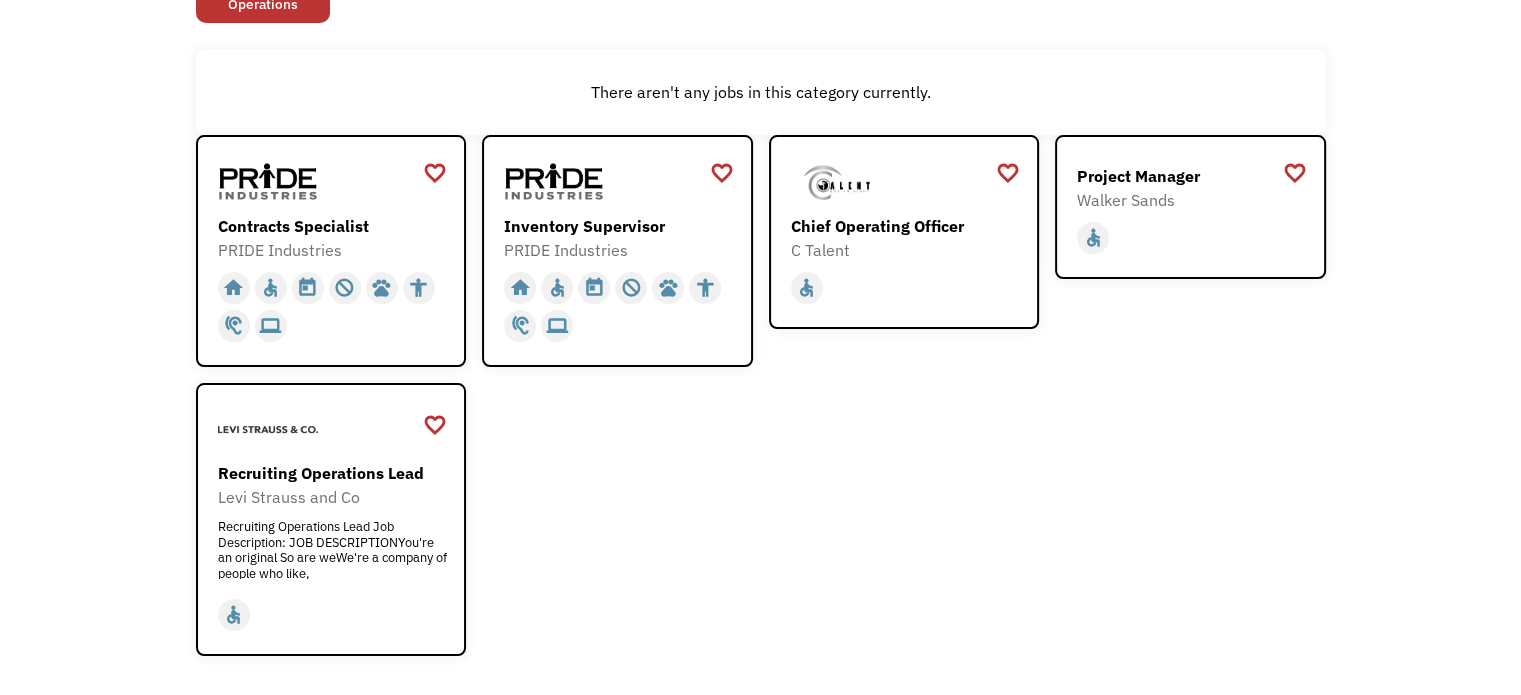 scroll, scrollTop: 300, scrollLeft: 0, axis: vertical 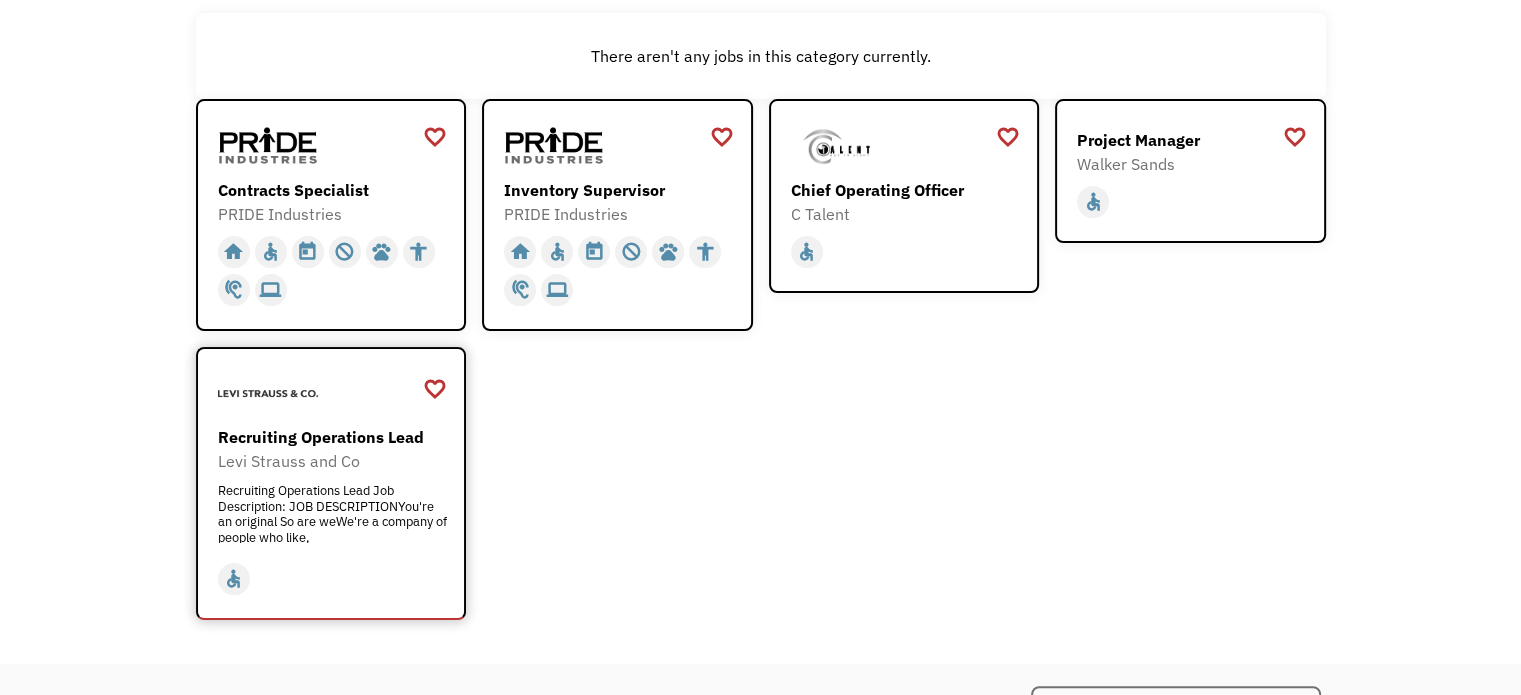 click on "Recruiting Operations Lead" at bounding box center (334, 437) 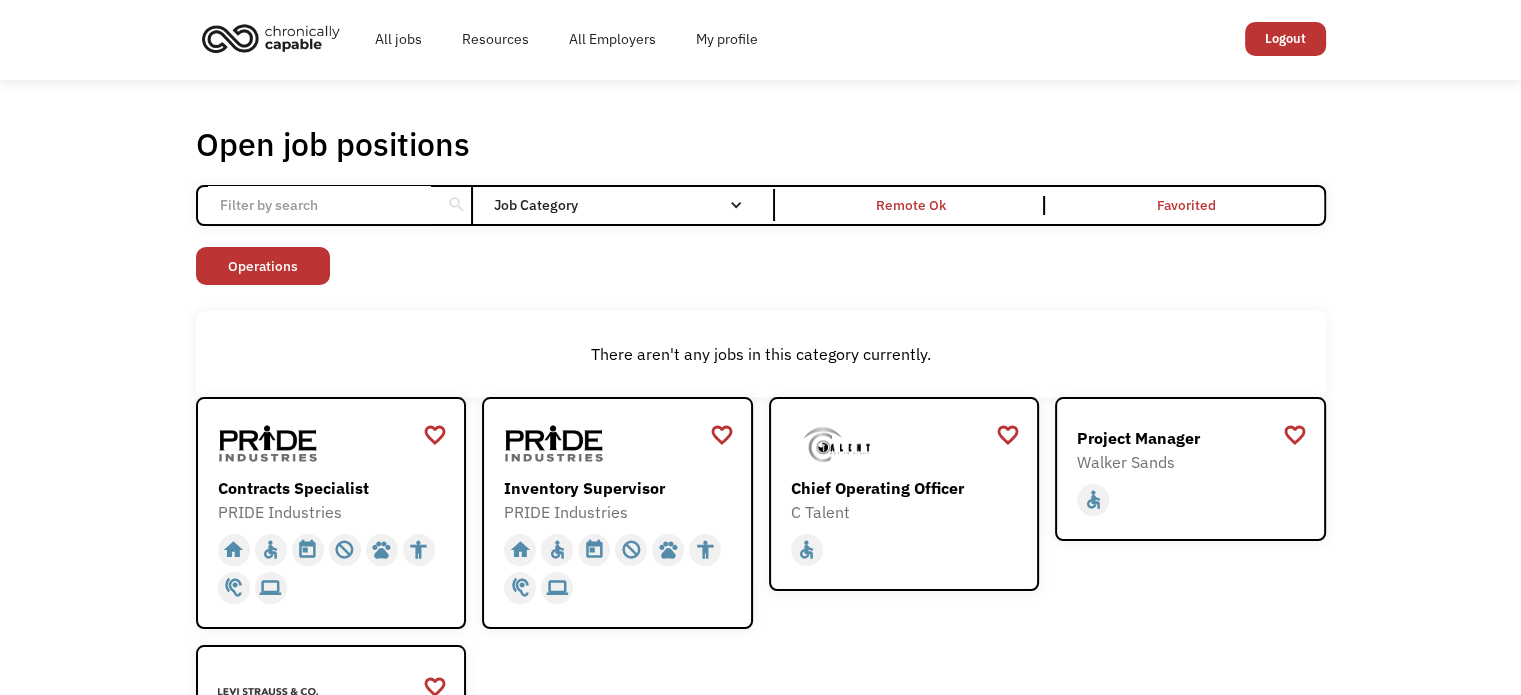 scroll, scrollTop: 0, scrollLeft: 0, axis: both 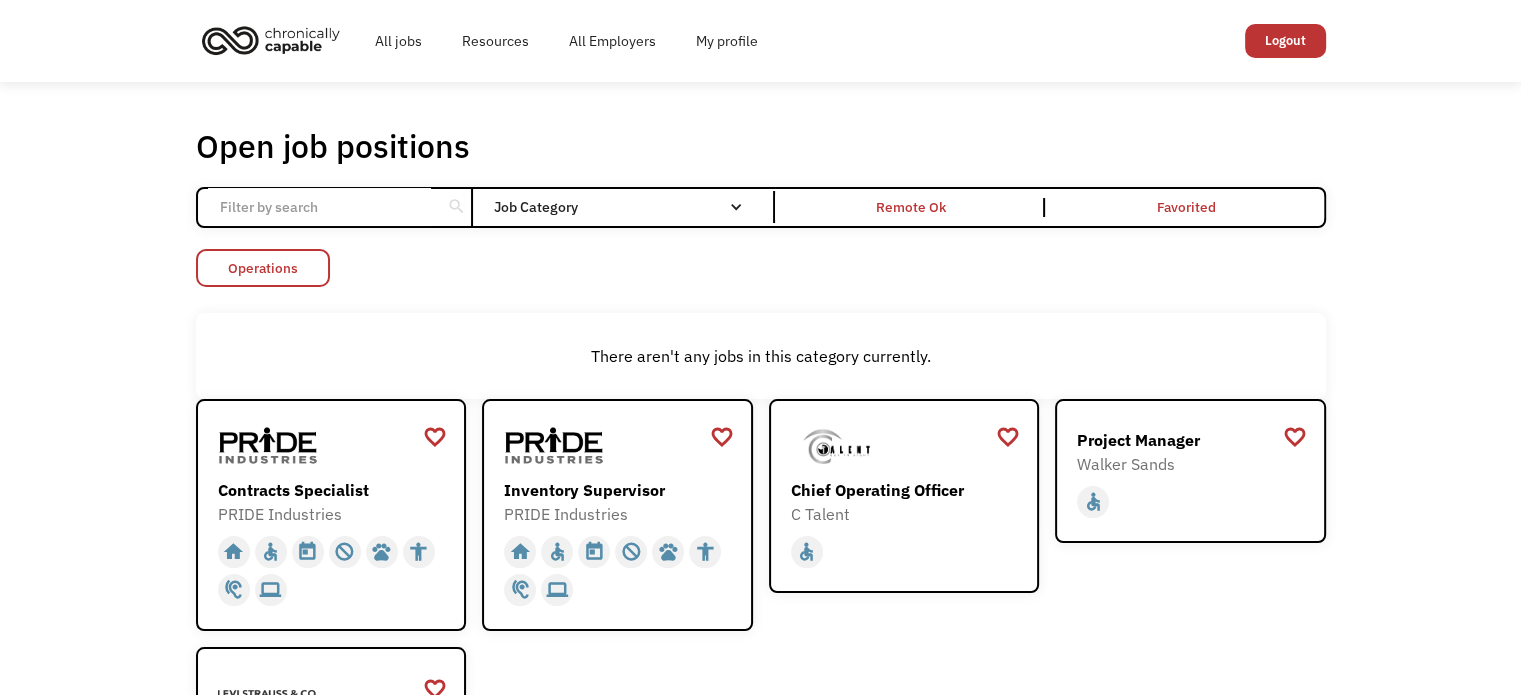 click on "Operations" at bounding box center (263, 268) 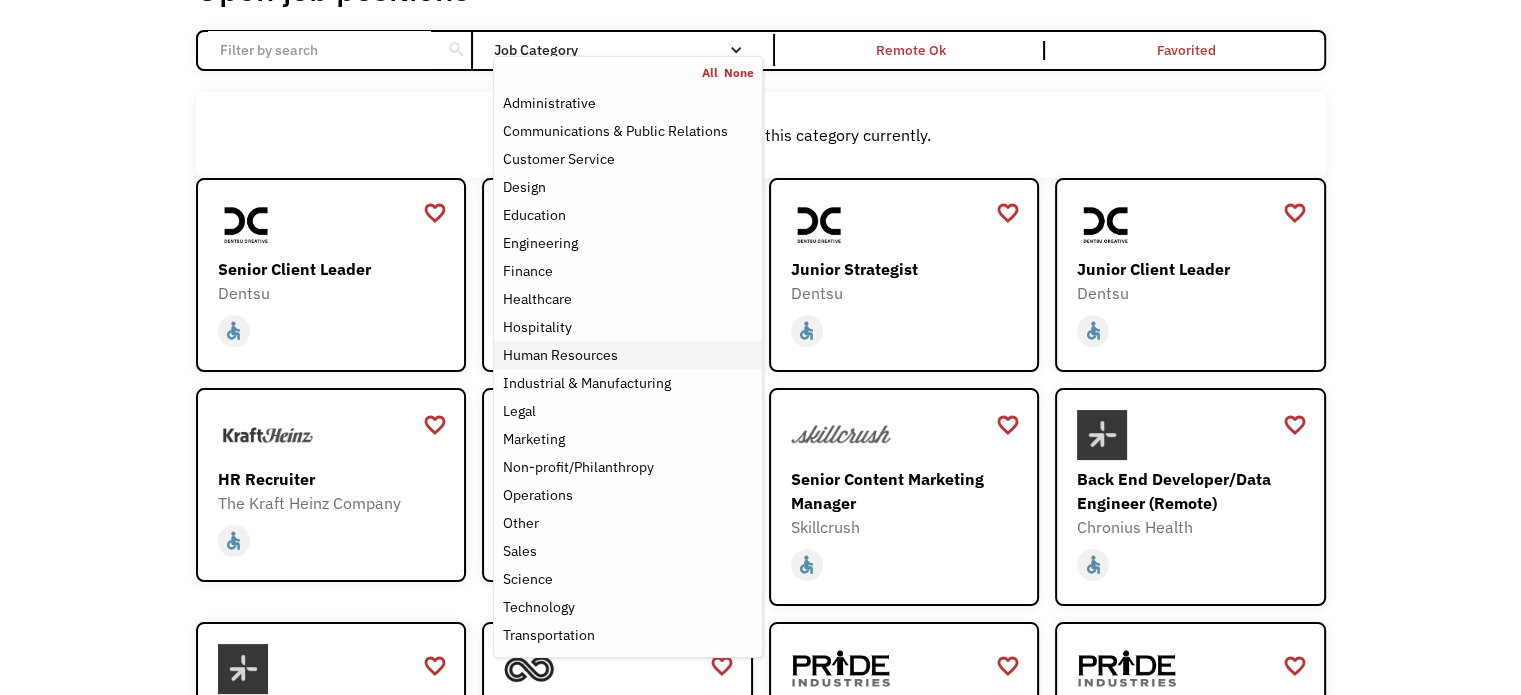 scroll, scrollTop: 200, scrollLeft: 0, axis: vertical 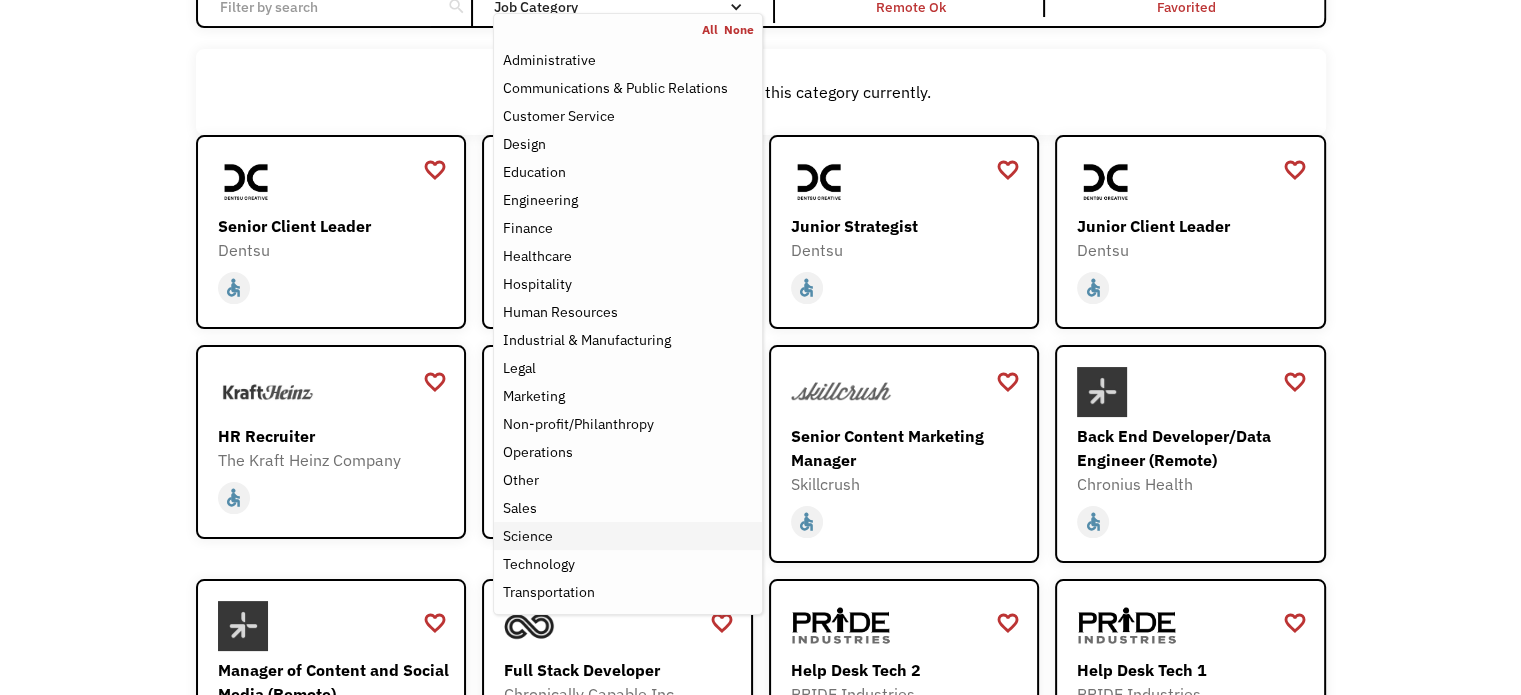 click on "Science" at bounding box center [627, 536] 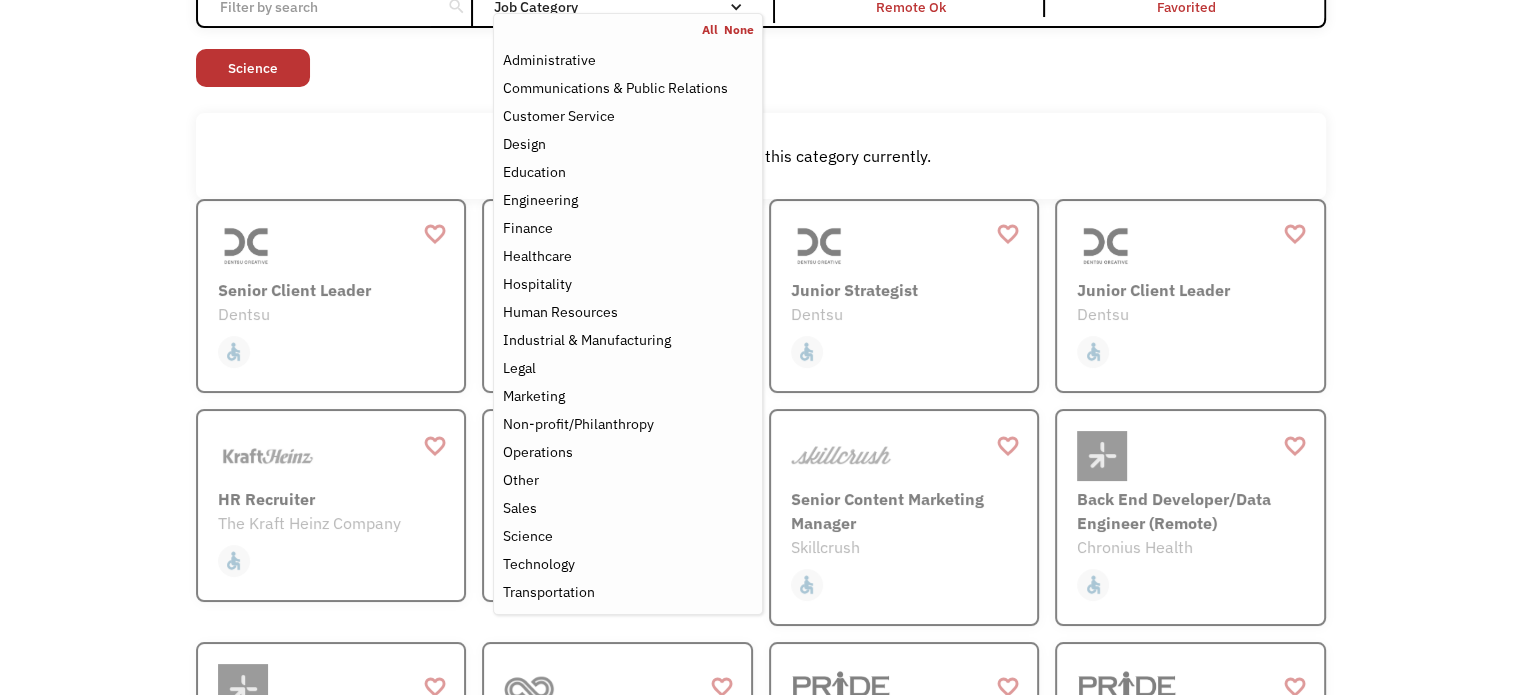 scroll, scrollTop: 120, scrollLeft: 0, axis: vertical 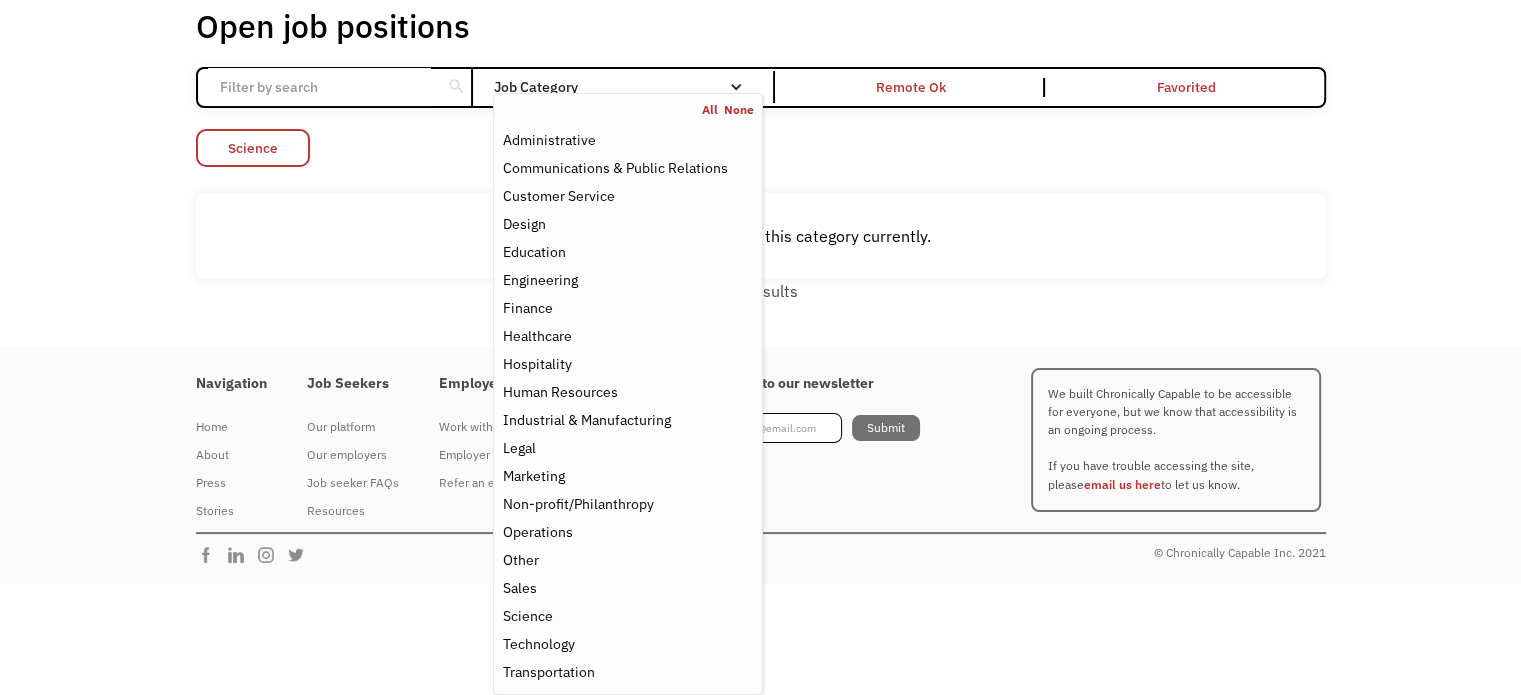 click on "Science" at bounding box center (253, 148) 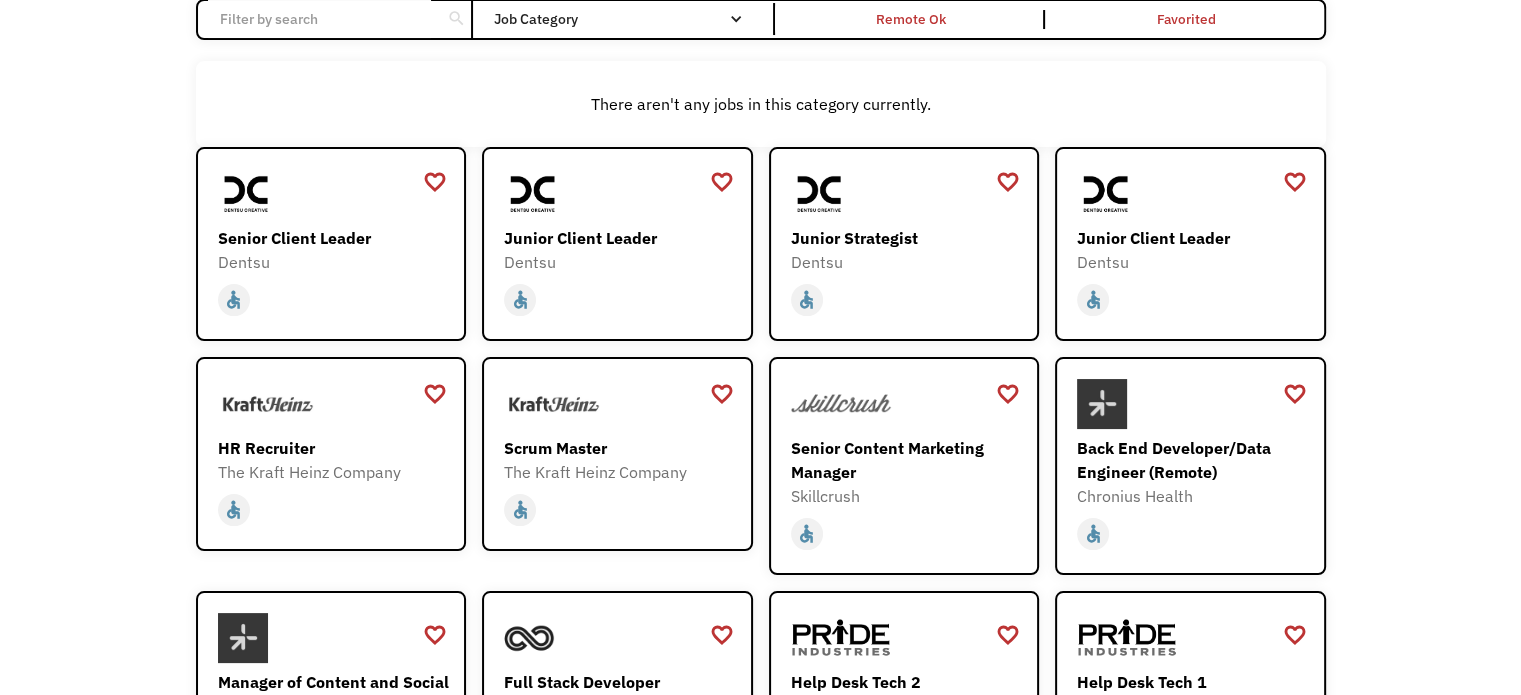 scroll, scrollTop: 200, scrollLeft: 0, axis: vertical 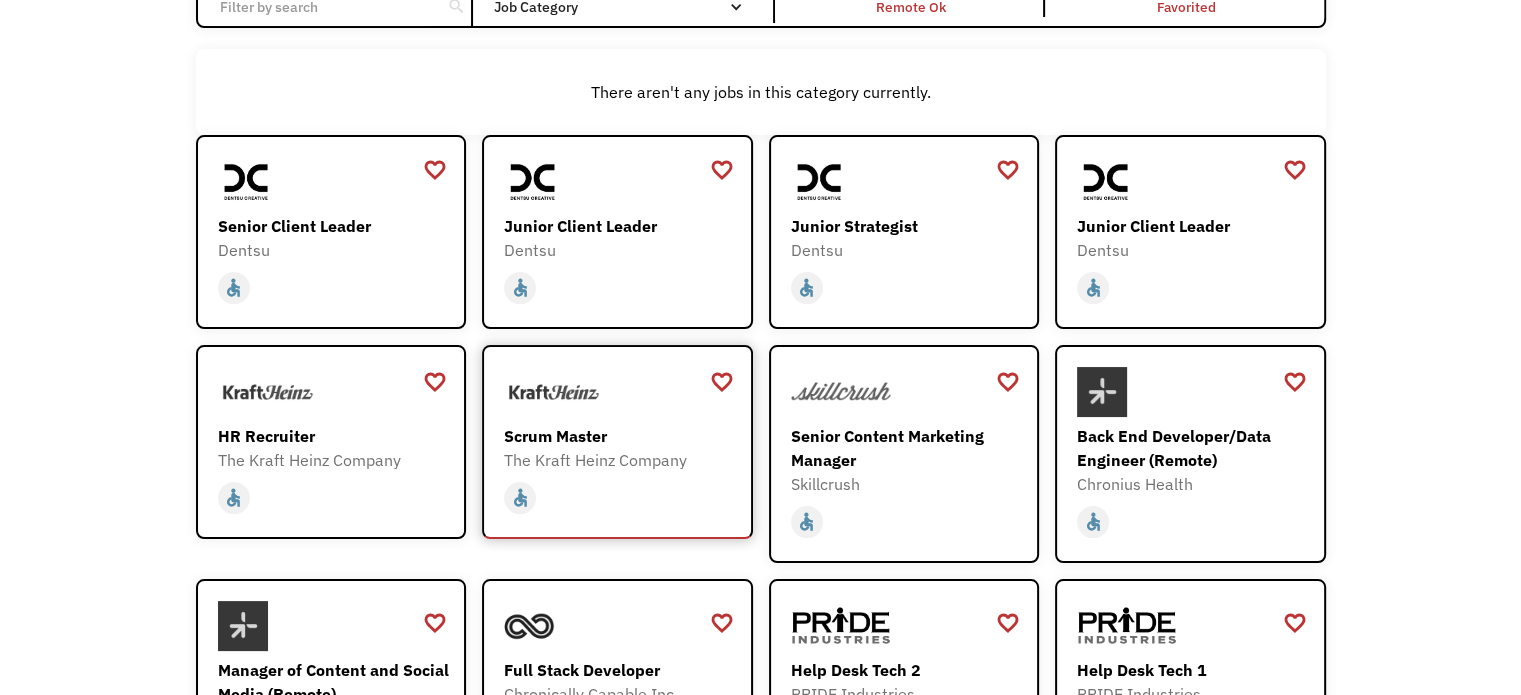 click on "Scrum Master" at bounding box center (620, 436) 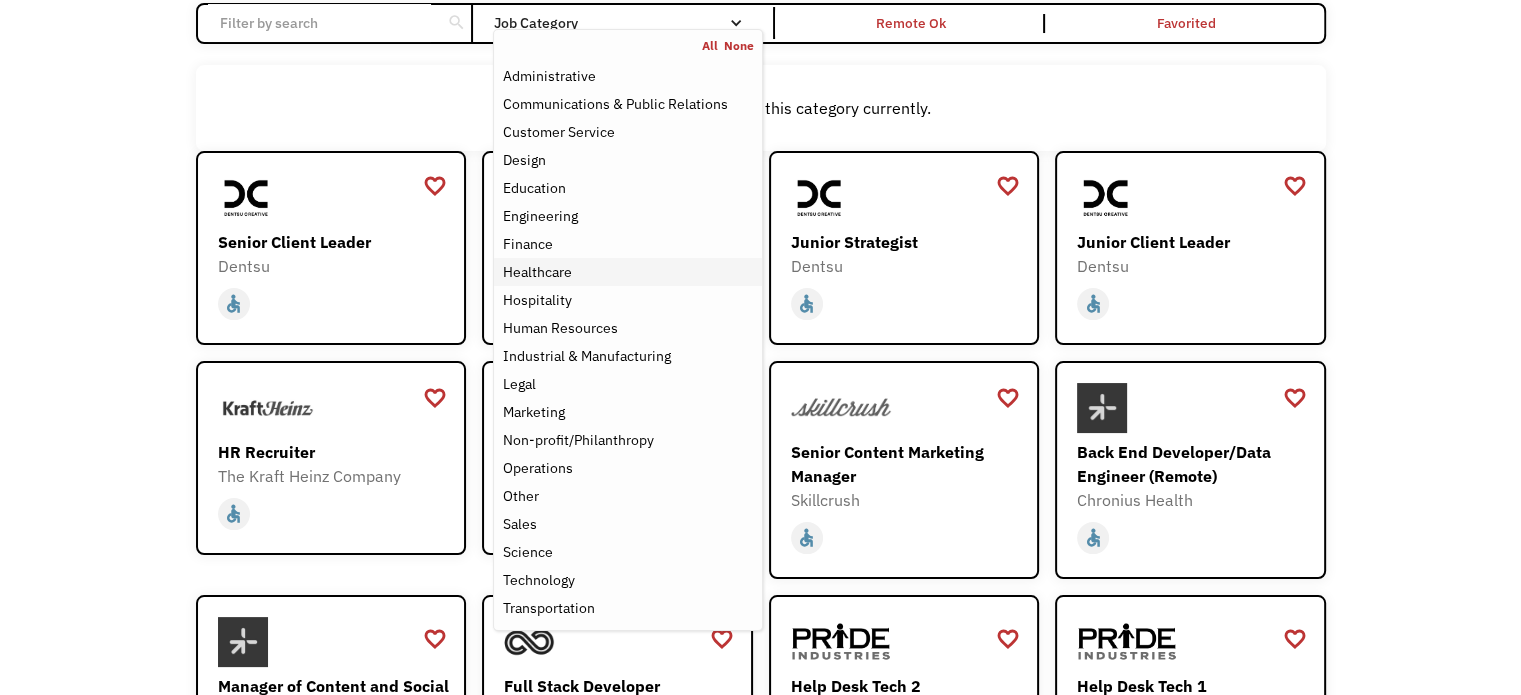 scroll, scrollTop: 200, scrollLeft: 0, axis: vertical 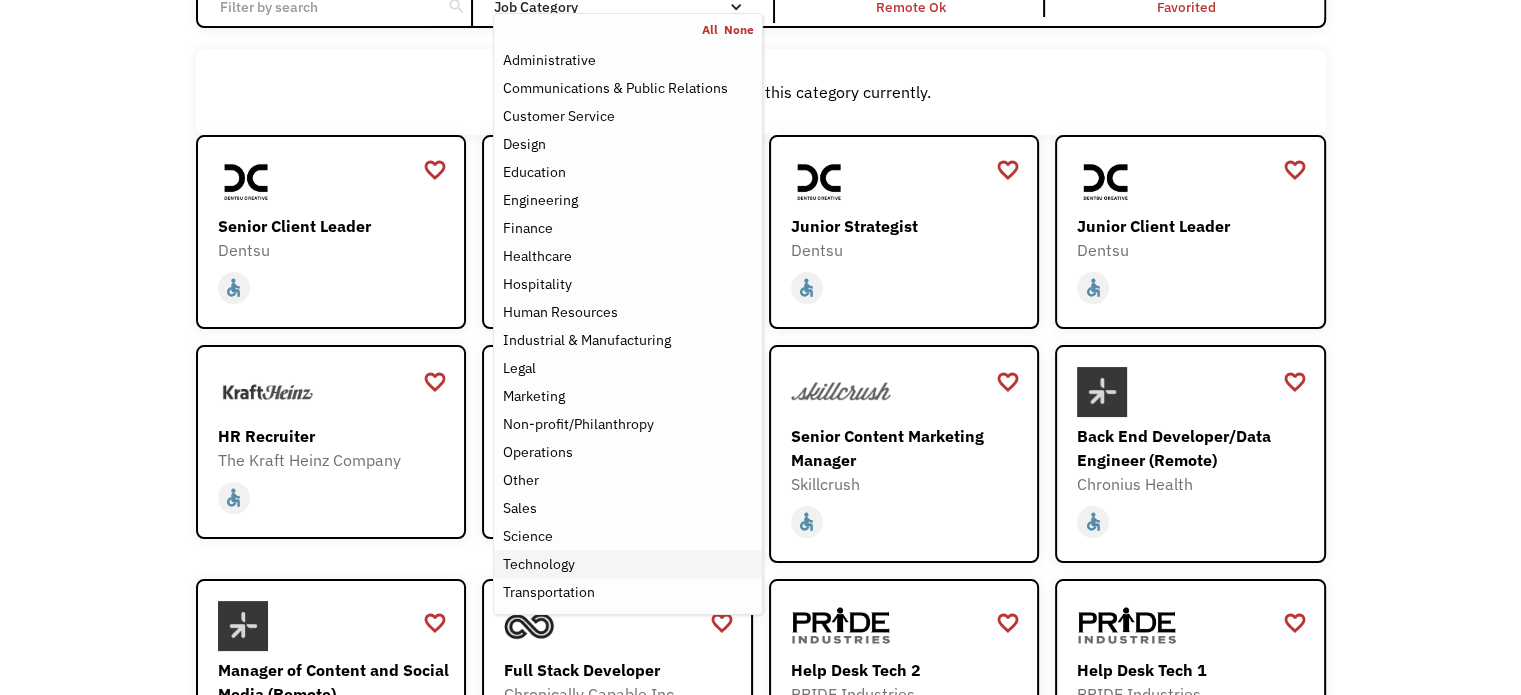 click on "Technology" at bounding box center [538, 564] 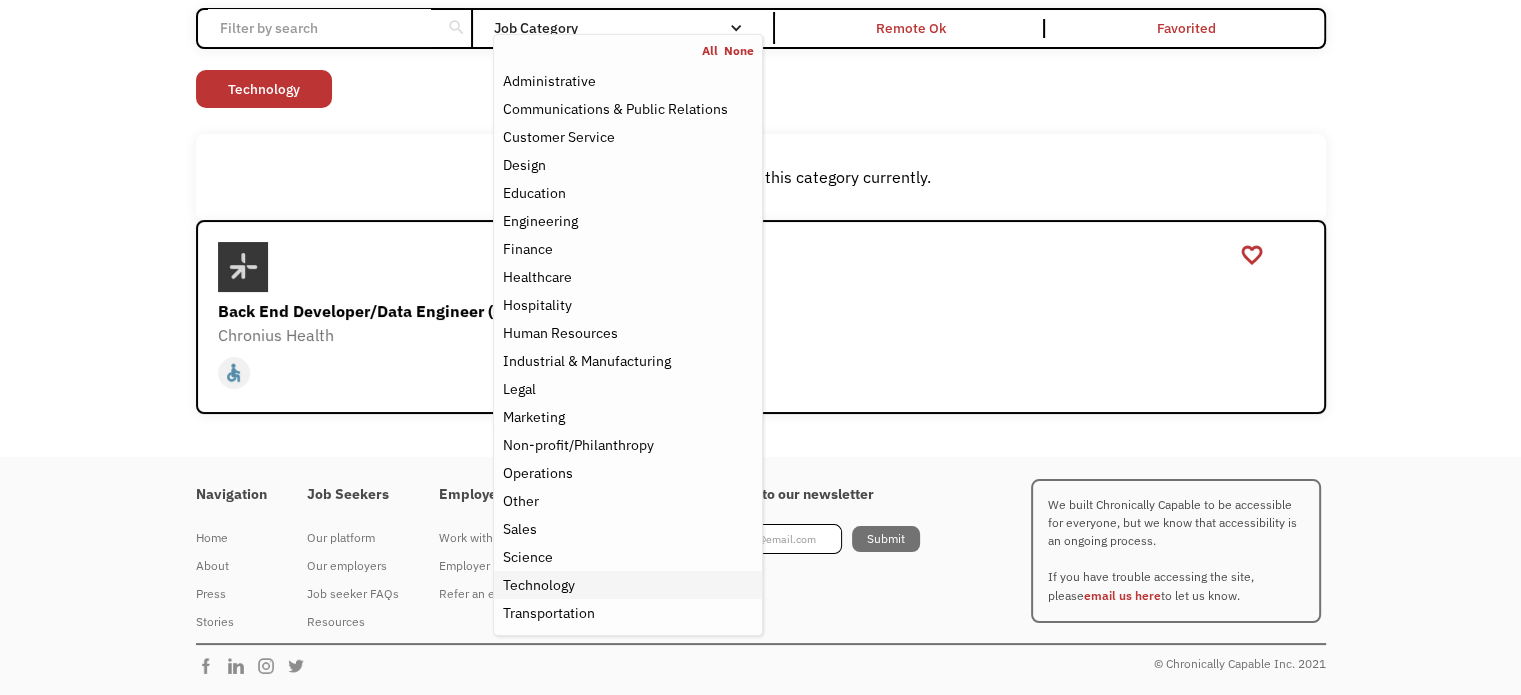 scroll, scrollTop: 176, scrollLeft: 0, axis: vertical 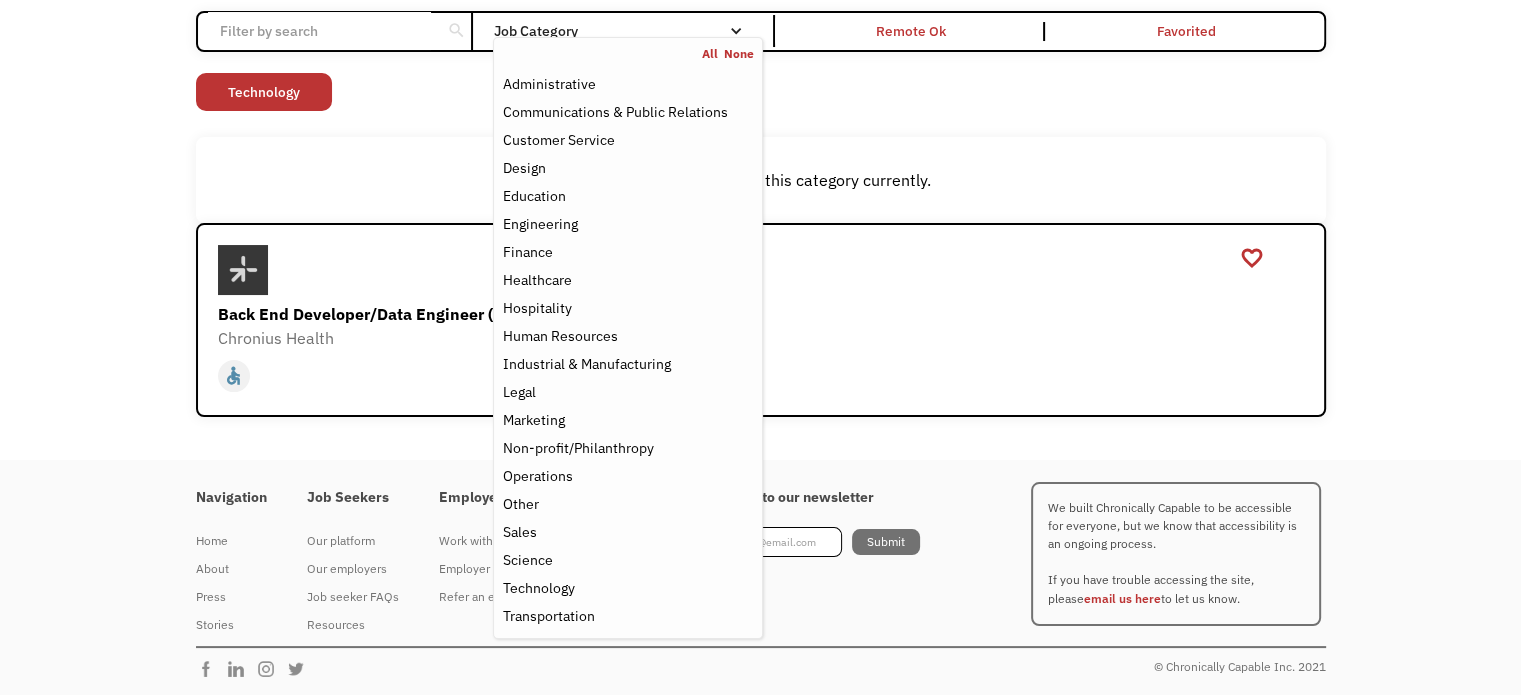 click on "Open job positions You have  X  liked items Search search Filter by category Administration Communications & Public Relations Customer Service Design Education Engineering Finance Healthcare Hospitality Human Resources Industrial & Manufacturing Legal Marketing Operations Sales Science Technology Transportation Other Job Category All None Administrative Communications & Public Relations Customer Service Design Education Engineering Finance Healthcare Hospitality Human Resources Industrial & Manufacturing Legal Marketing Non-profit/Philanthropy Operations Other Sales Science Technology Transportation Filter by type Full-time Part-time Remote Ok Favorited Favorited Thank you! Your submission has been received! Oops! Something went wrong while submitting the form. Non-profit/Philanthropy Other Transportation Technology Science Sales Operations Marketing Legal Industrial & Manufacturing Human Resources Hospitality Healthcare Finance Engineering Education Design Customer Service Communications & Public Relations" at bounding box center [760, 183] 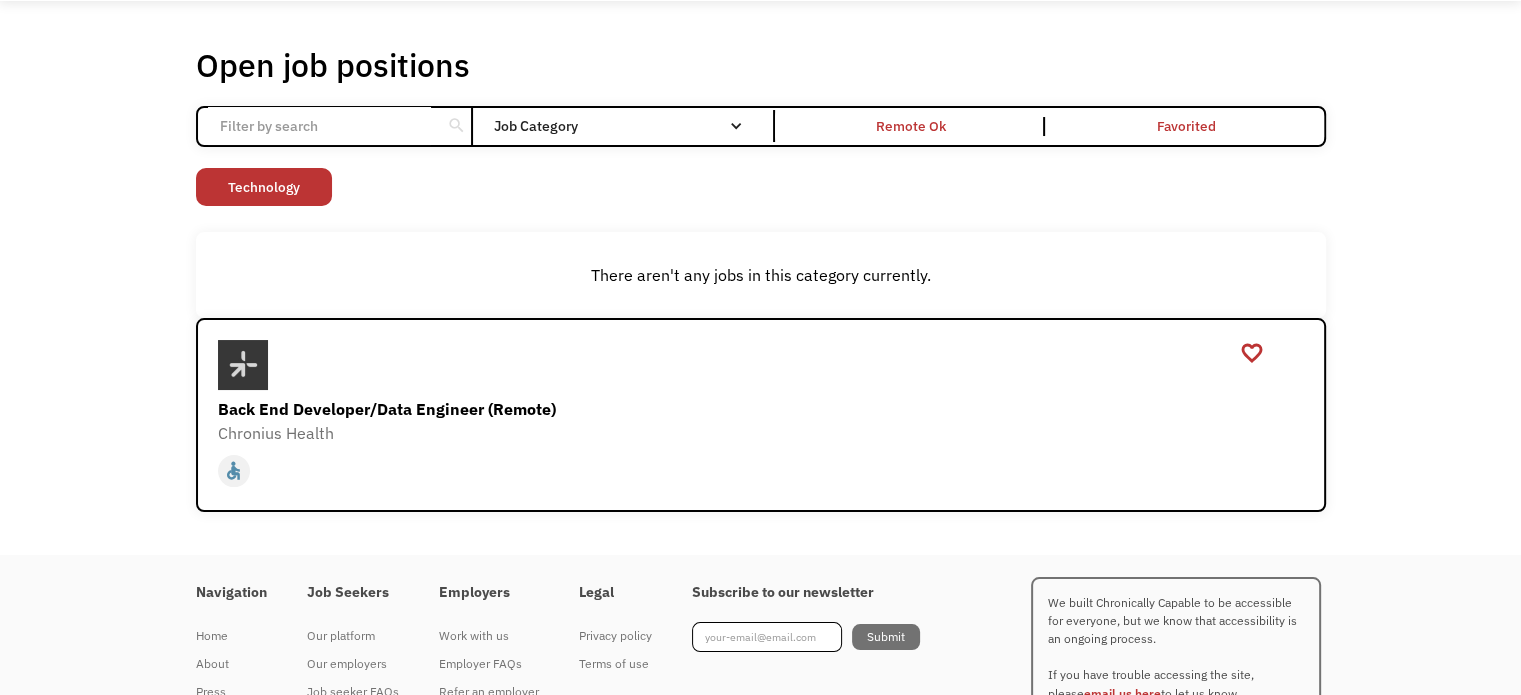 scroll, scrollTop: 76, scrollLeft: 0, axis: vertical 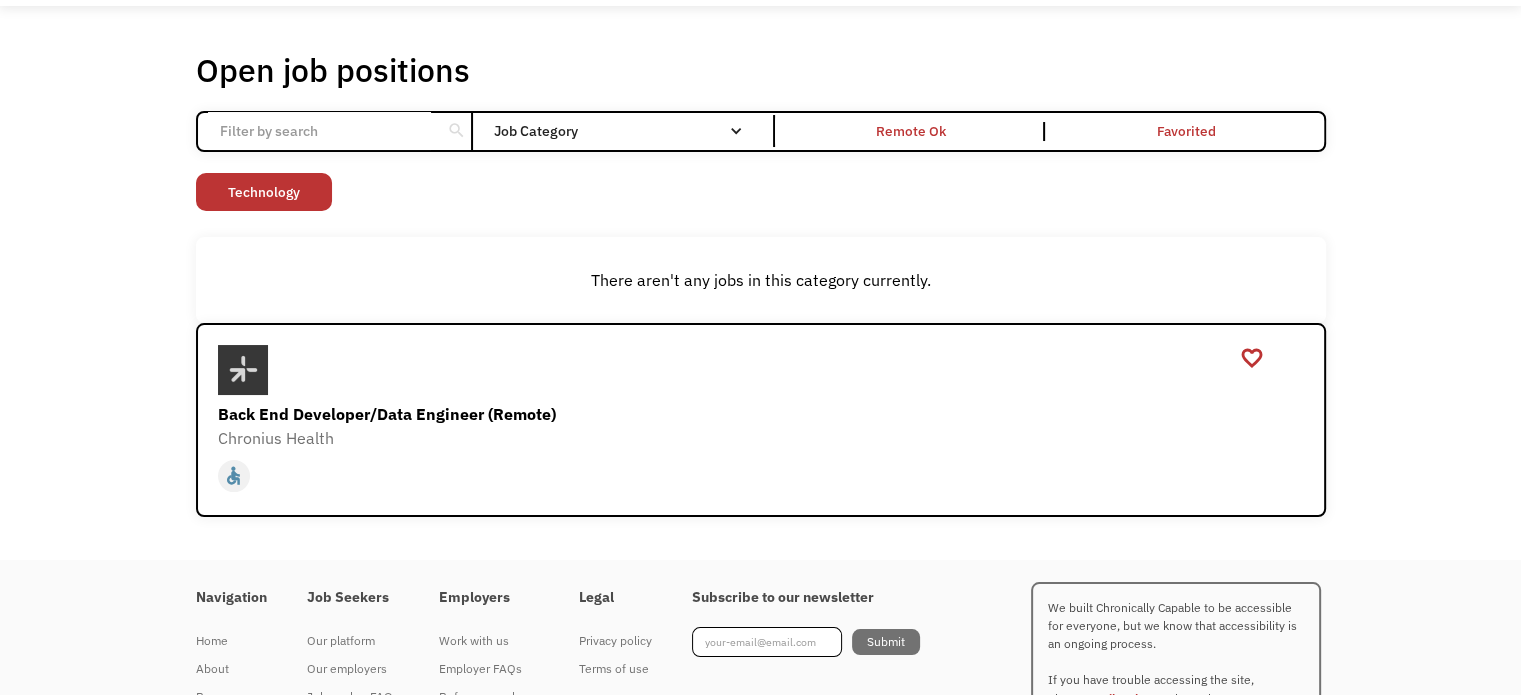 drag, startPoint x: 261, startPoint y: 190, endPoint x: 440, endPoint y: 184, distance: 179.10052 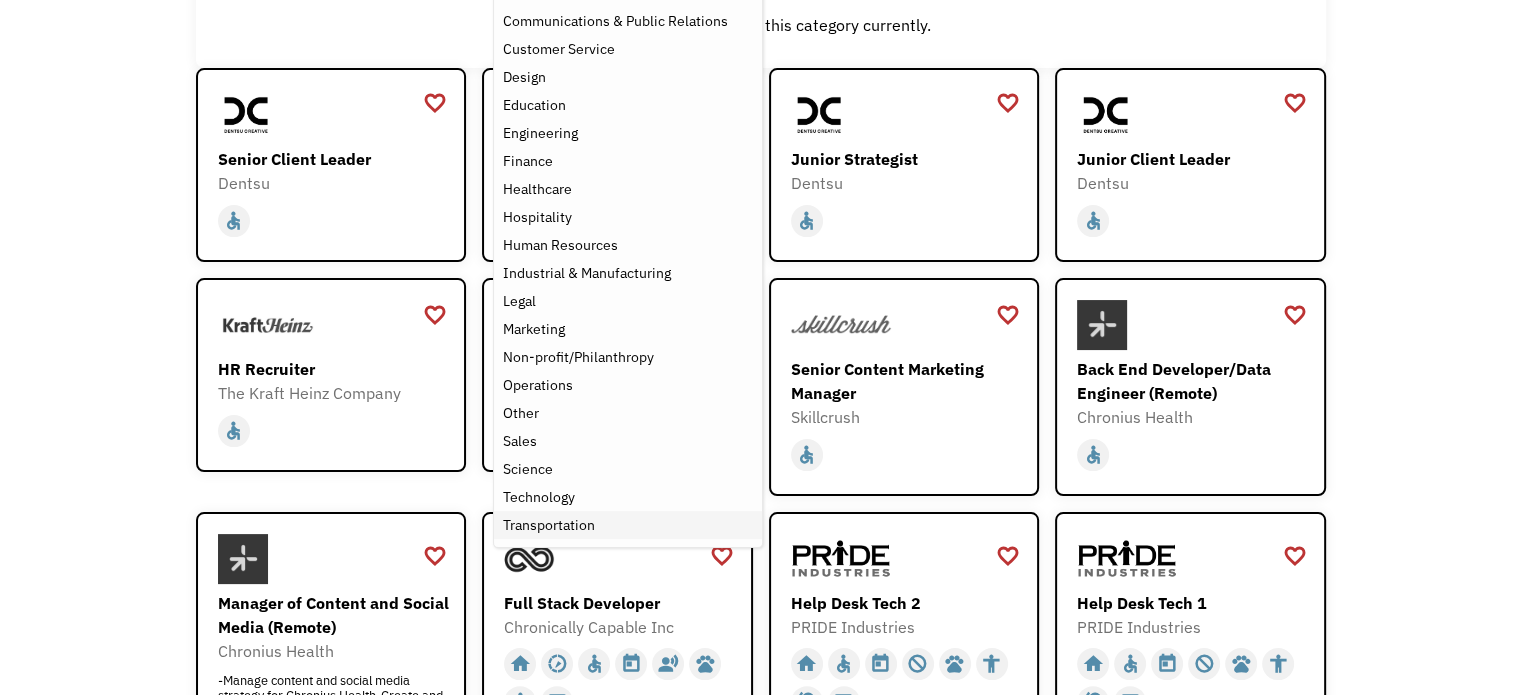 scroll, scrollTop: 300, scrollLeft: 0, axis: vertical 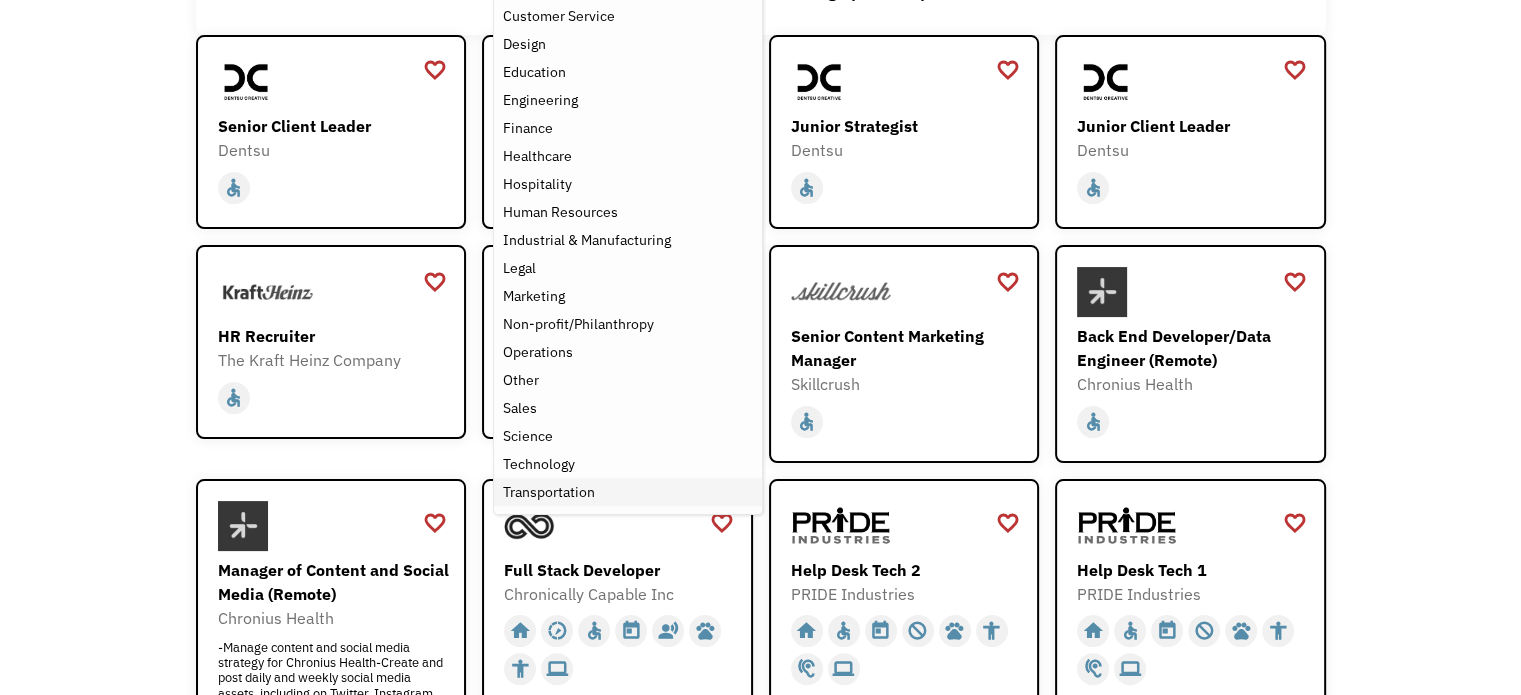click on "Transportation" at bounding box center (548, 492) 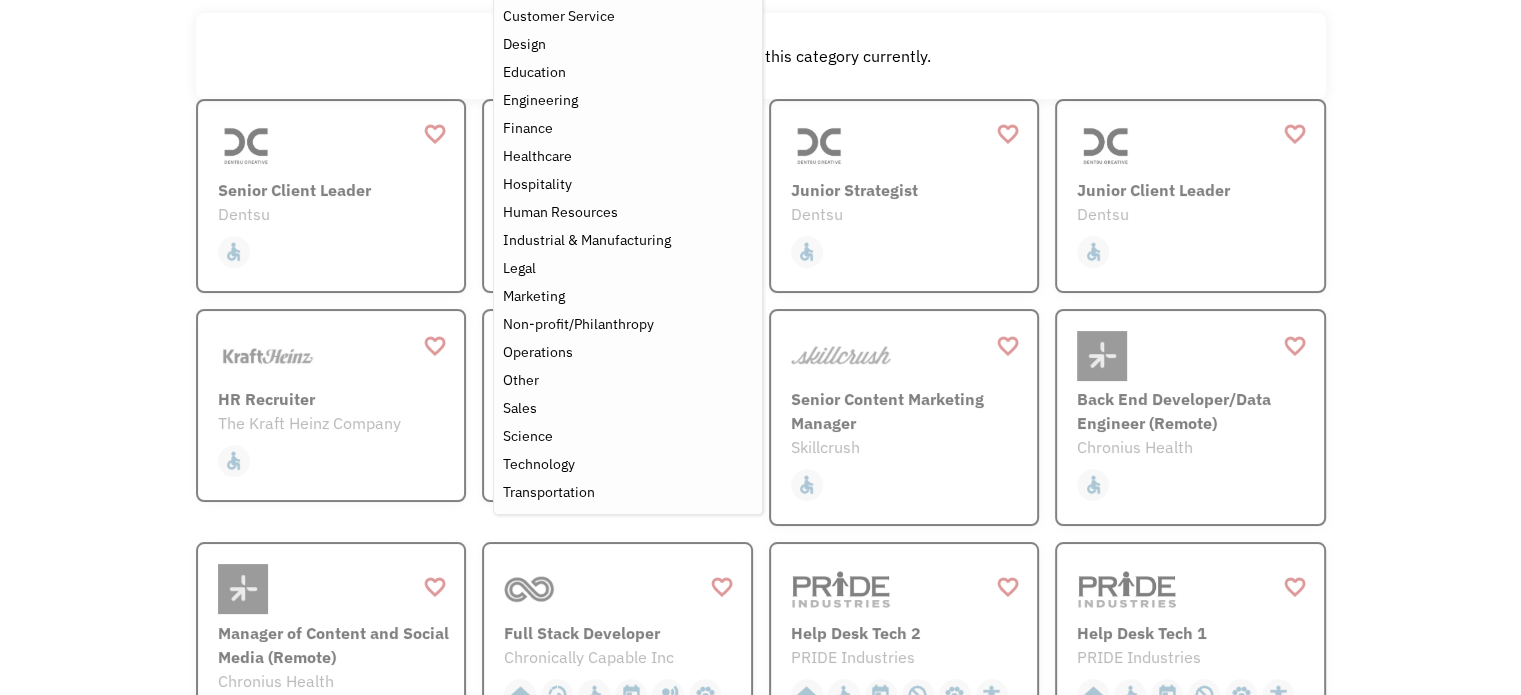 scroll, scrollTop: 120, scrollLeft: 0, axis: vertical 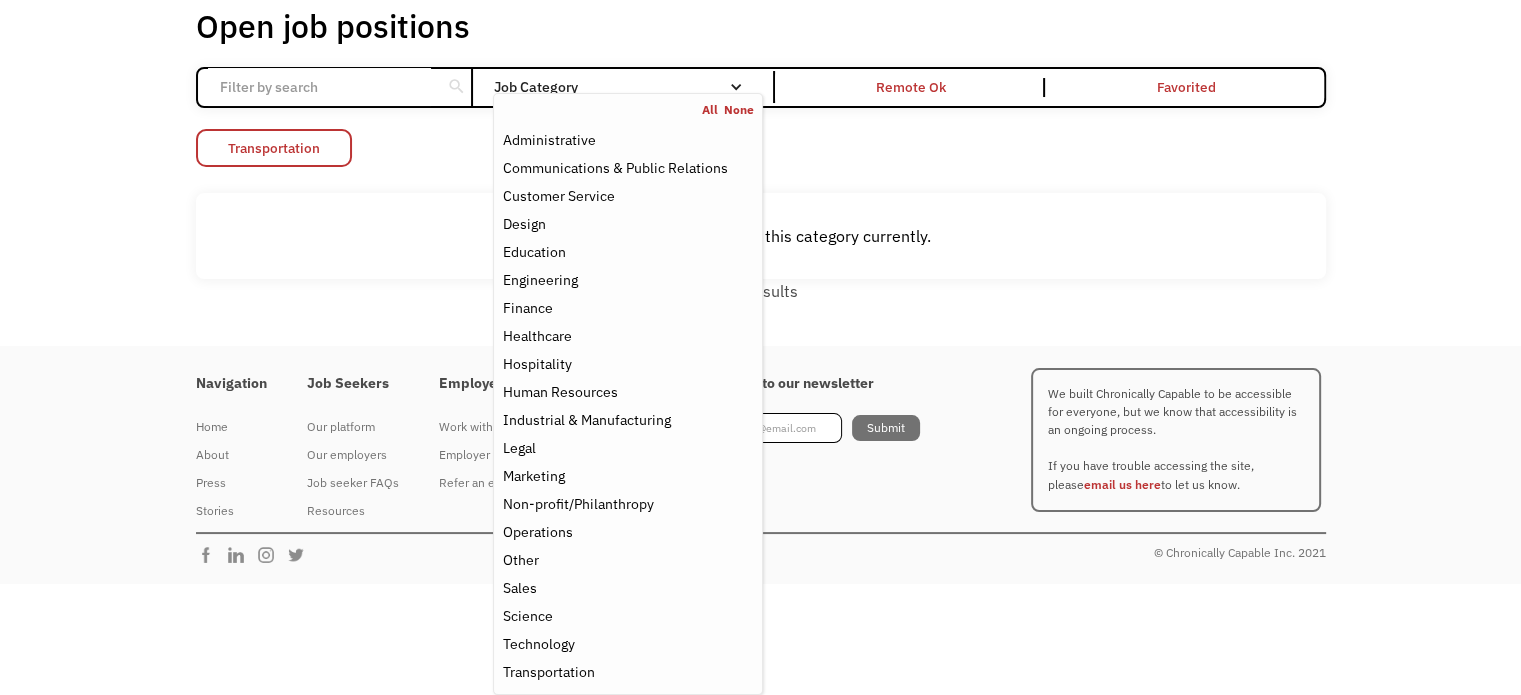 click on "Transportation" at bounding box center [274, 148] 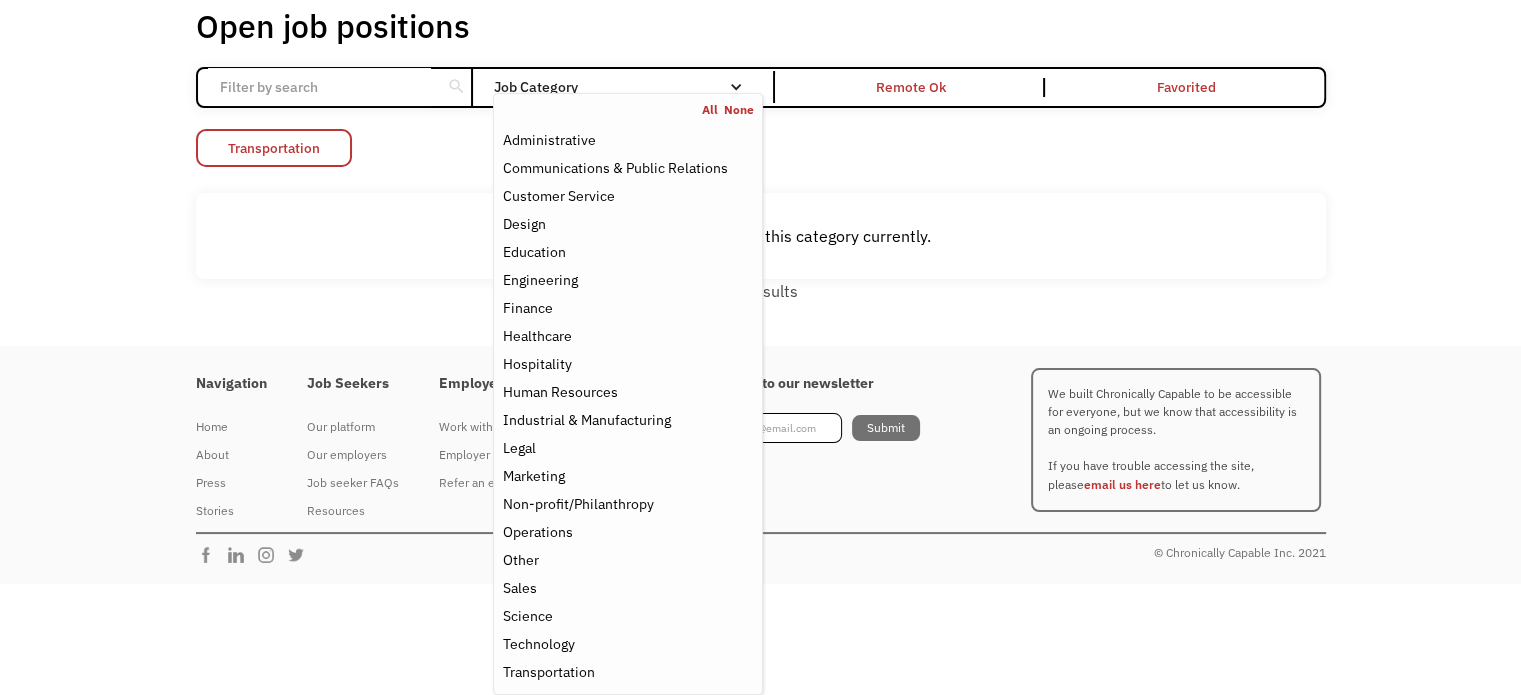 scroll, scrollTop: 0, scrollLeft: 0, axis: both 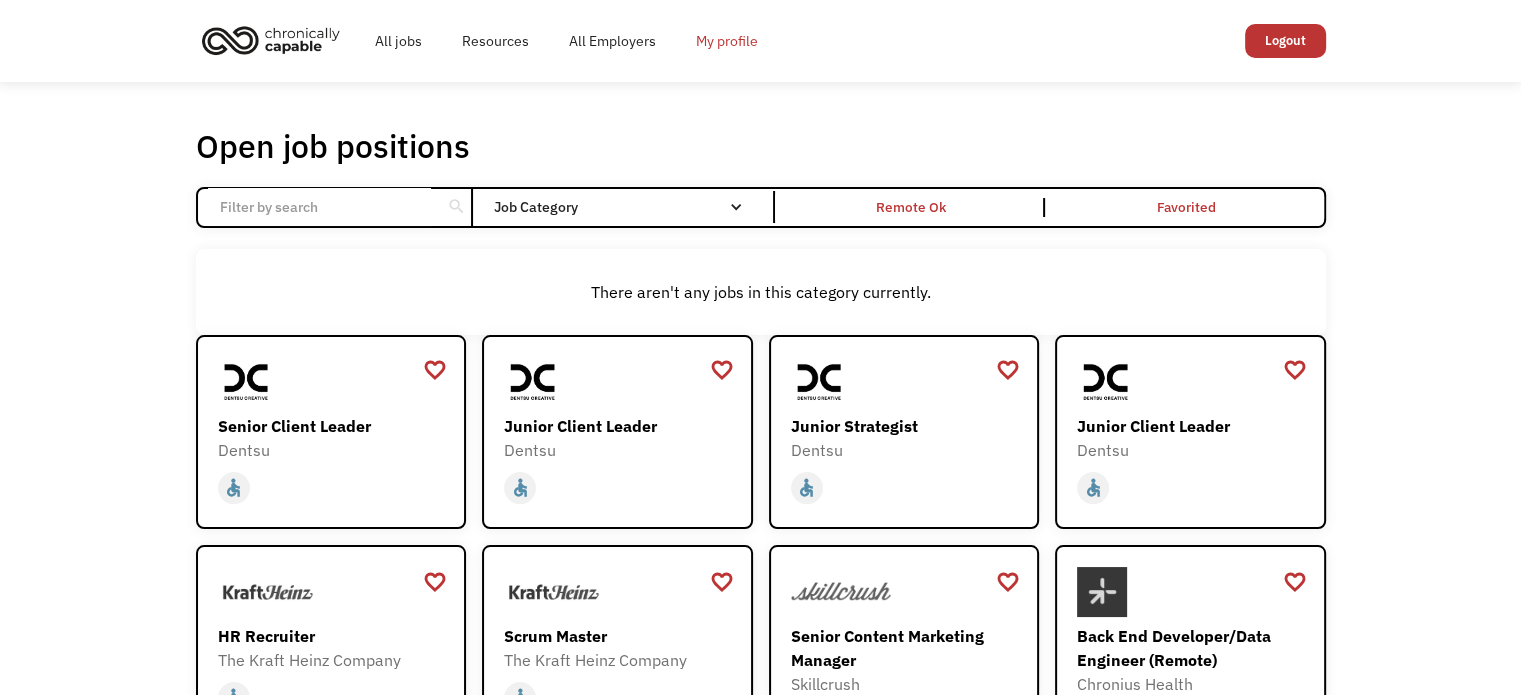 click on "My profile" at bounding box center (727, 41) 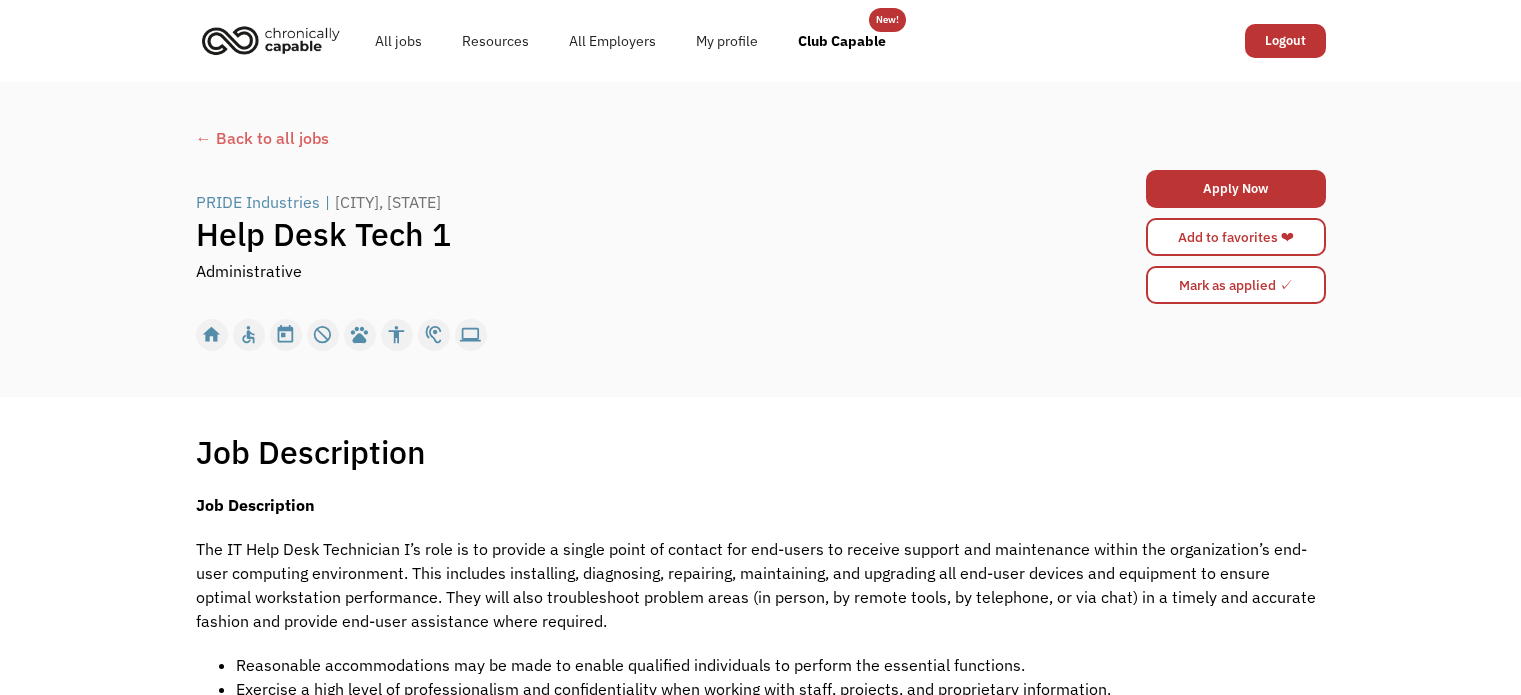 scroll, scrollTop: 0, scrollLeft: 0, axis: both 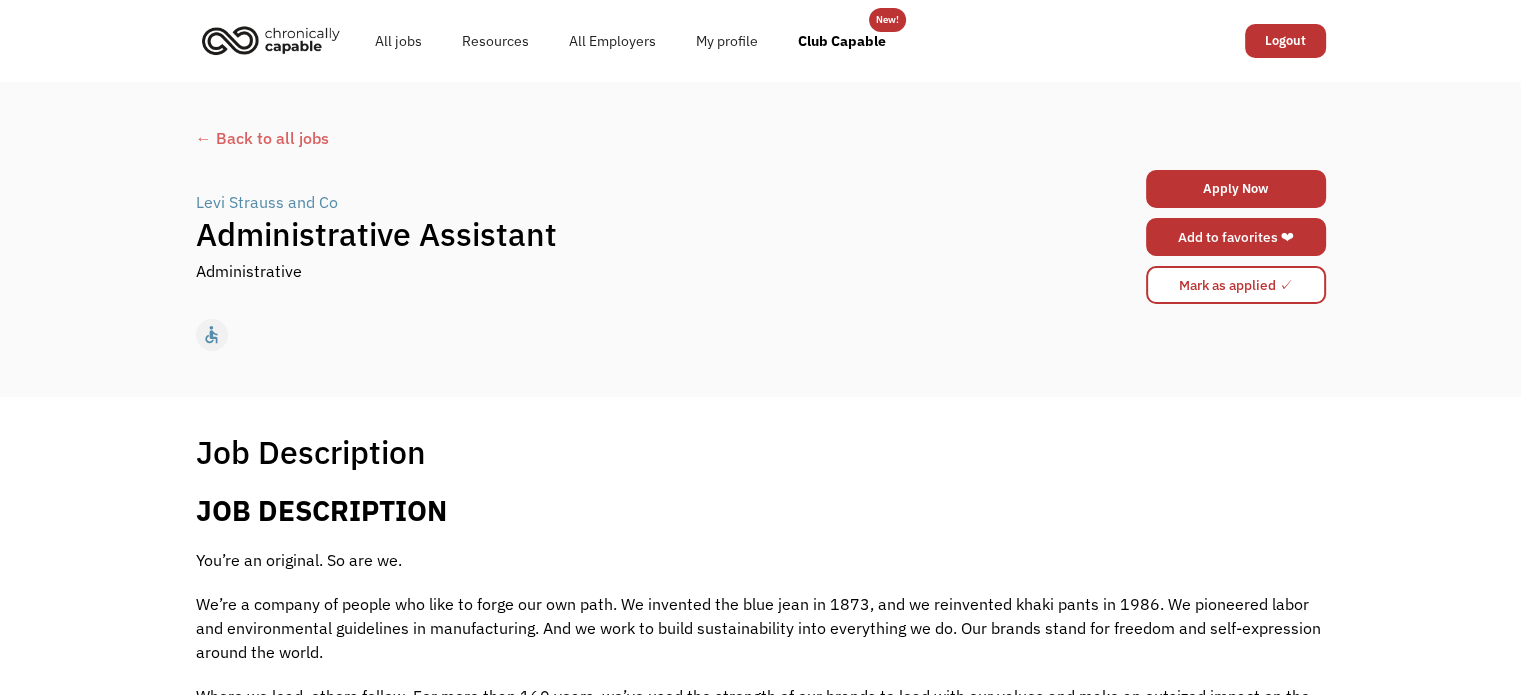 click on "Add to favorites ❤" at bounding box center (1236, 237) 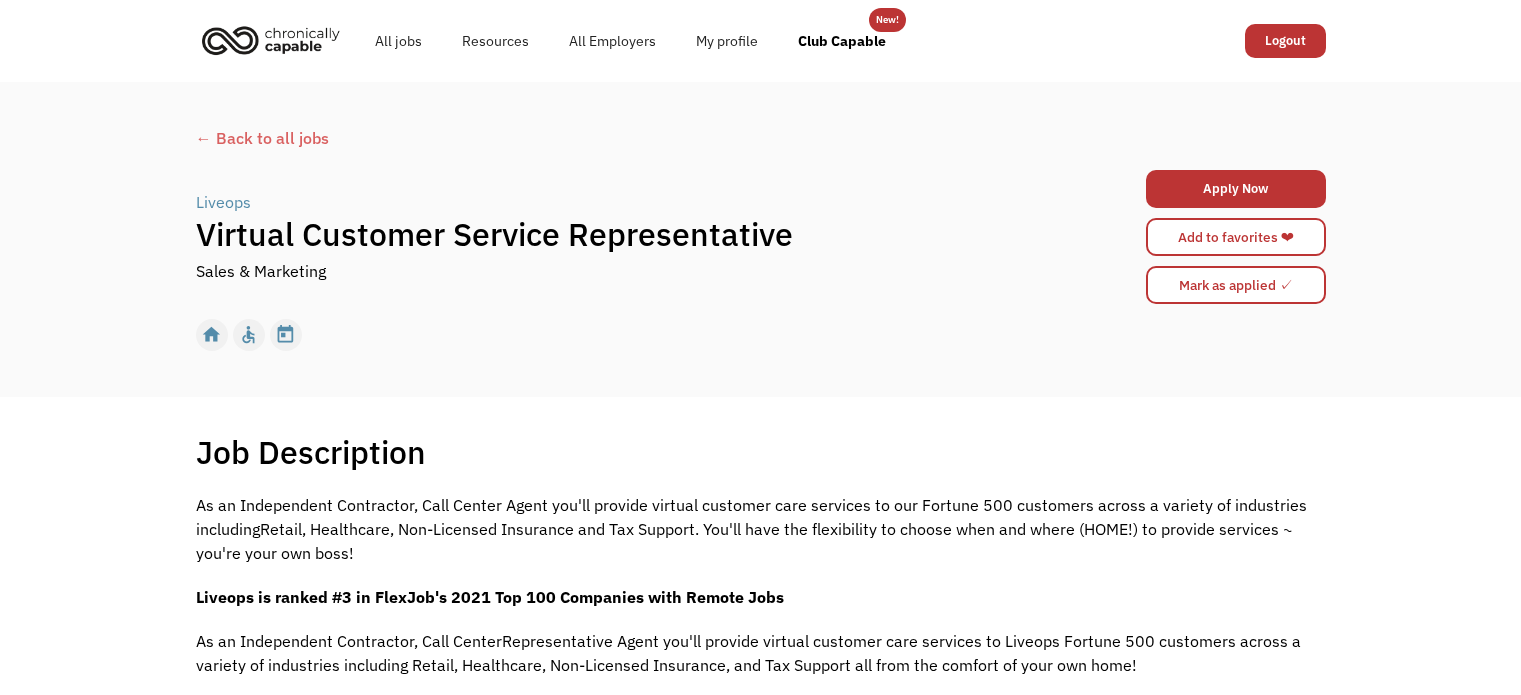 scroll, scrollTop: 0, scrollLeft: 0, axis: both 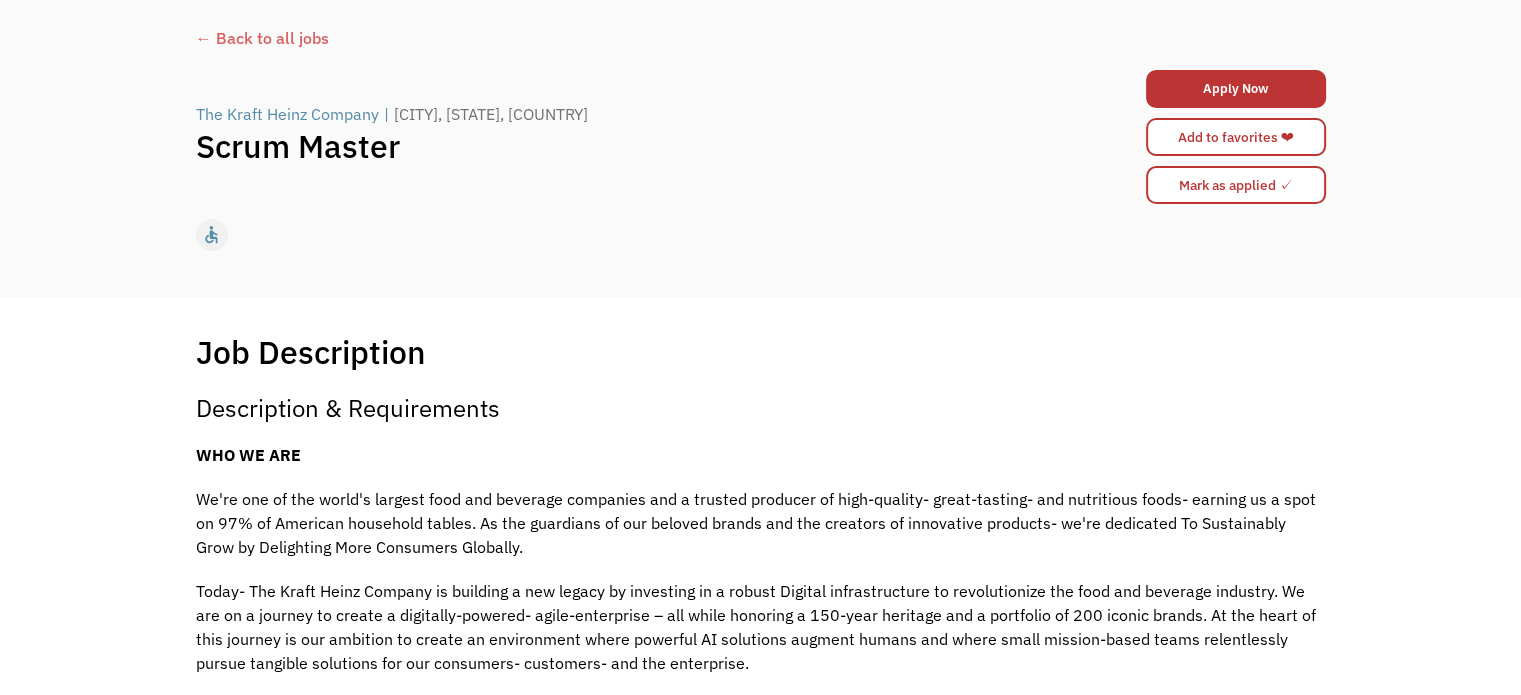 click on "We're one of the world's largest food and beverage companies and a trusted producer of high-quality- great-tasting- and nutritious foods- earning us a spot on 97% of American household tables. As the guardians of our beloved brands and the creators of innovative products- we're dedicated To Sustainably Grow by Delighting More Consumers Globally." at bounding box center (761, 523) 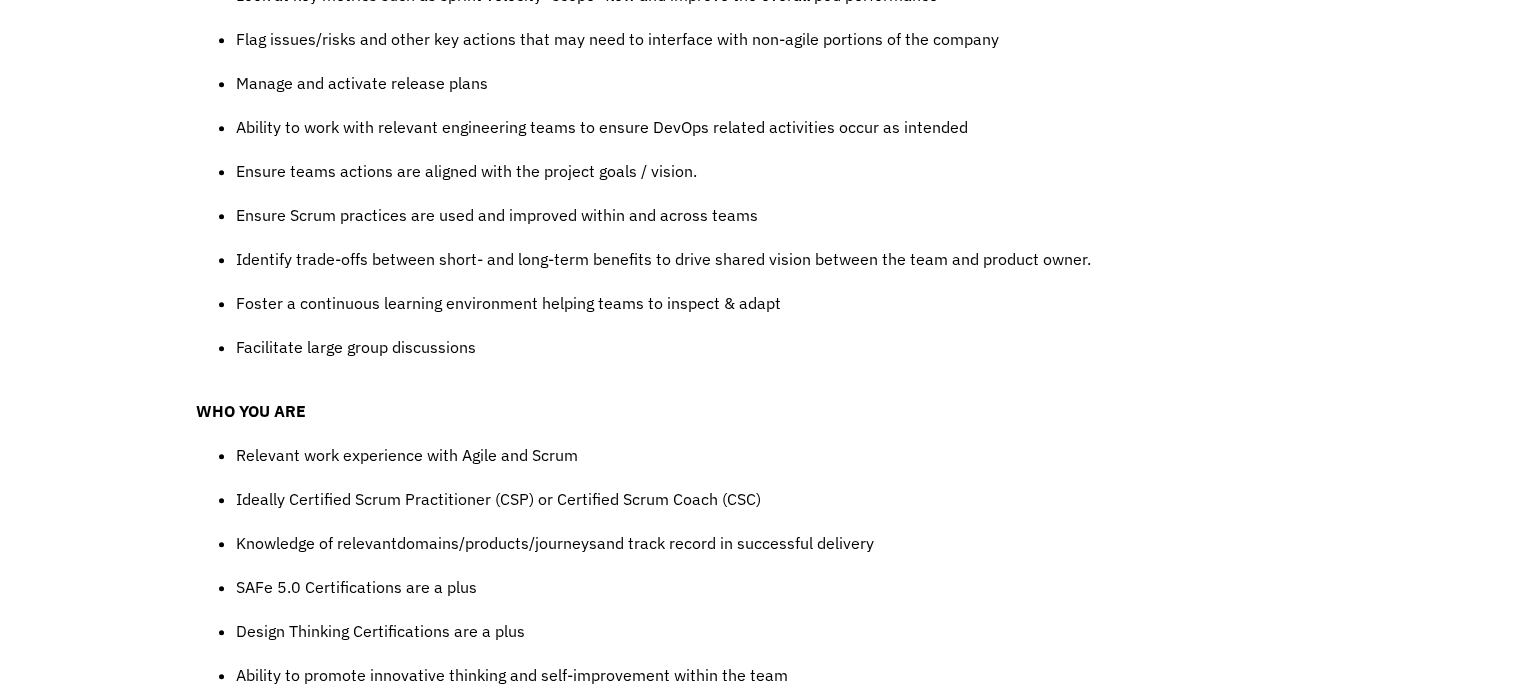 scroll, scrollTop: 1400, scrollLeft: 0, axis: vertical 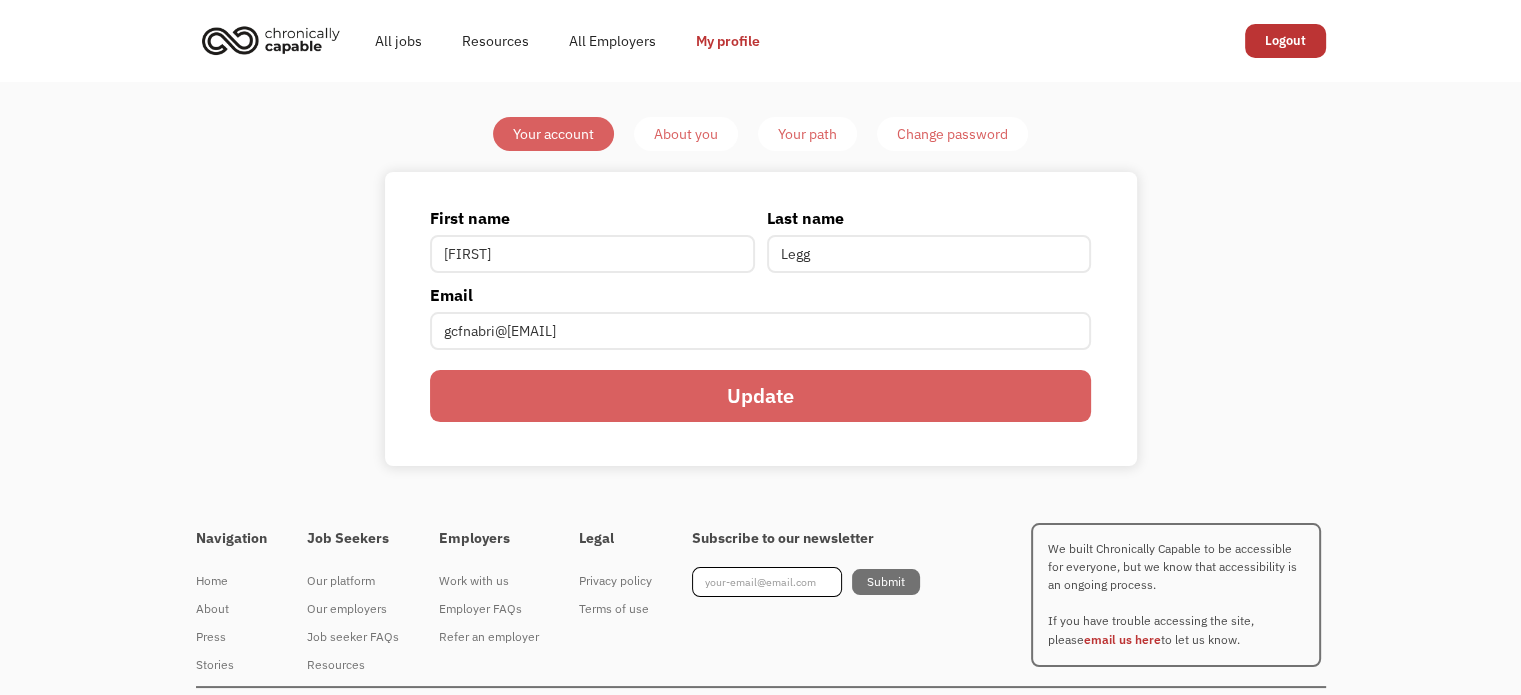 click on "About you" at bounding box center [686, 134] 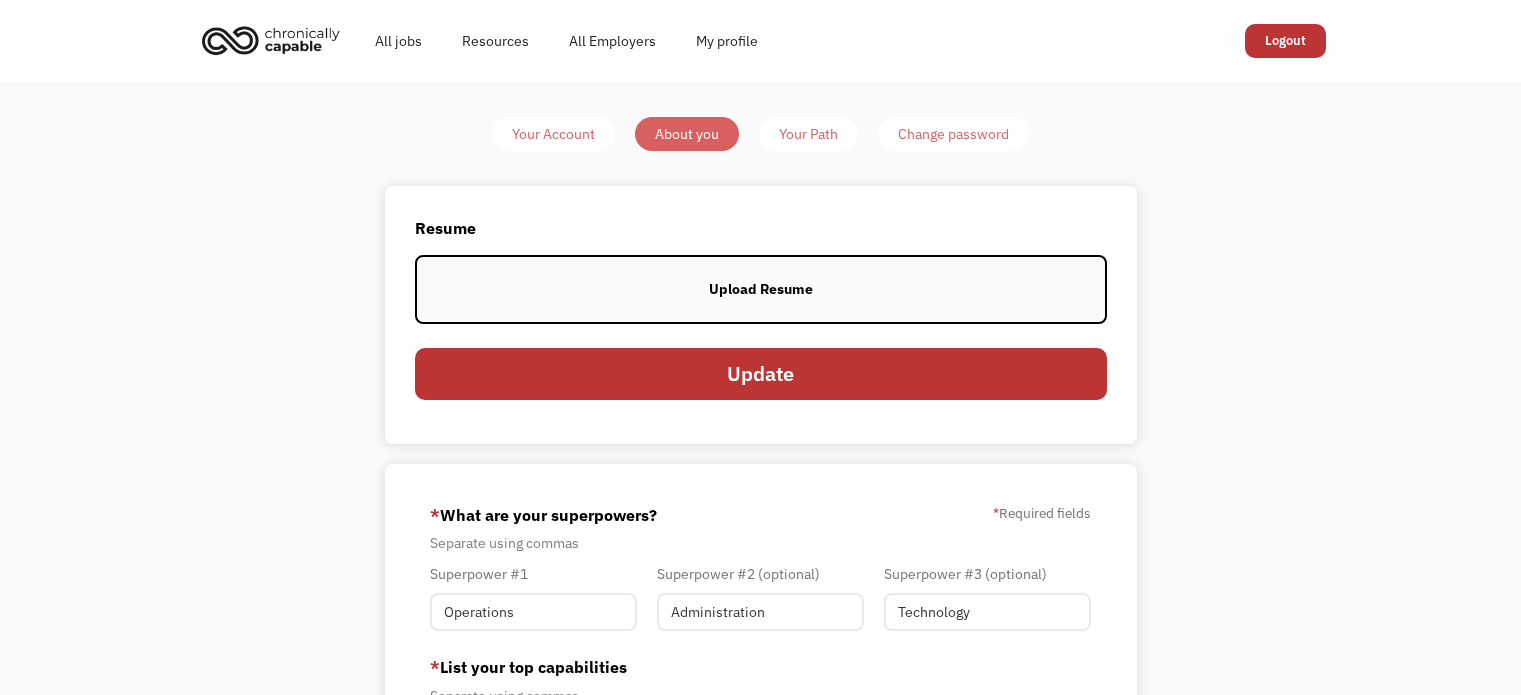 scroll, scrollTop: 0, scrollLeft: 0, axis: both 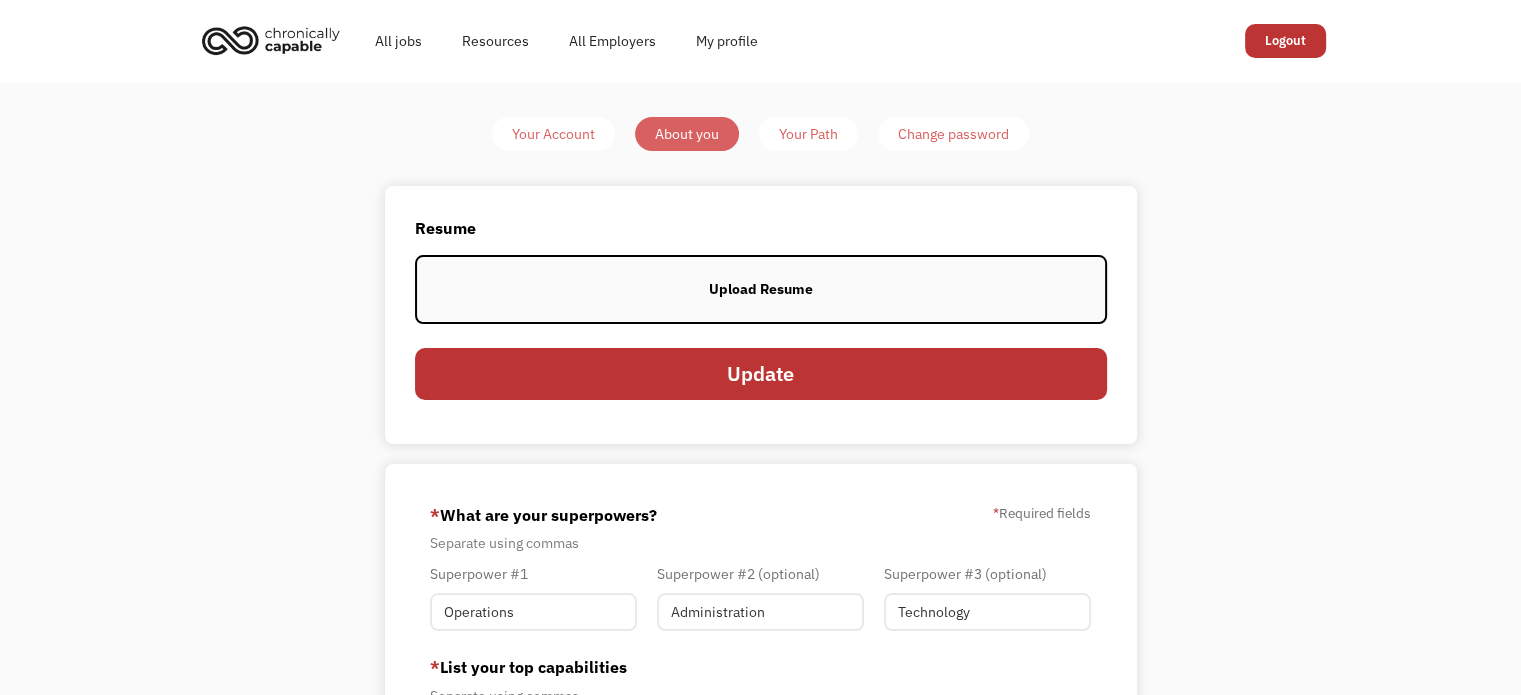 click on "Your Path" at bounding box center (808, 134) 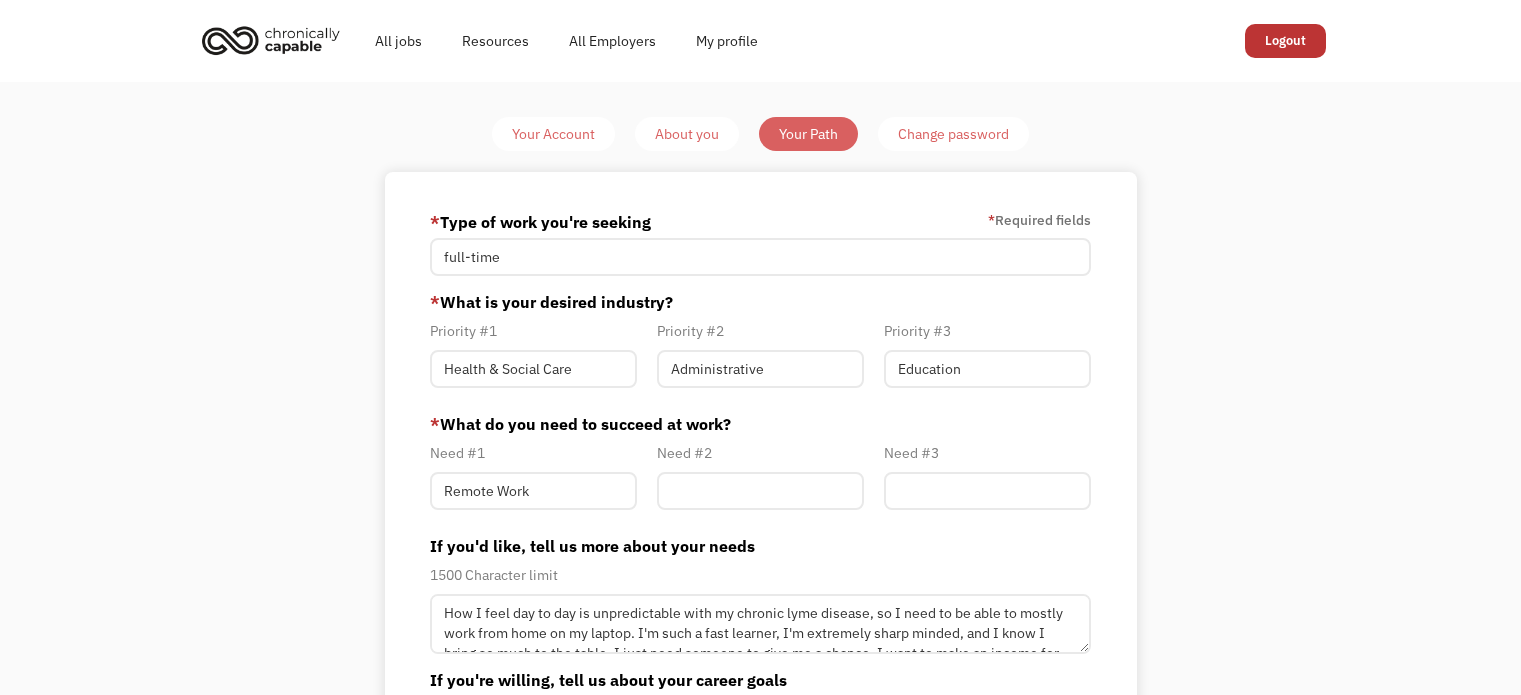 scroll, scrollTop: 0, scrollLeft: 0, axis: both 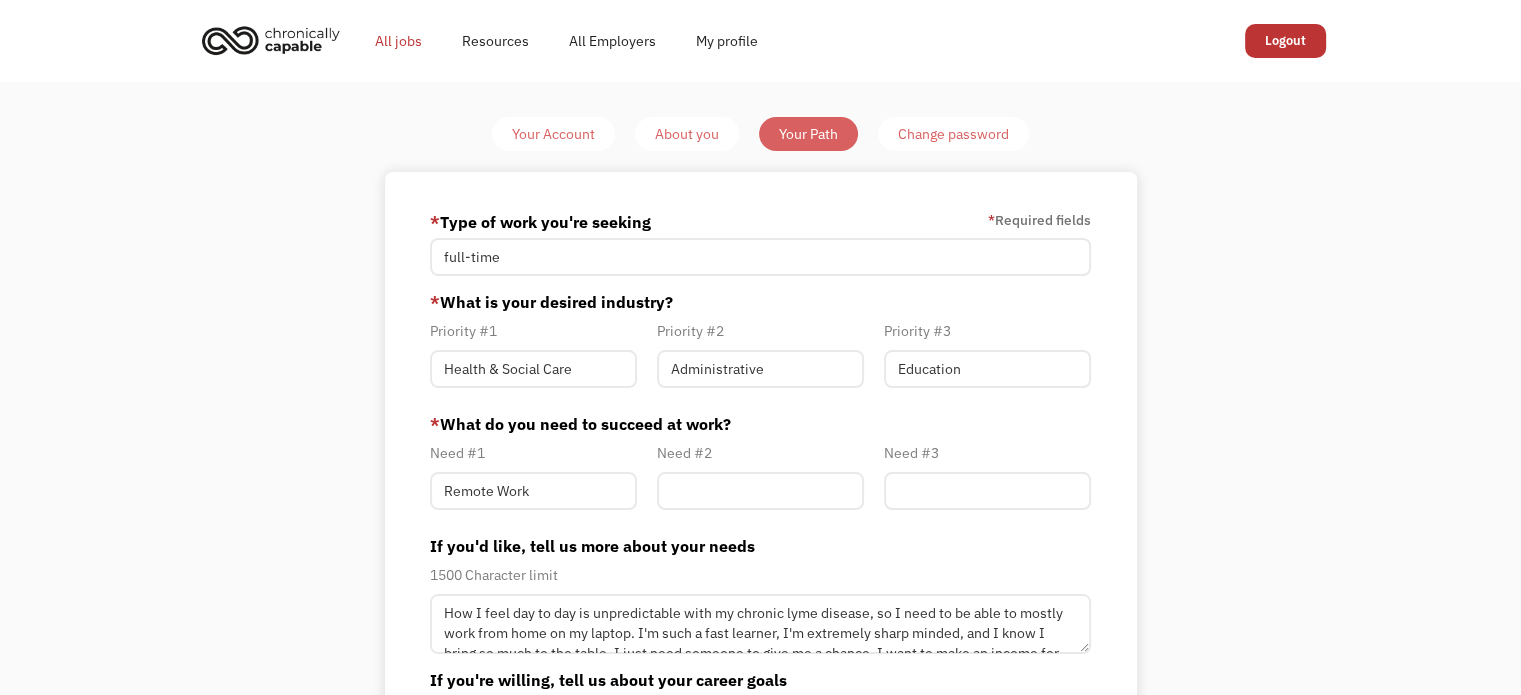 click on "All jobs" at bounding box center [398, 41] 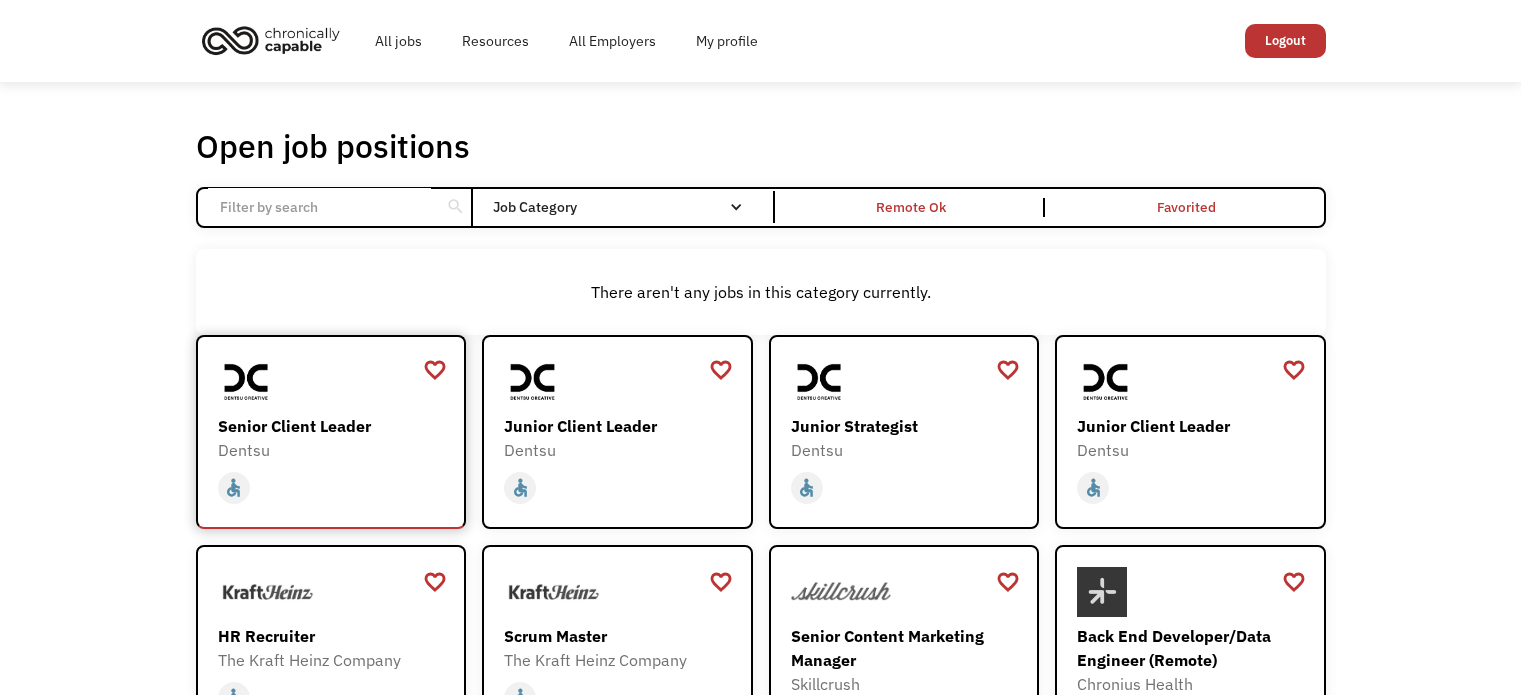 scroll, scrollTop: 0, scrollLeft: 0, axis: both 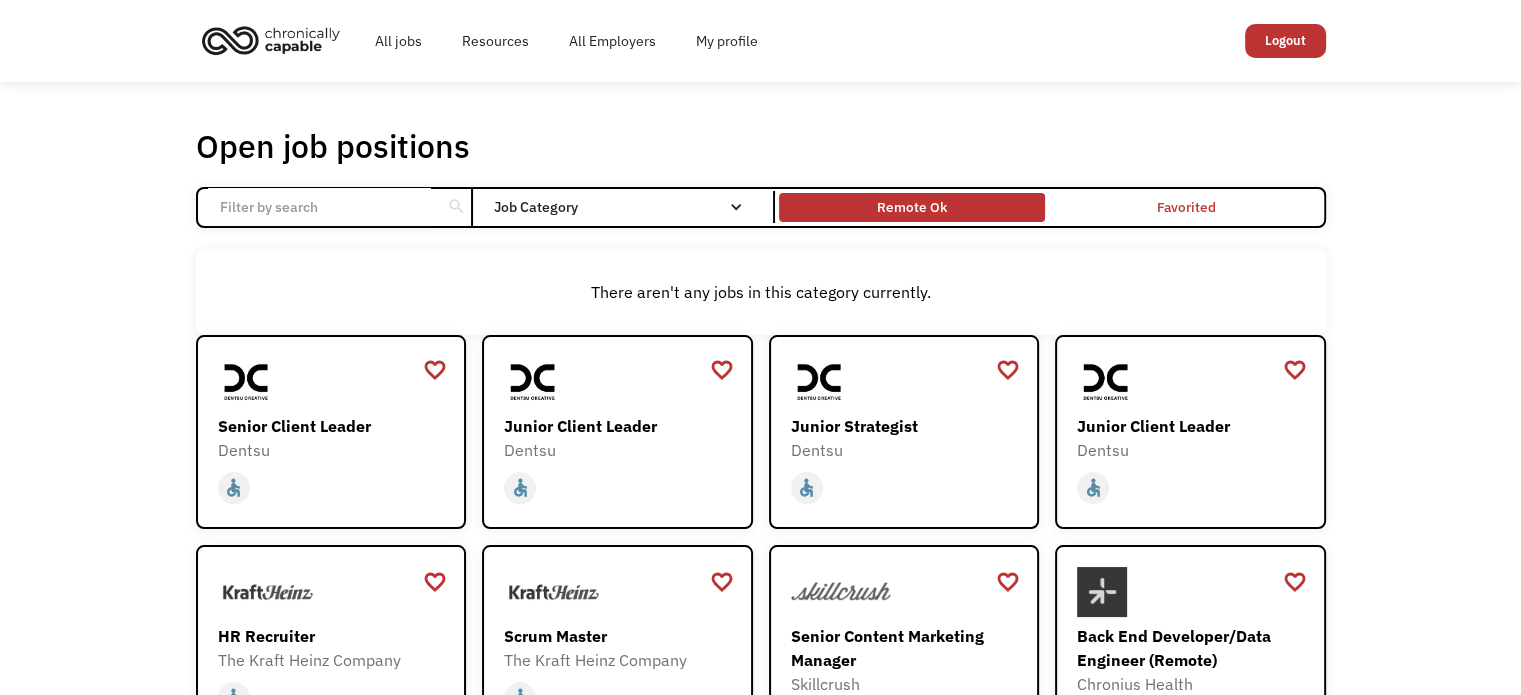 click on "Remote Ok" at bounding box center [912, 207] 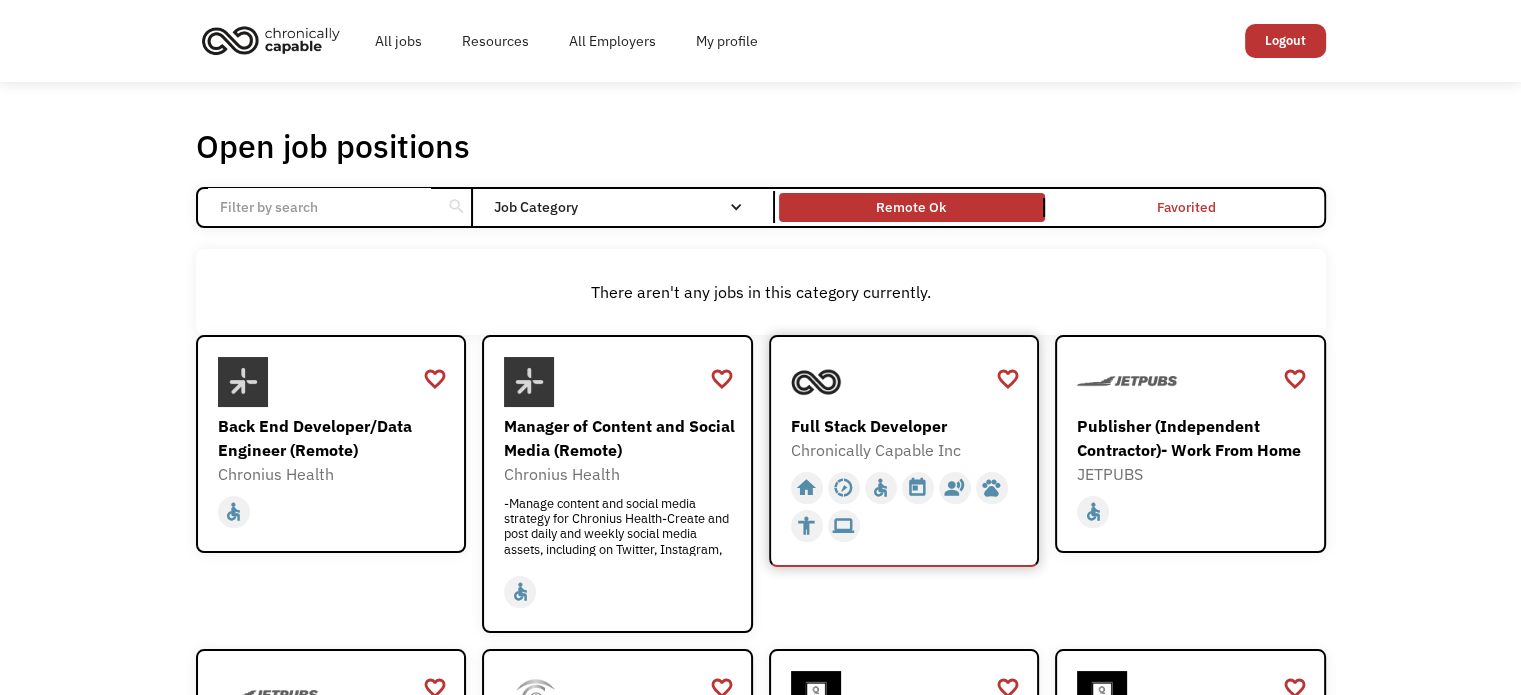 click on "Full Stack Developer" at bounding box center (907, 426) 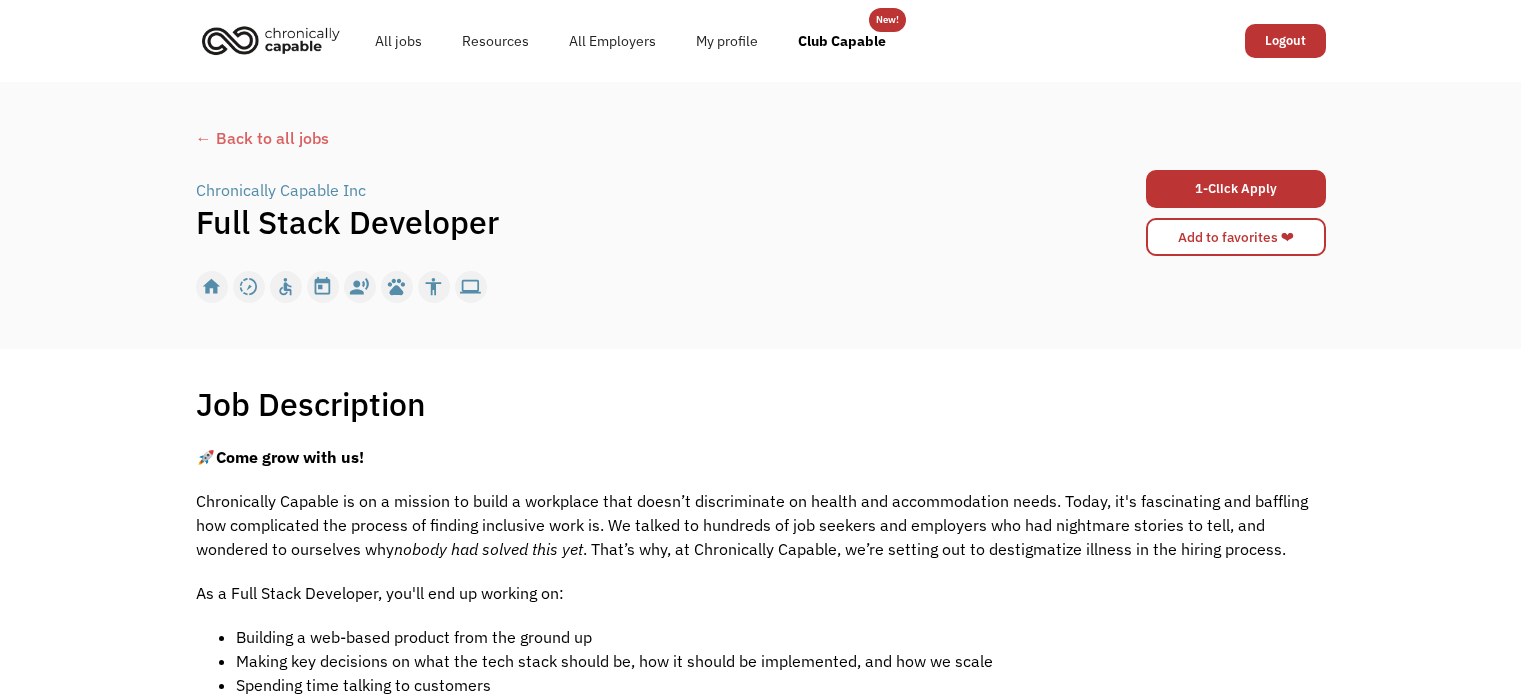 scroll, scrollTop: 0, scrollLeft: 0, axis: both 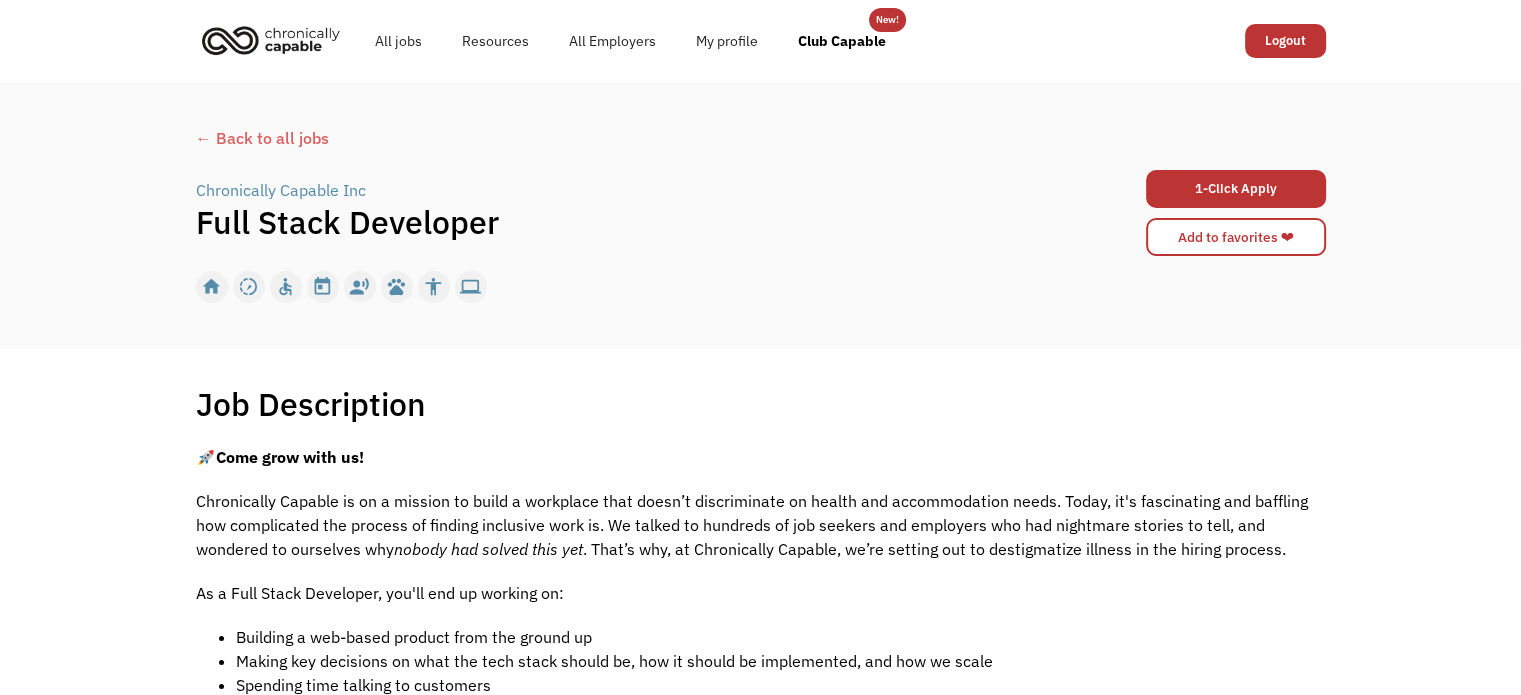 click on "Logout" at bounding box center (1285, 41) 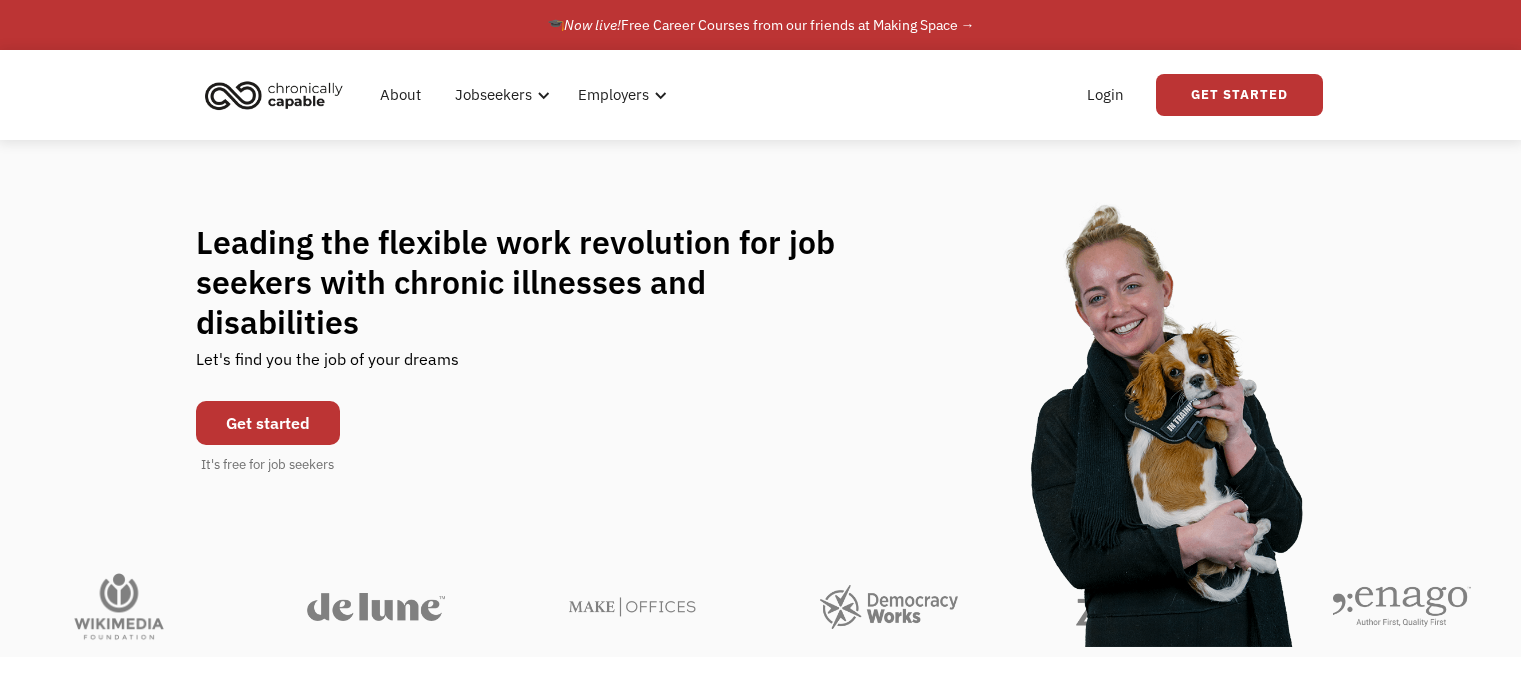 scroll, scrollTop: 0, scrollLeft: 0, axis: both 